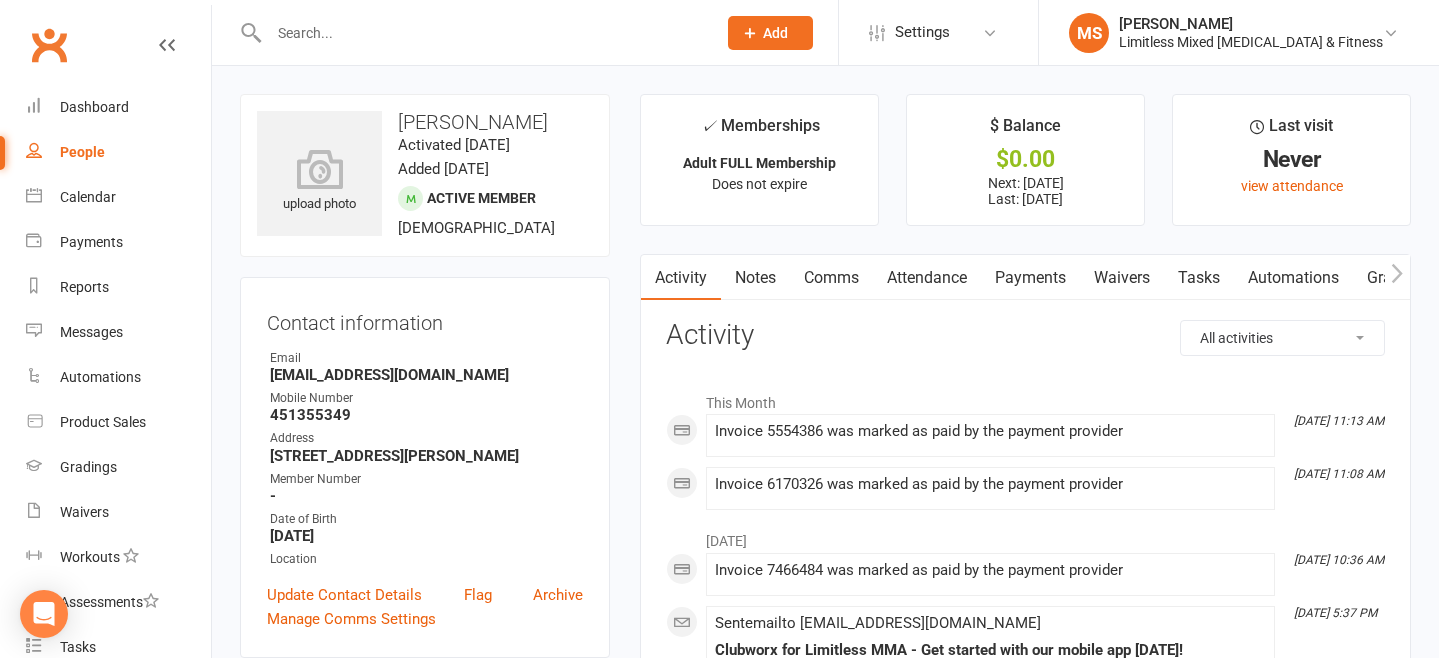 scroll, scrollTop: 0, scrollLeft: 0, axis: both 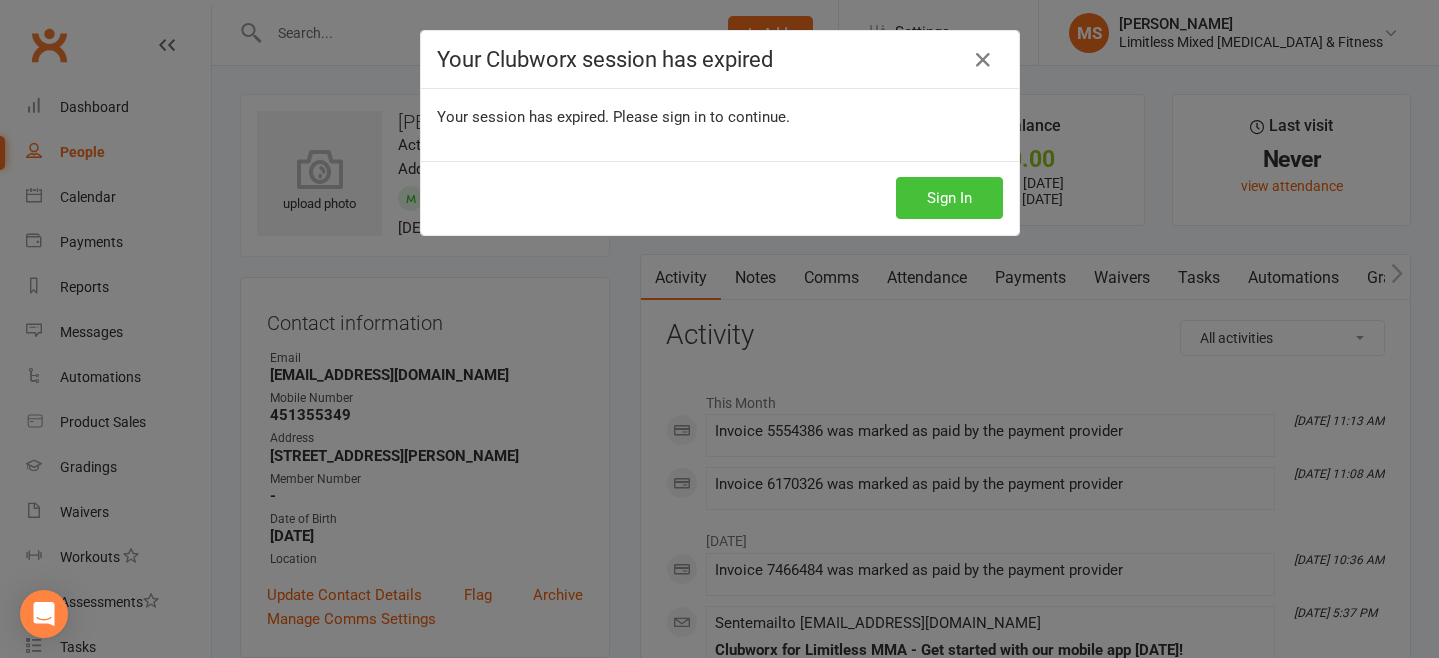 click on "Sign In" at bounding box center [949, 198] 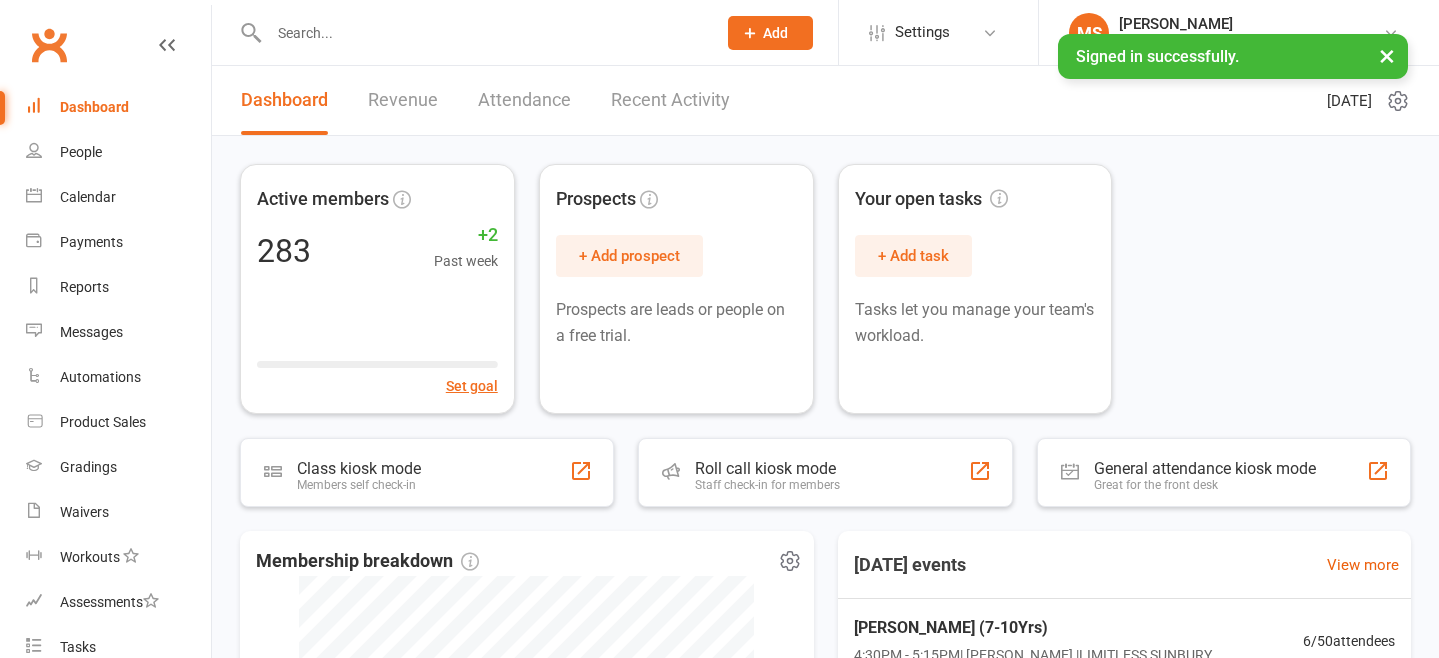scroll, scrollTop: 0, scrollLeft: 0, axis: both 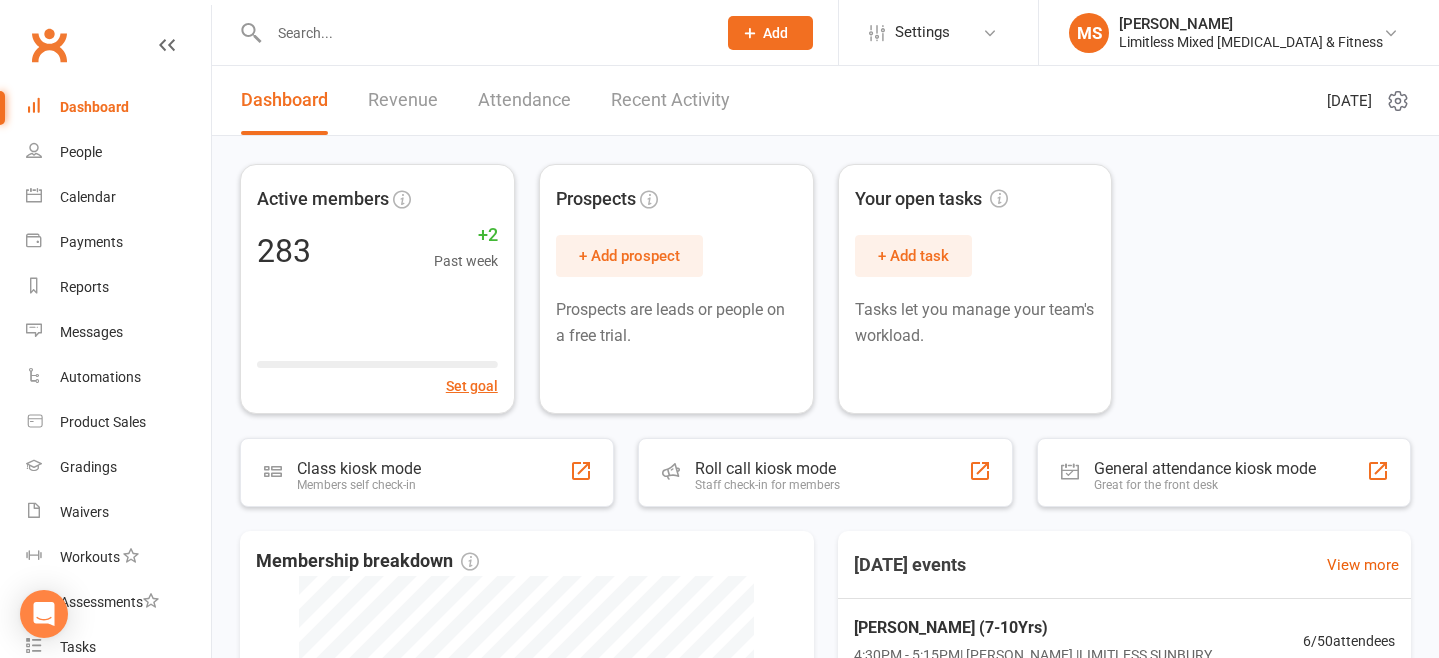 click on "Add" 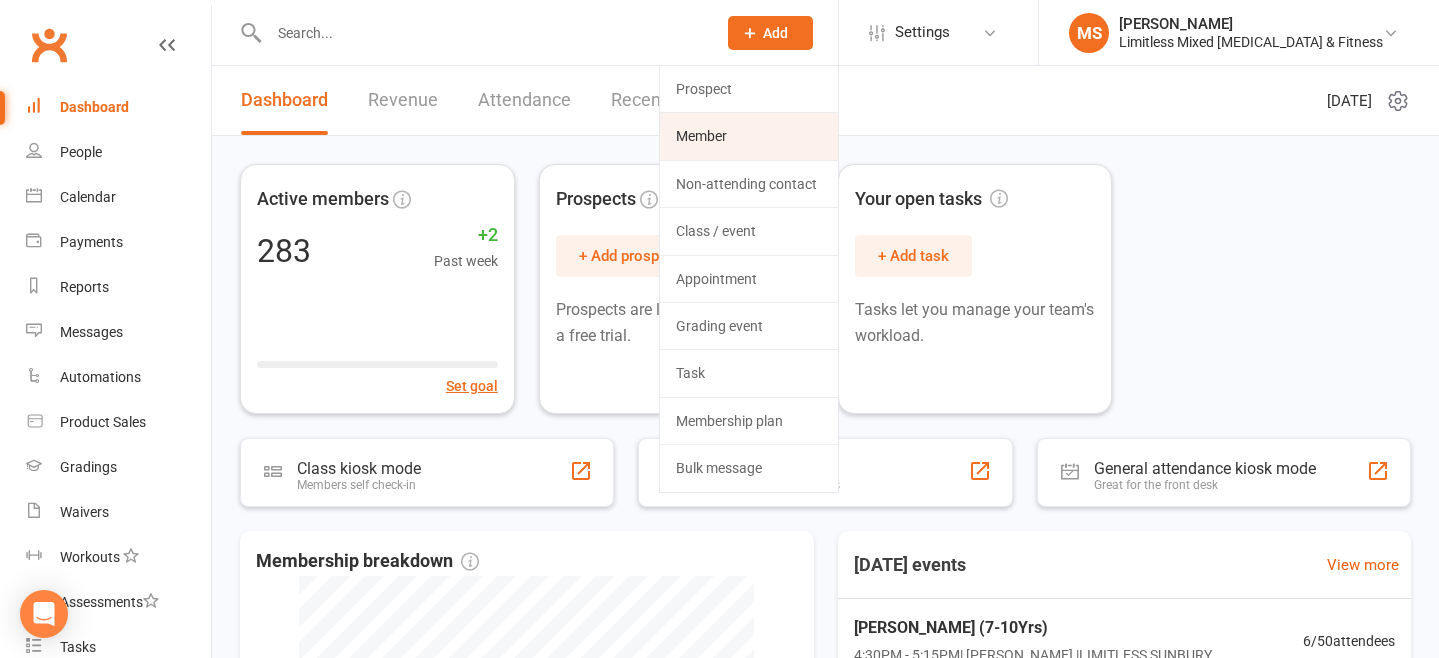 click on "Member" 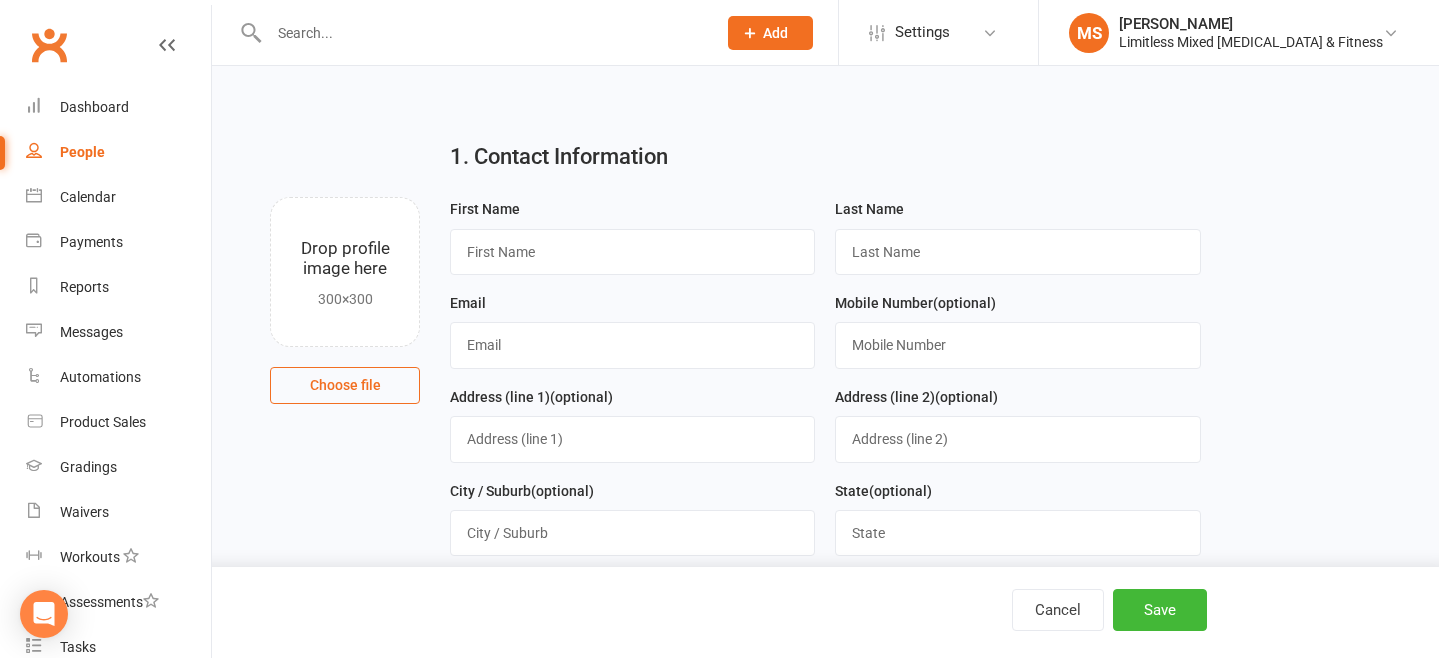 scroll, scrollTop: 0, scrollLeft: 0, axis: both 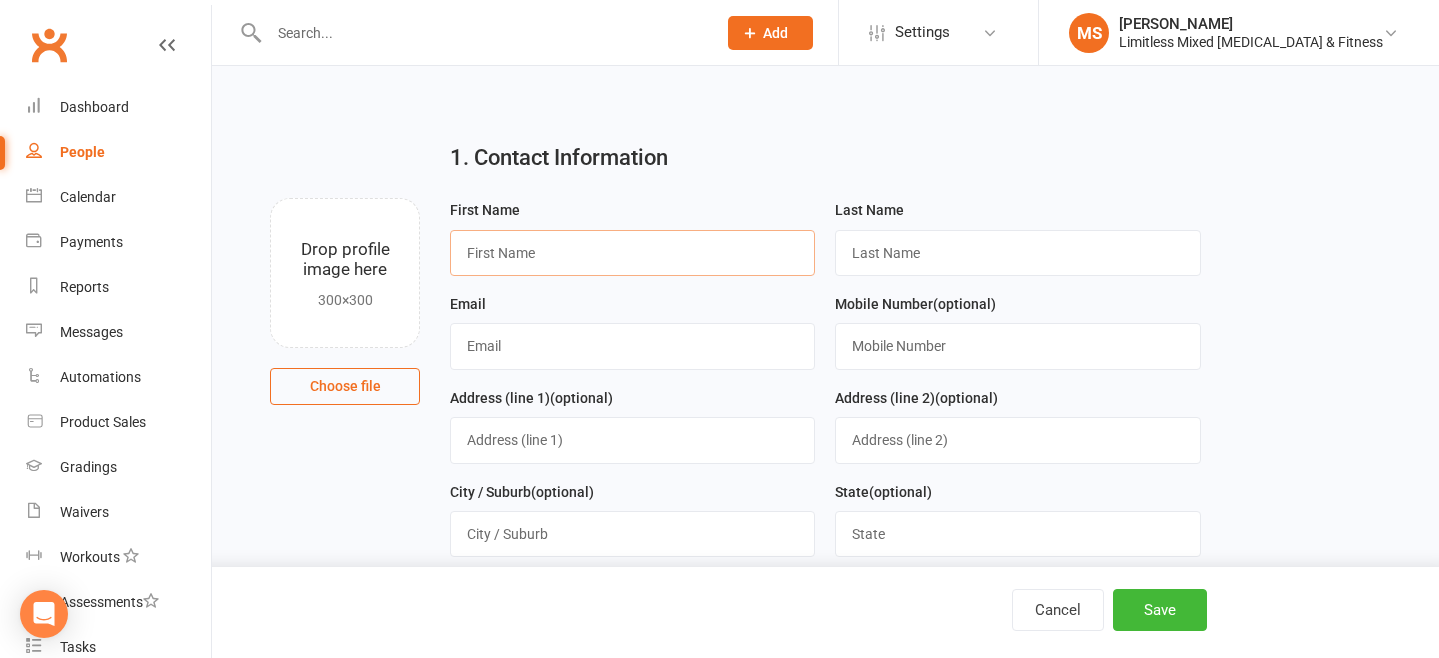 click at bounding box center (632, 253) 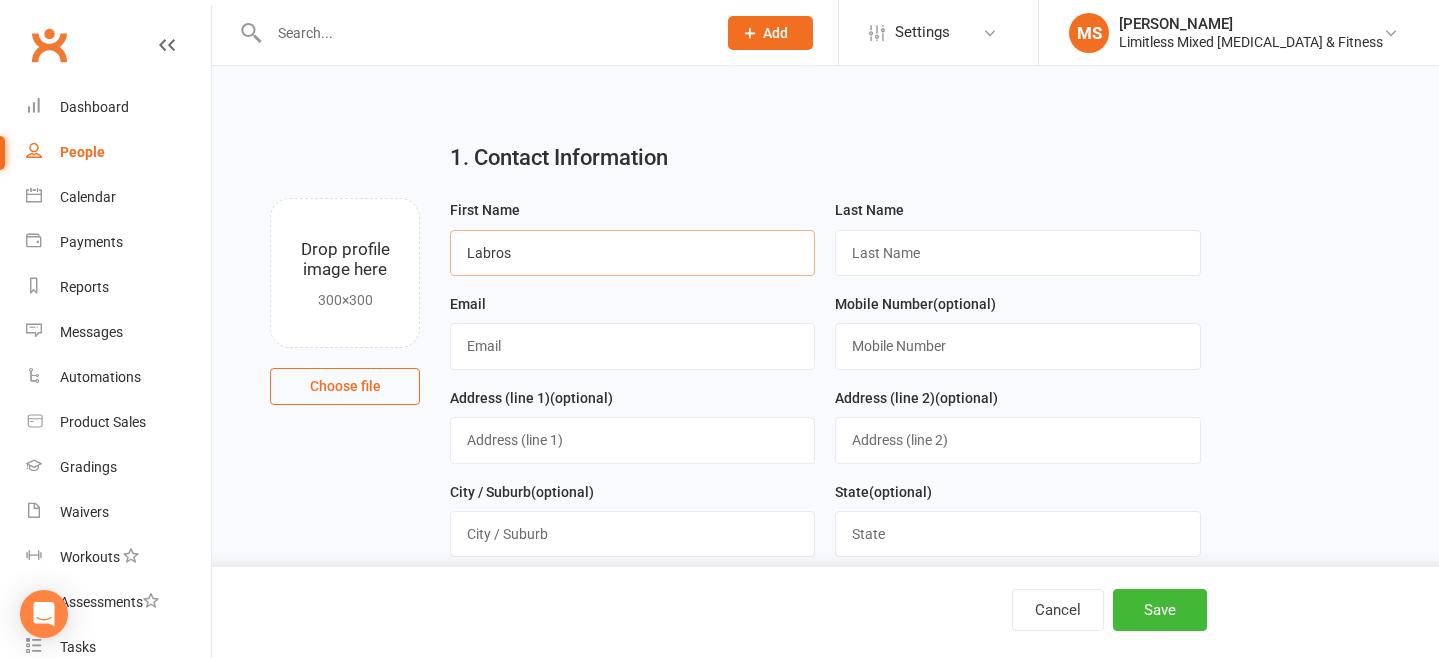 type on "Labros" 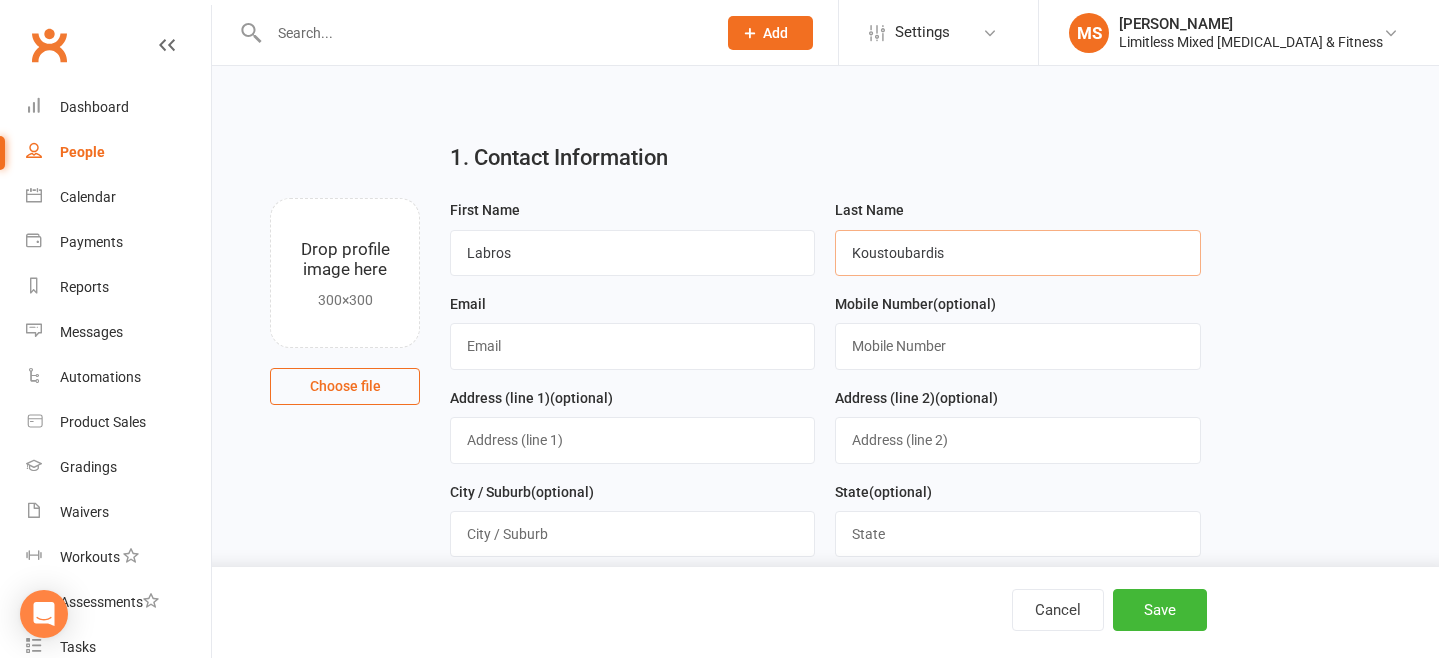 type on "Koustoubardis" 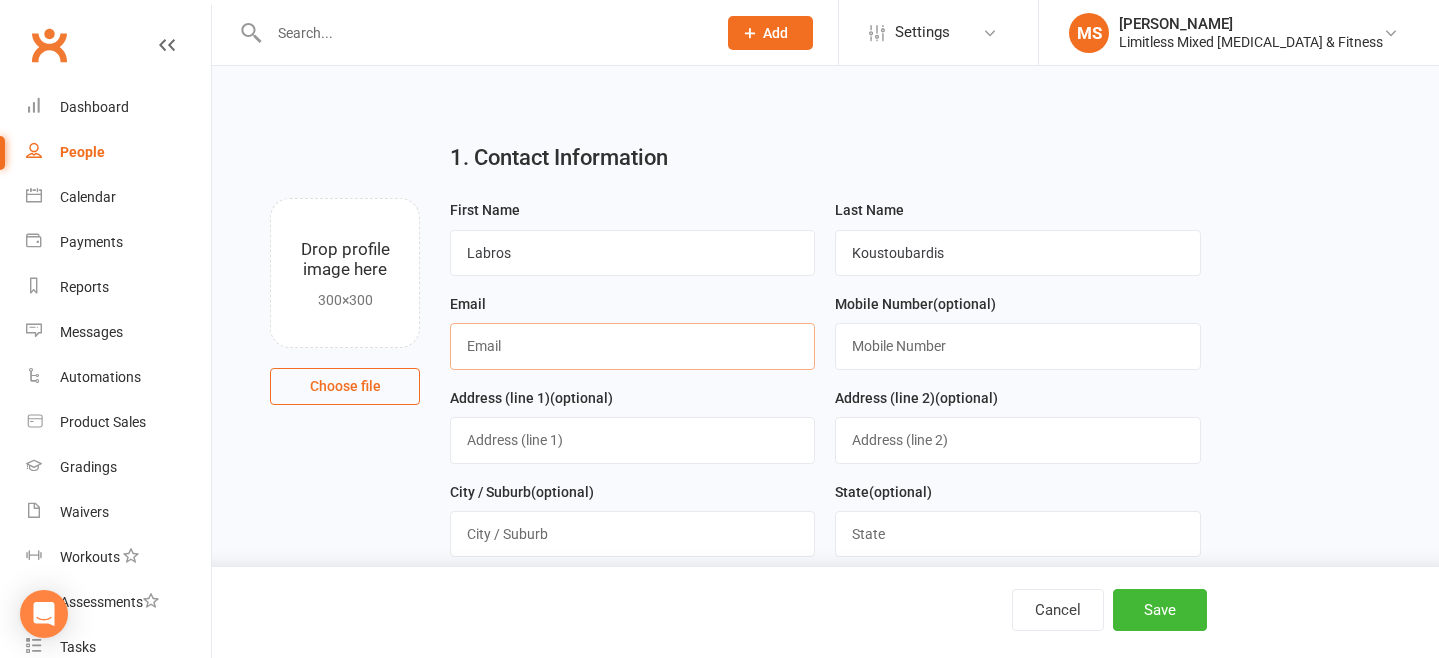 click at bounding box center (632, 346) 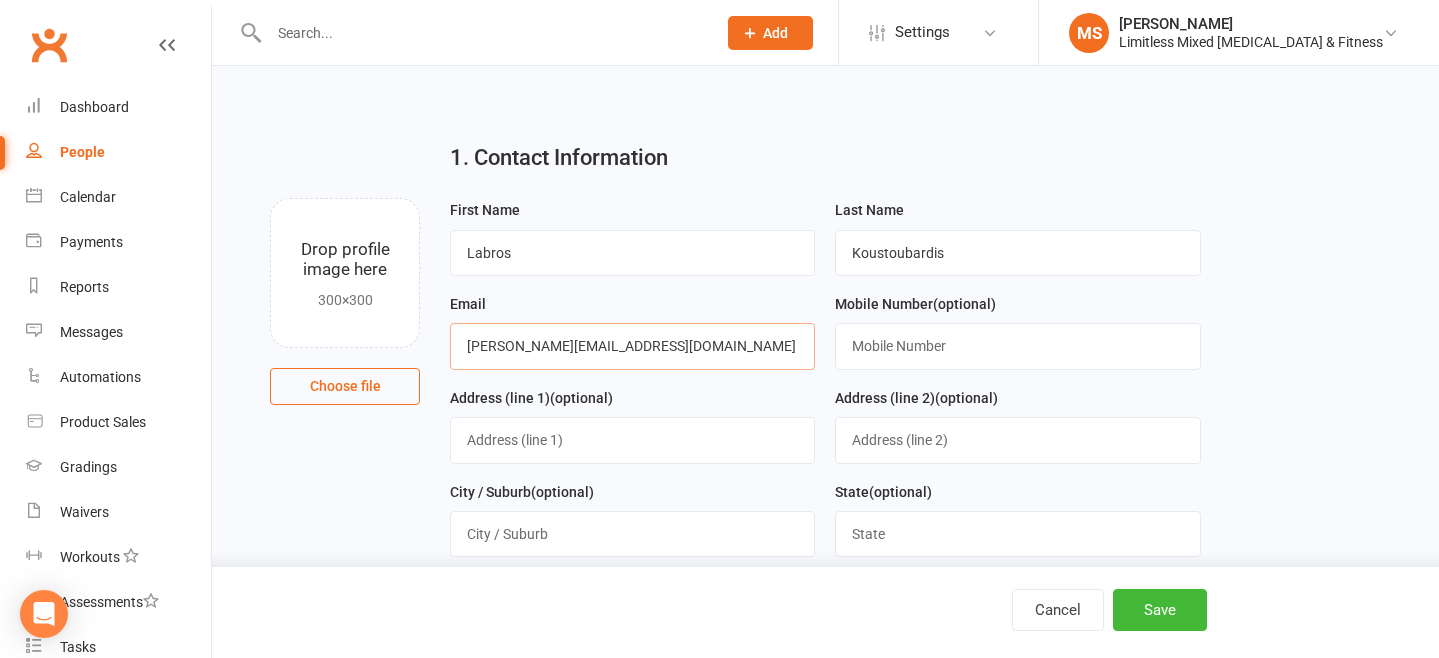 click on "[PERSON_NAME][EMAIL_ADDRESS][DOMAIN_NAME]" at bounding box center (632, 346) 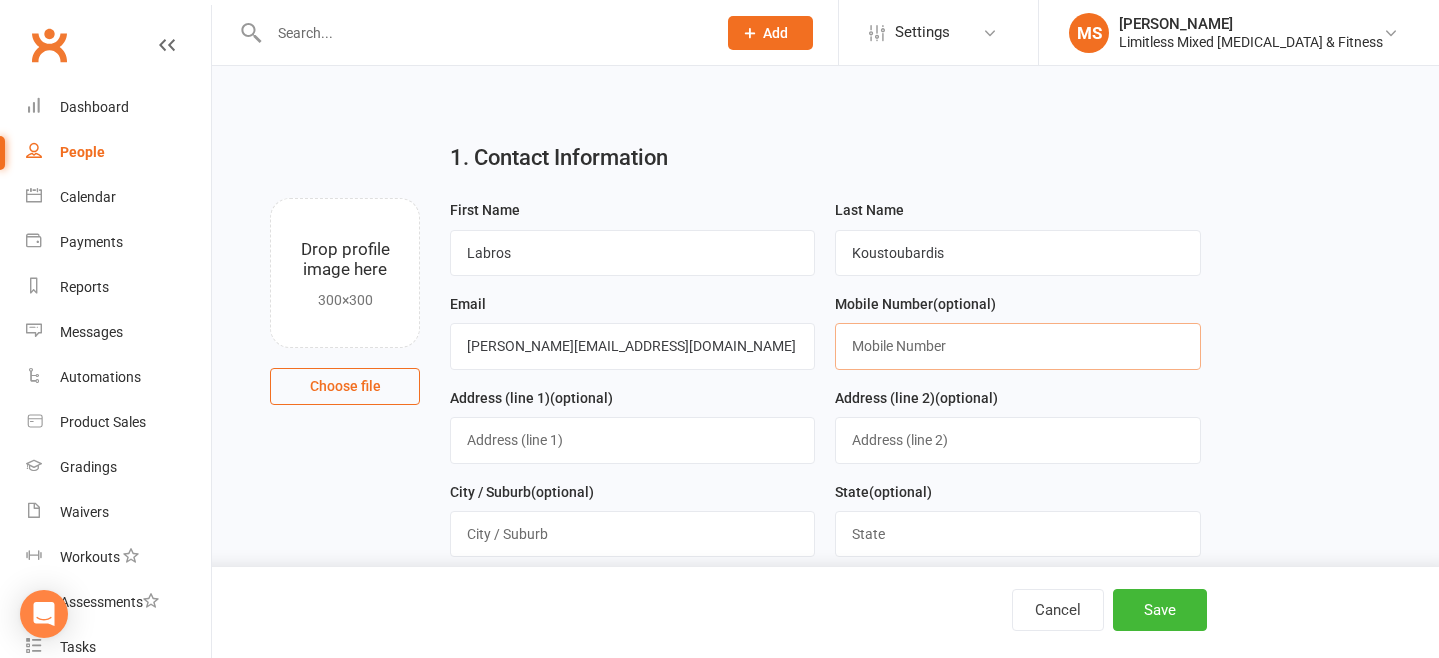 click at bounding box center (1017, 346) 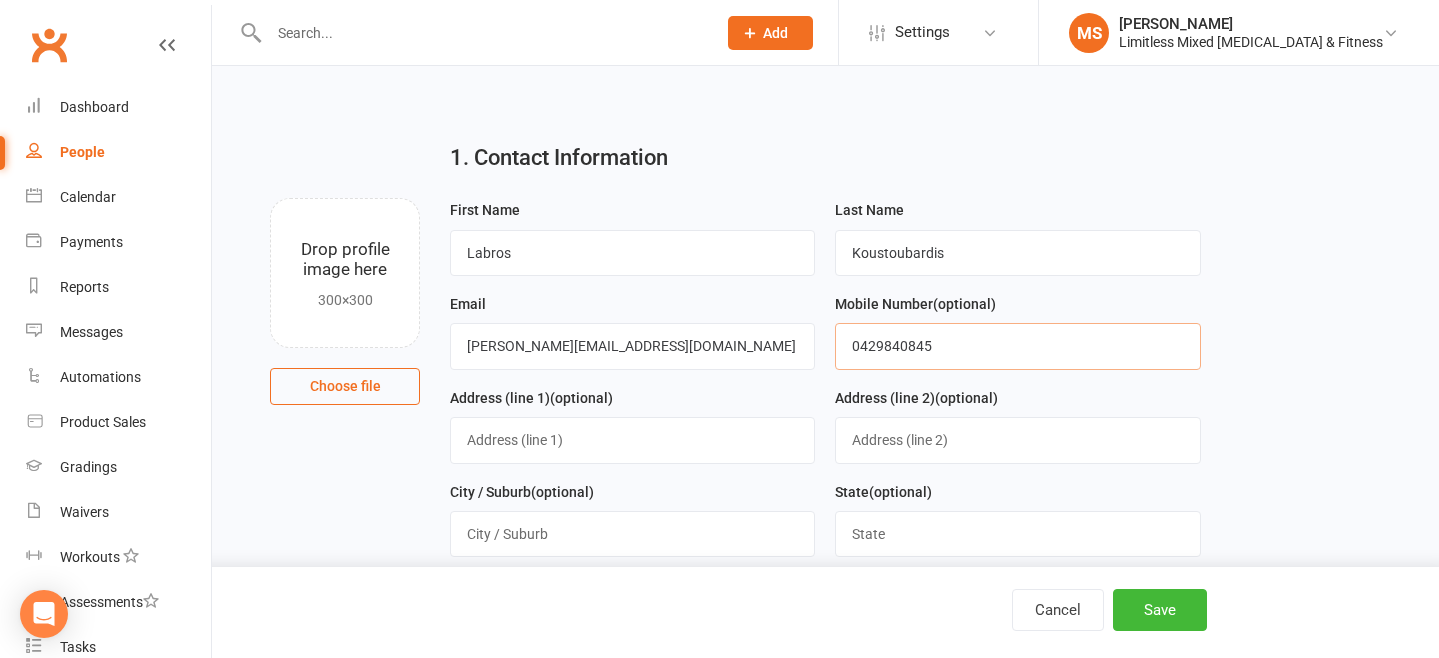 type on "0429840845" 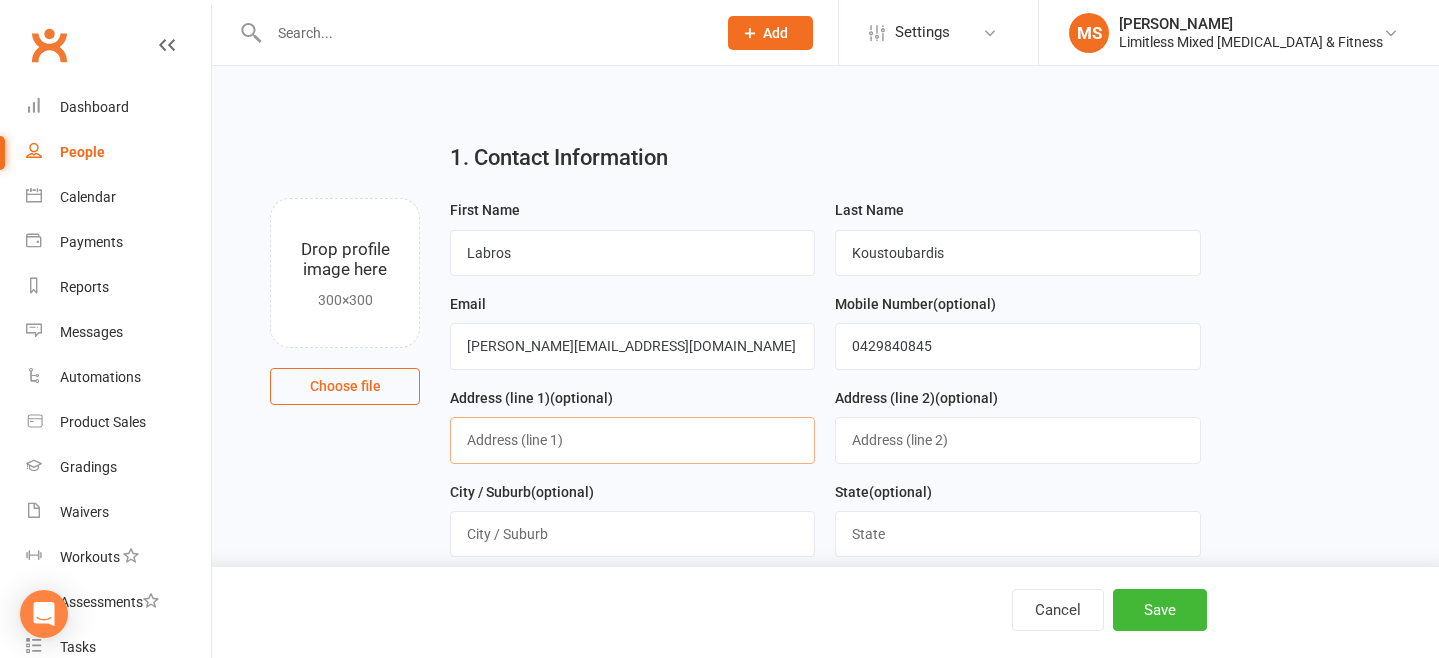 click at bounding box center (632, 440) 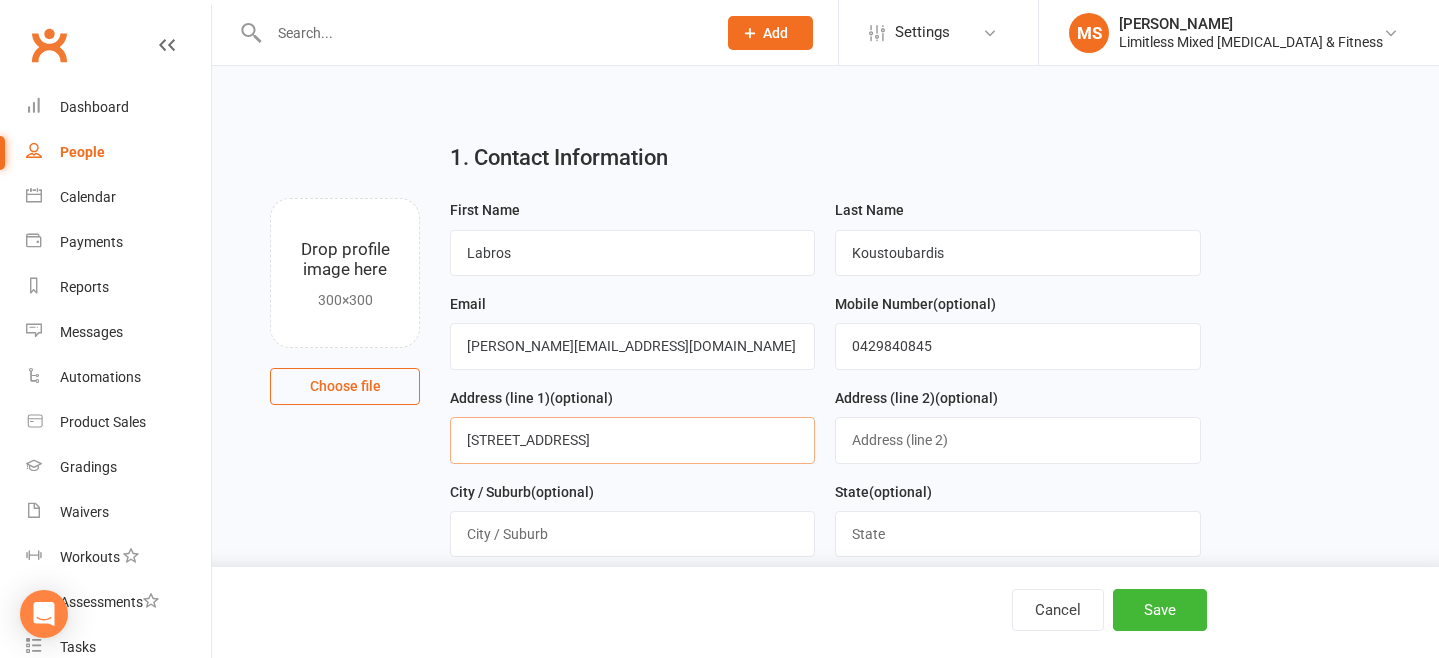 type on "[STREET_ADDRESS]" 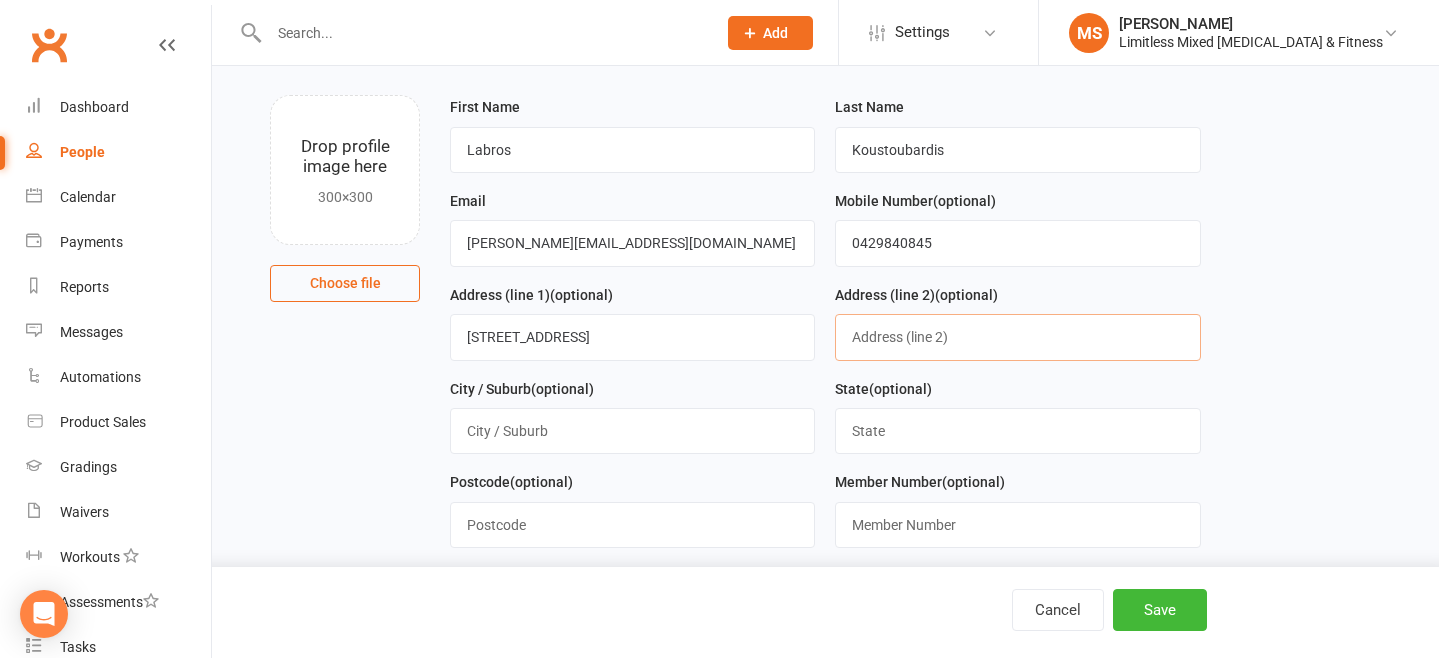 scroll, scrollTop: 141, scrollLeft: 0, axis: vertical 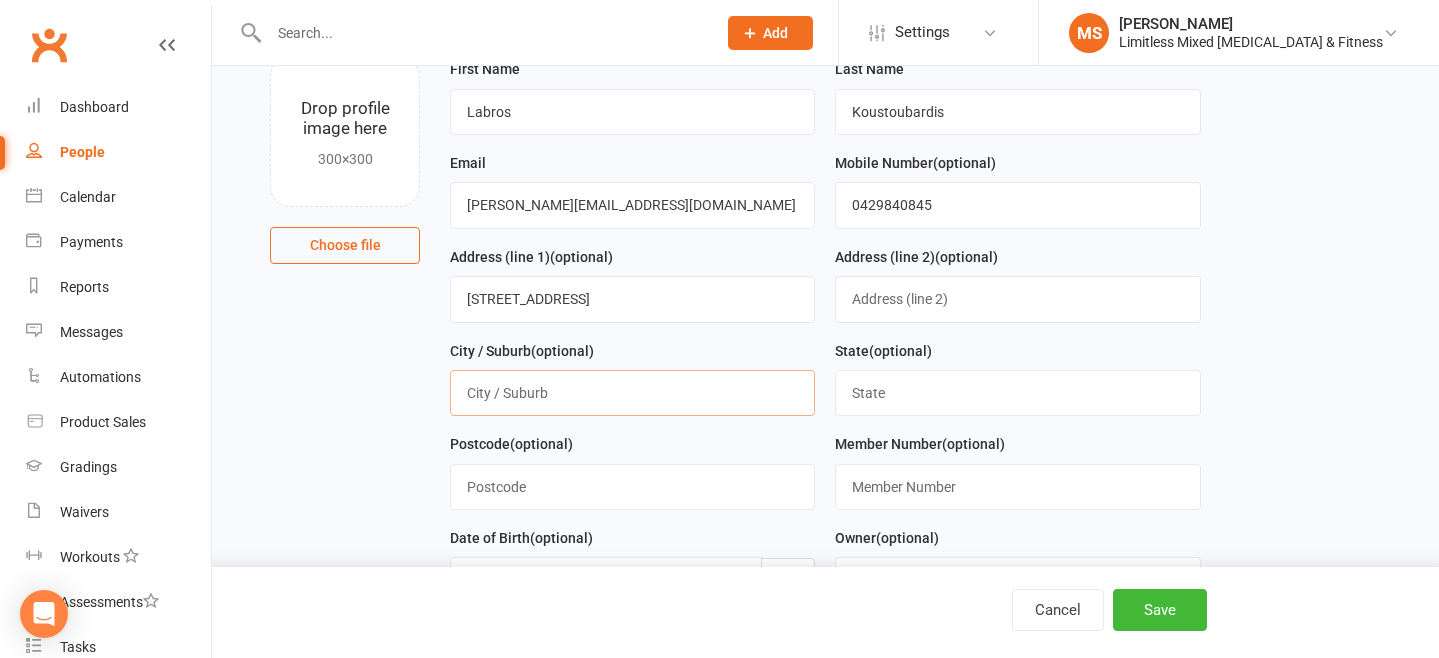 click at bounding box center [632, 393] 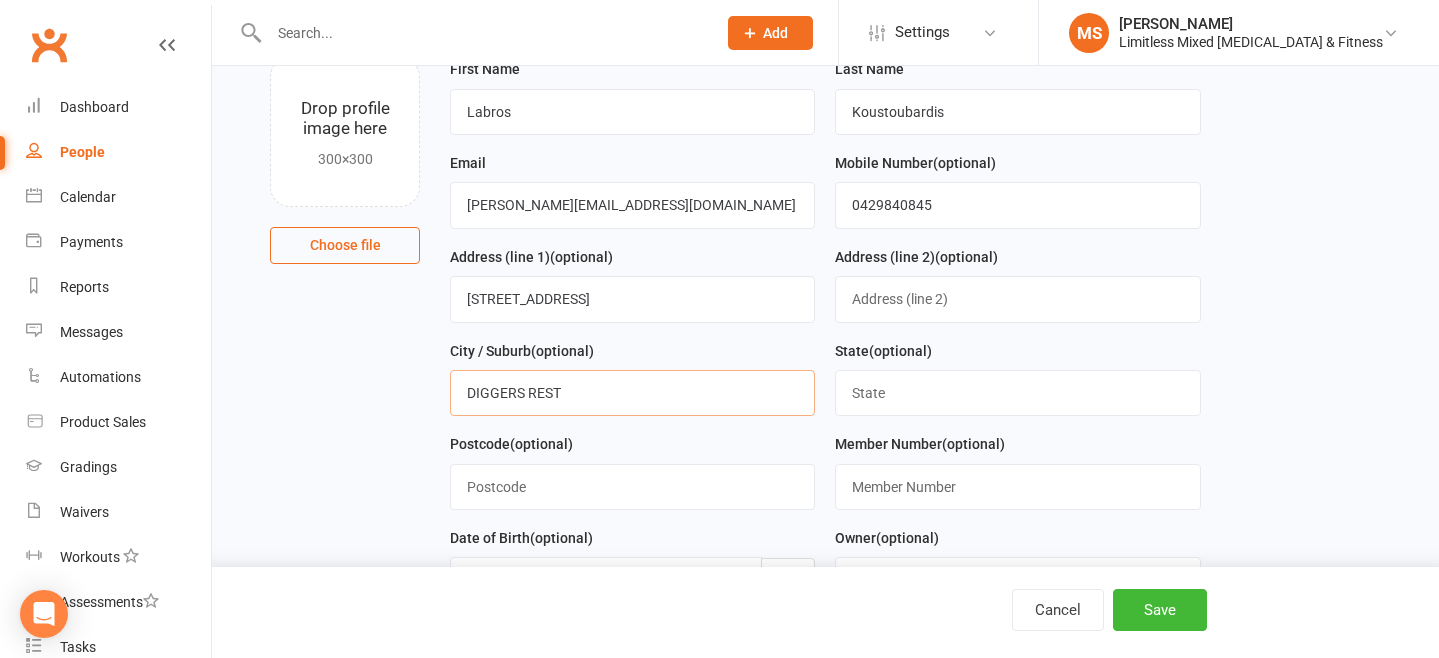 type on "DIGGERS REST" 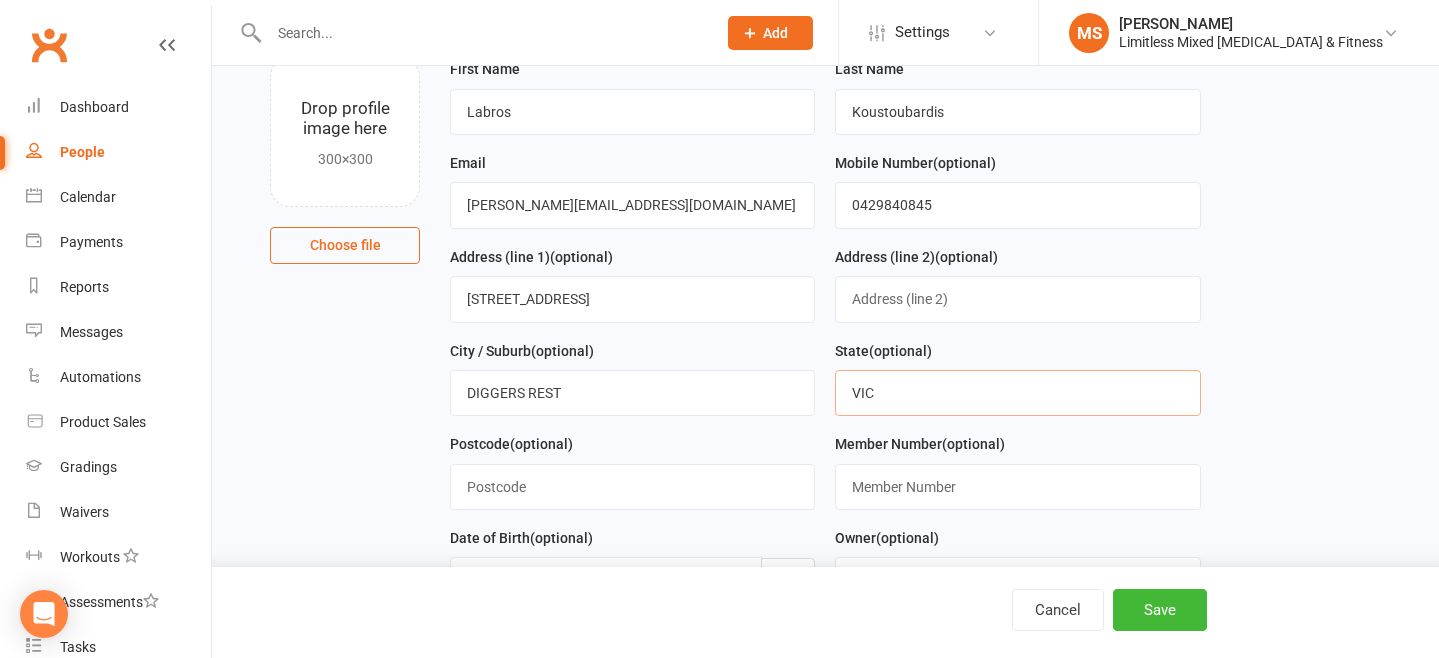 type on "VIC" 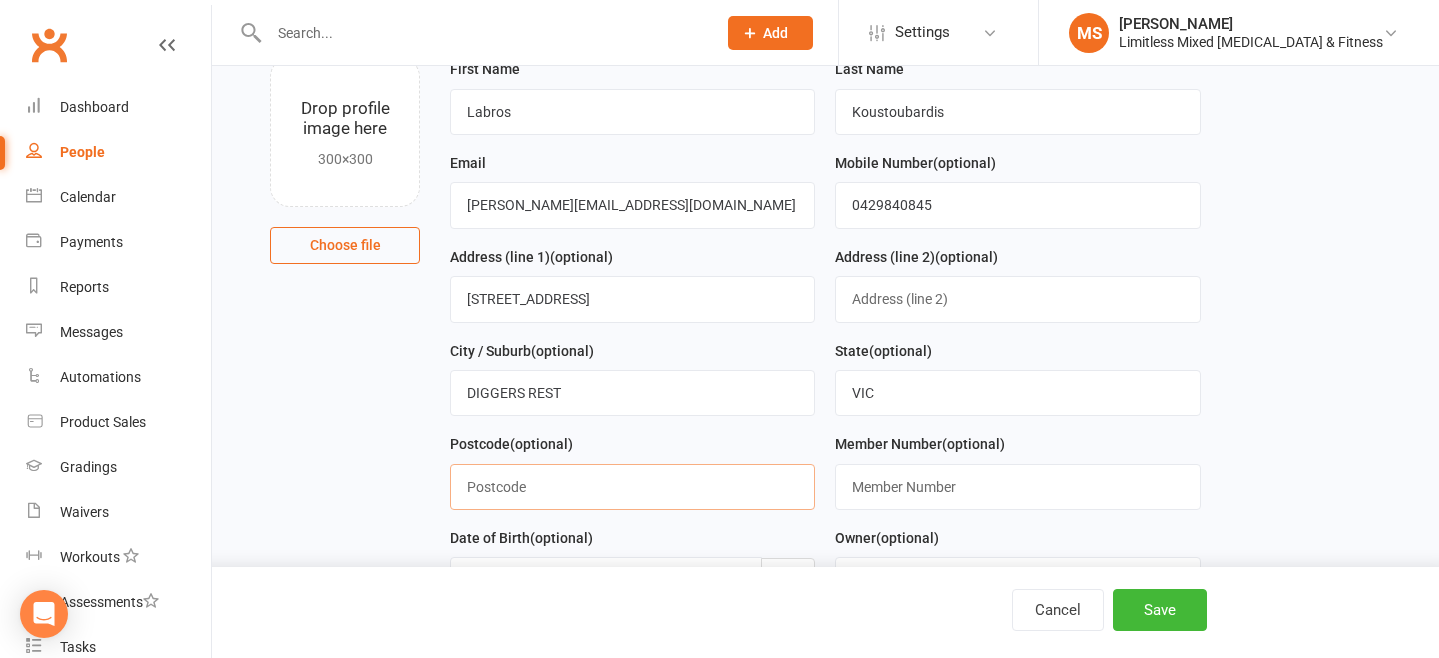 click at bounding box center (632, 487) 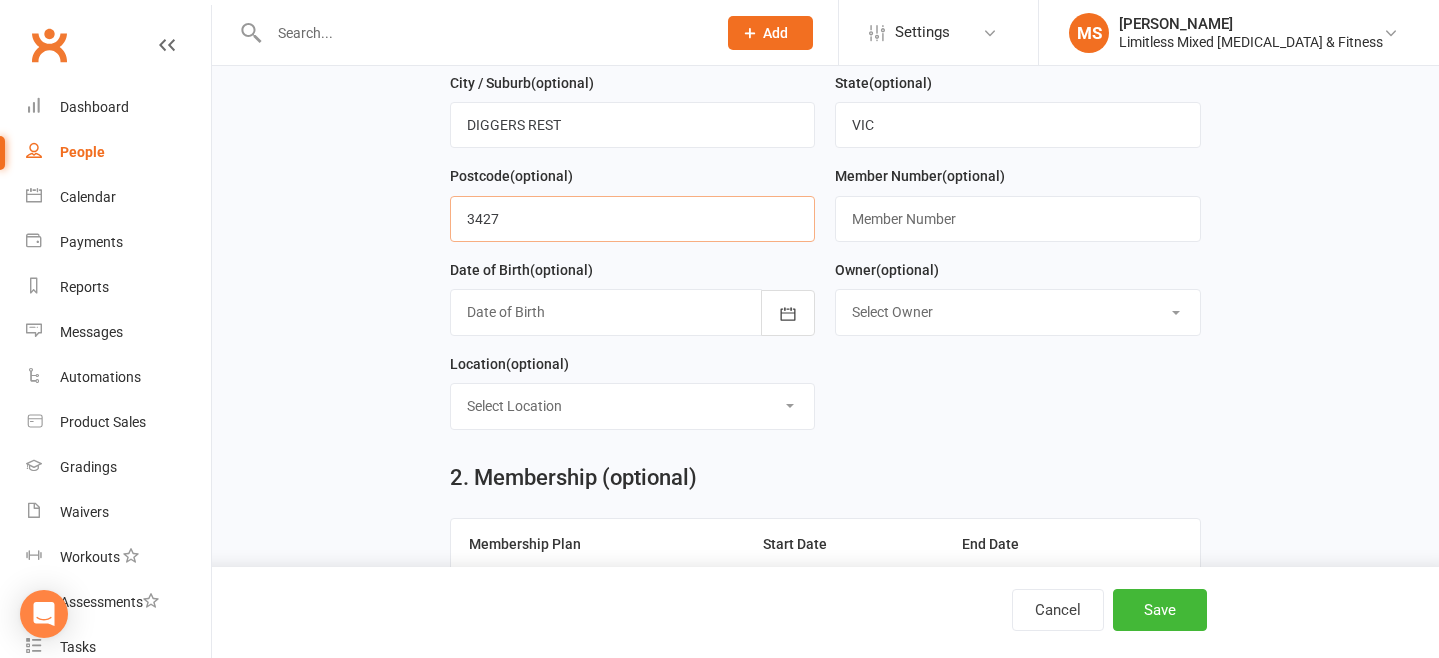 scroll, scrollTop: 412, scrollLeft: 0, axis: vertical 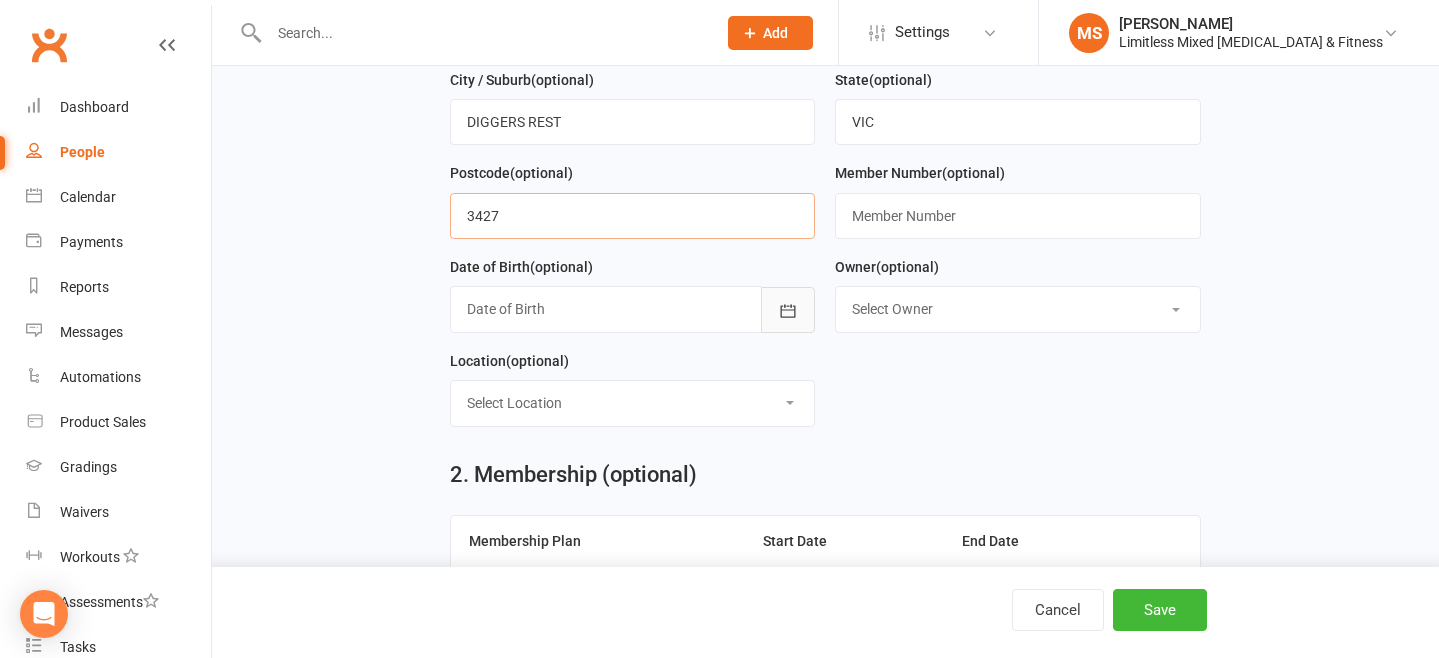 type on "3427" 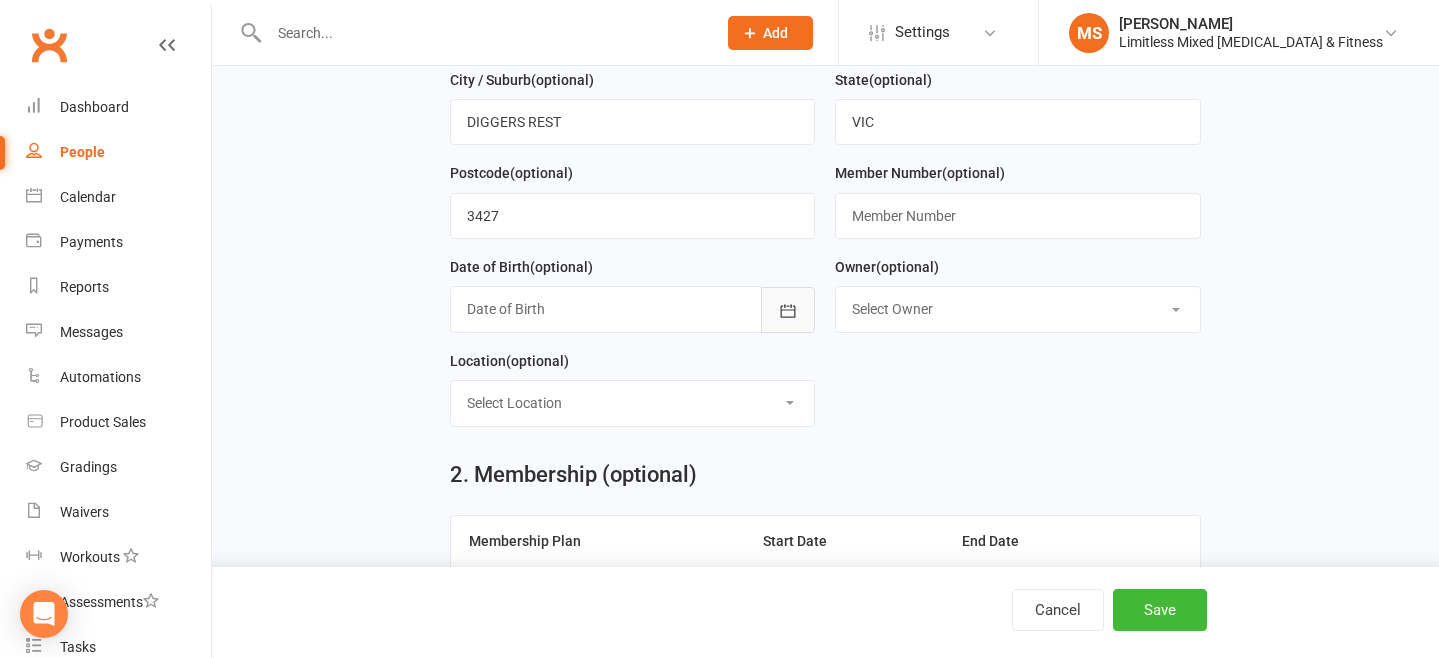 click at bounding box center (788, 310) 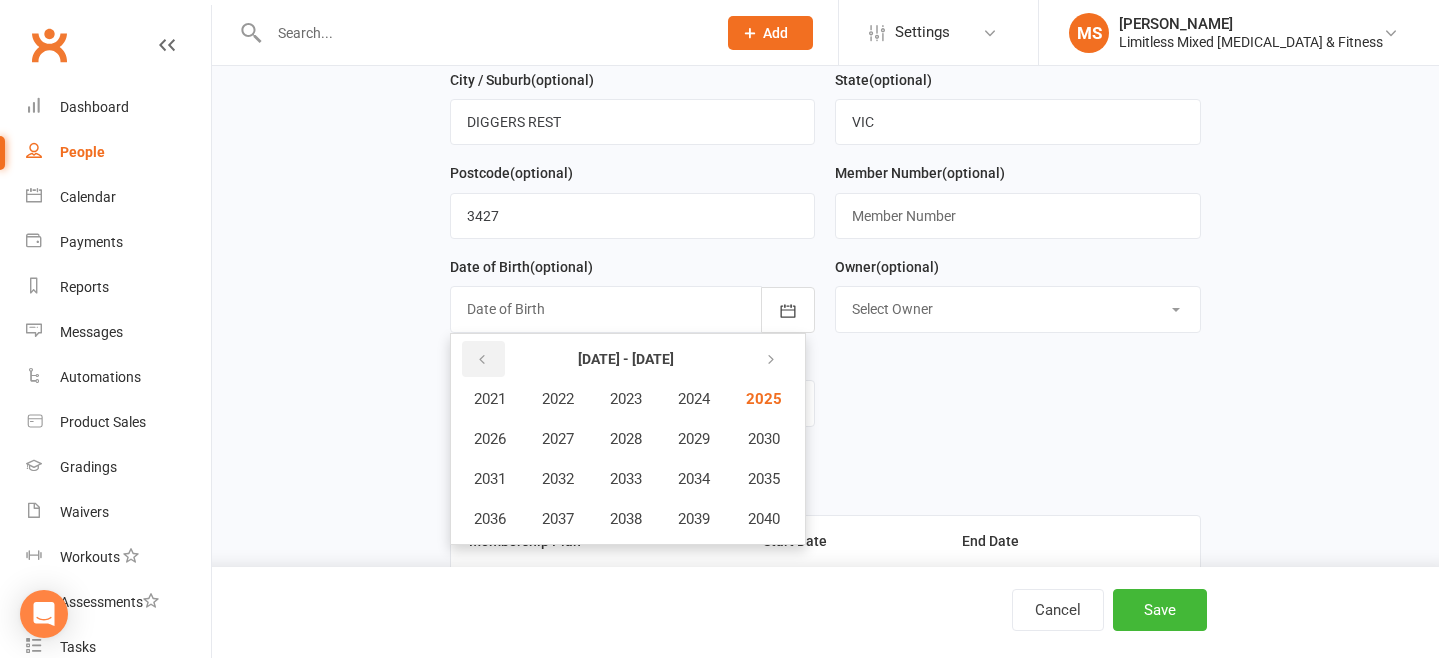 click at bounding box center (482, 360) 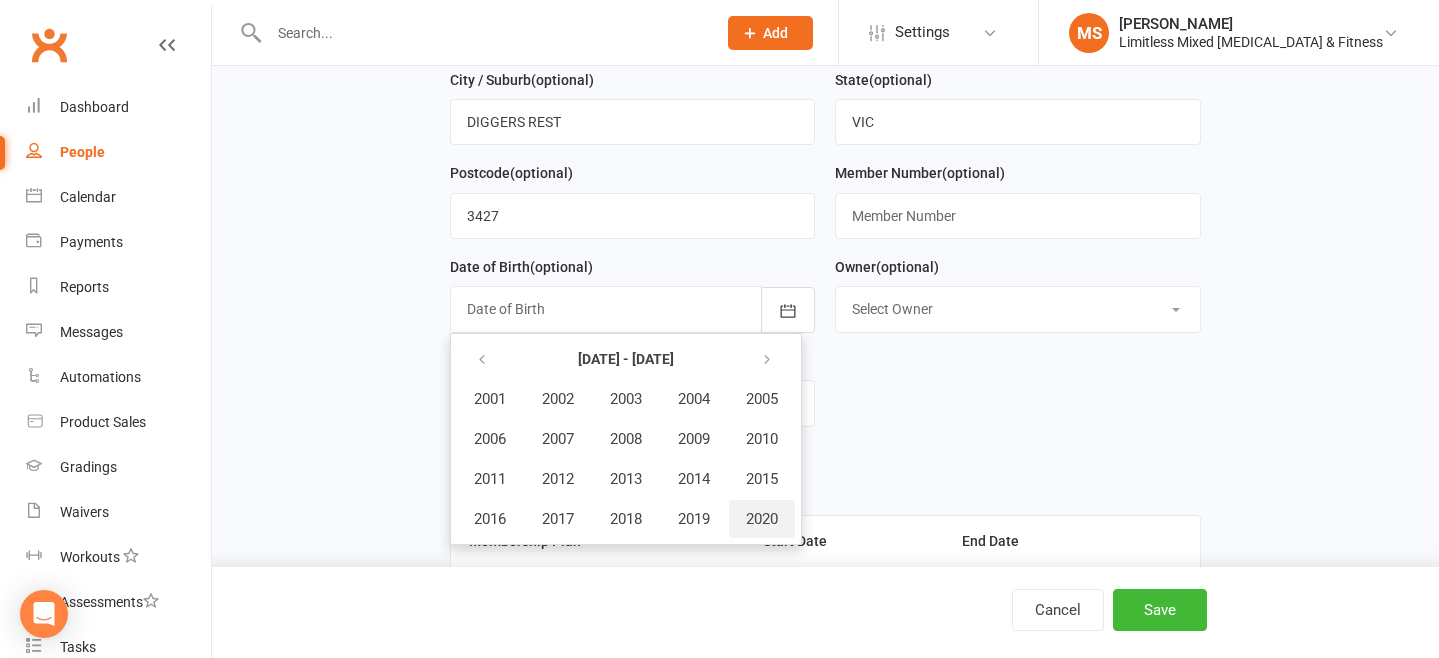 click on "2020" at bounding box center [762, 519] 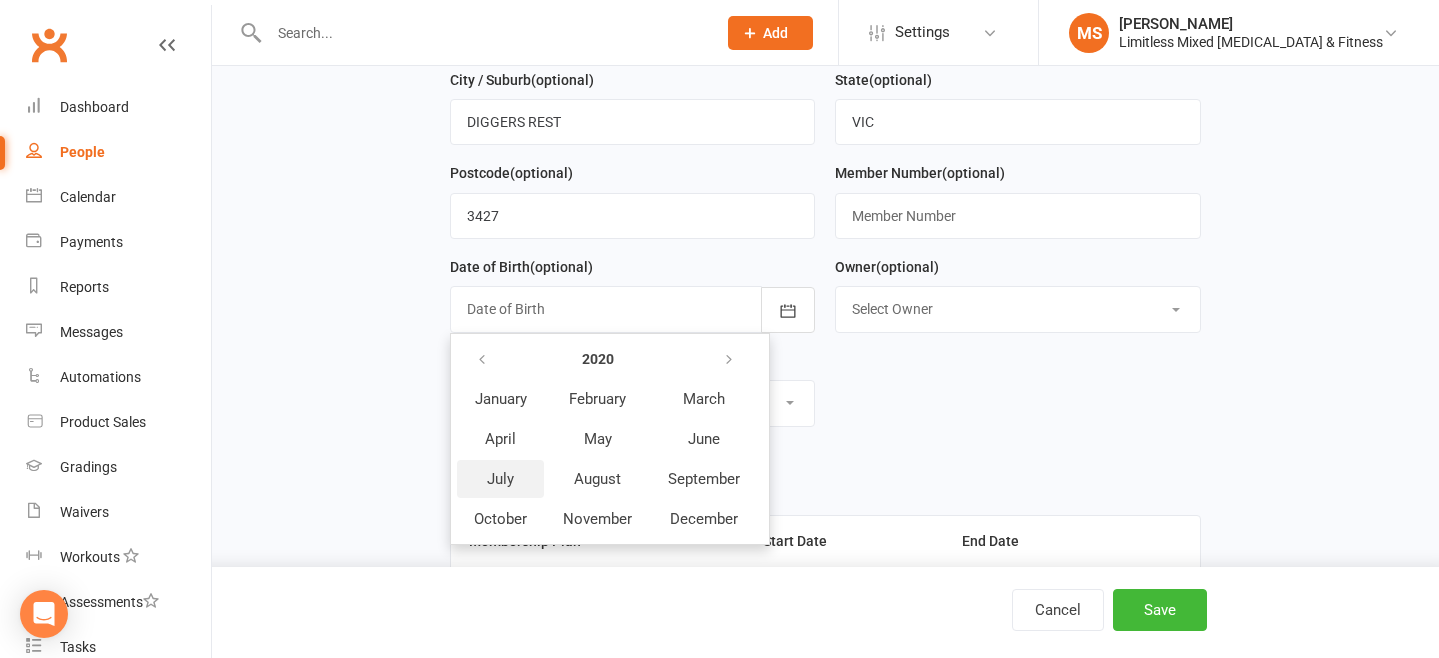click on "July" at bounding box center [500, 479] 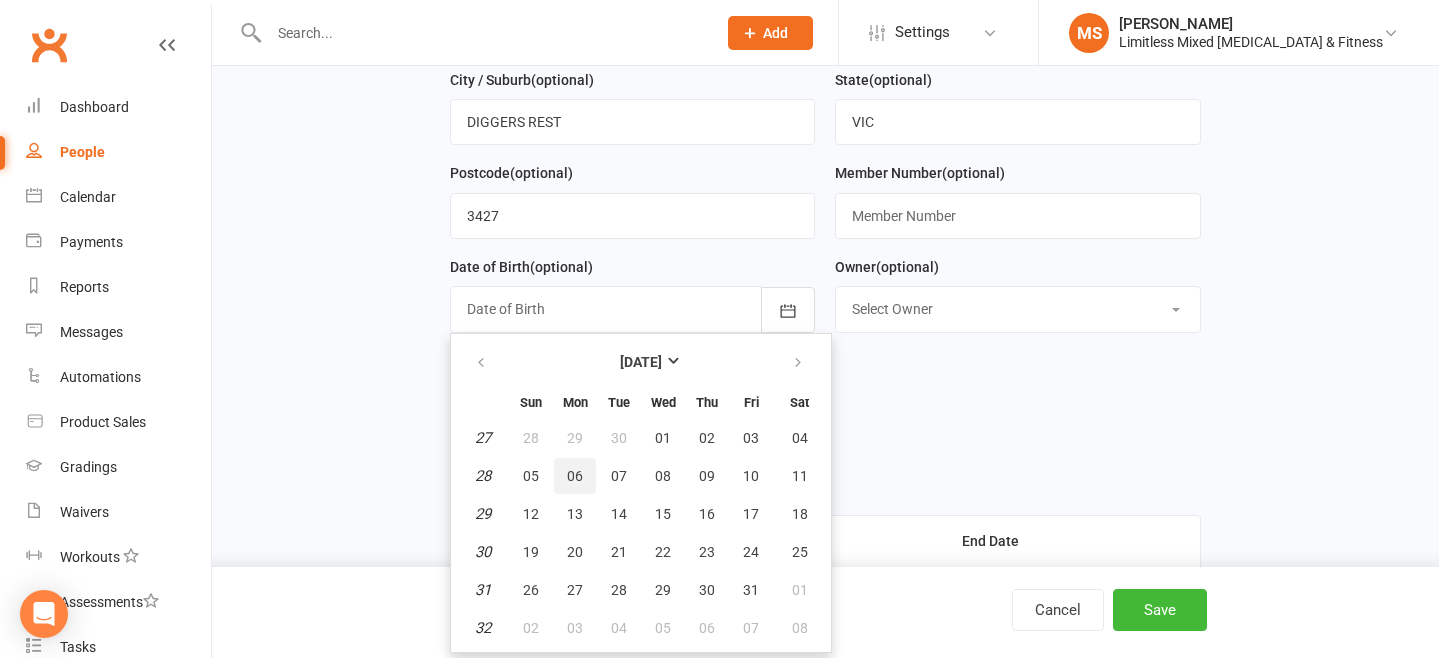 click on "06" at bounding box center [575, 476] 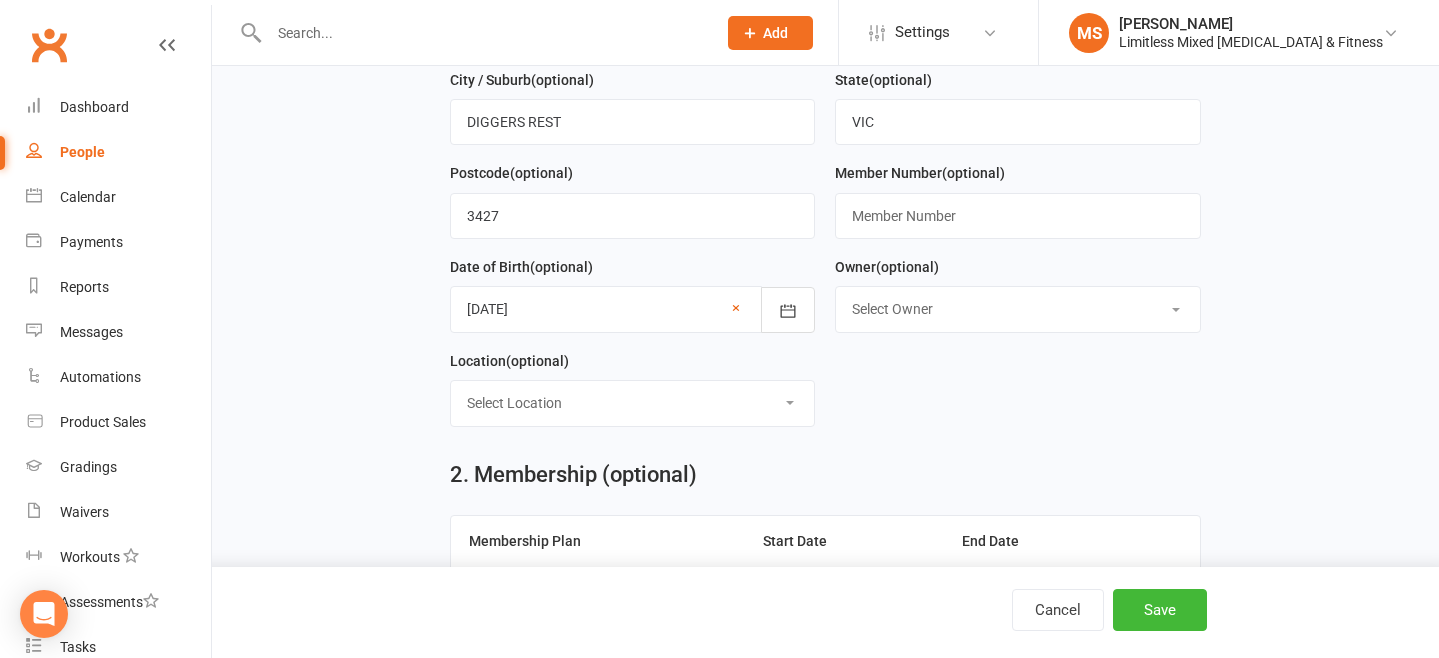 click on "Select Owner [PERSON_NAME] [PERSON_NAME] [PERSON_NAME] Info Limitless" at bounding box center (1017, 309) 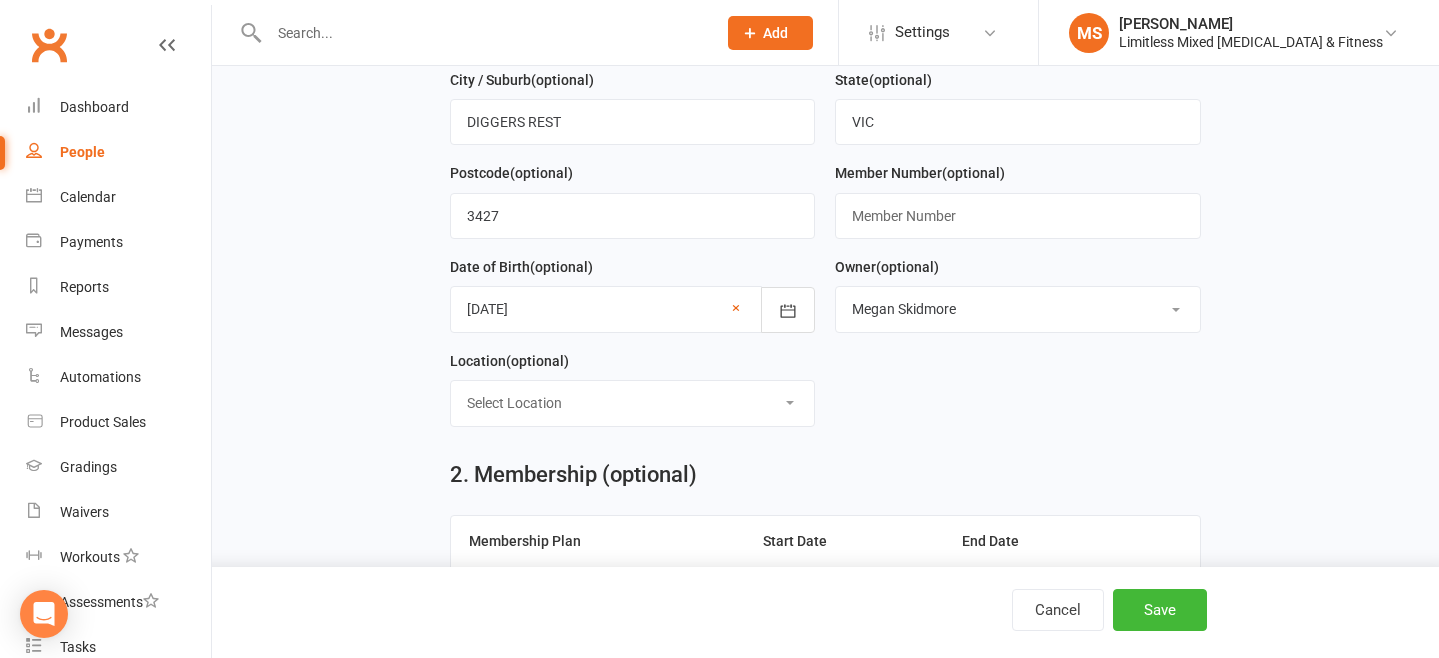 click on "Select Location LIMITLESS [GEOGRAPHIC_DATA] [GEOGRAPHIC_DATA]" at bounding box center (632, 403) 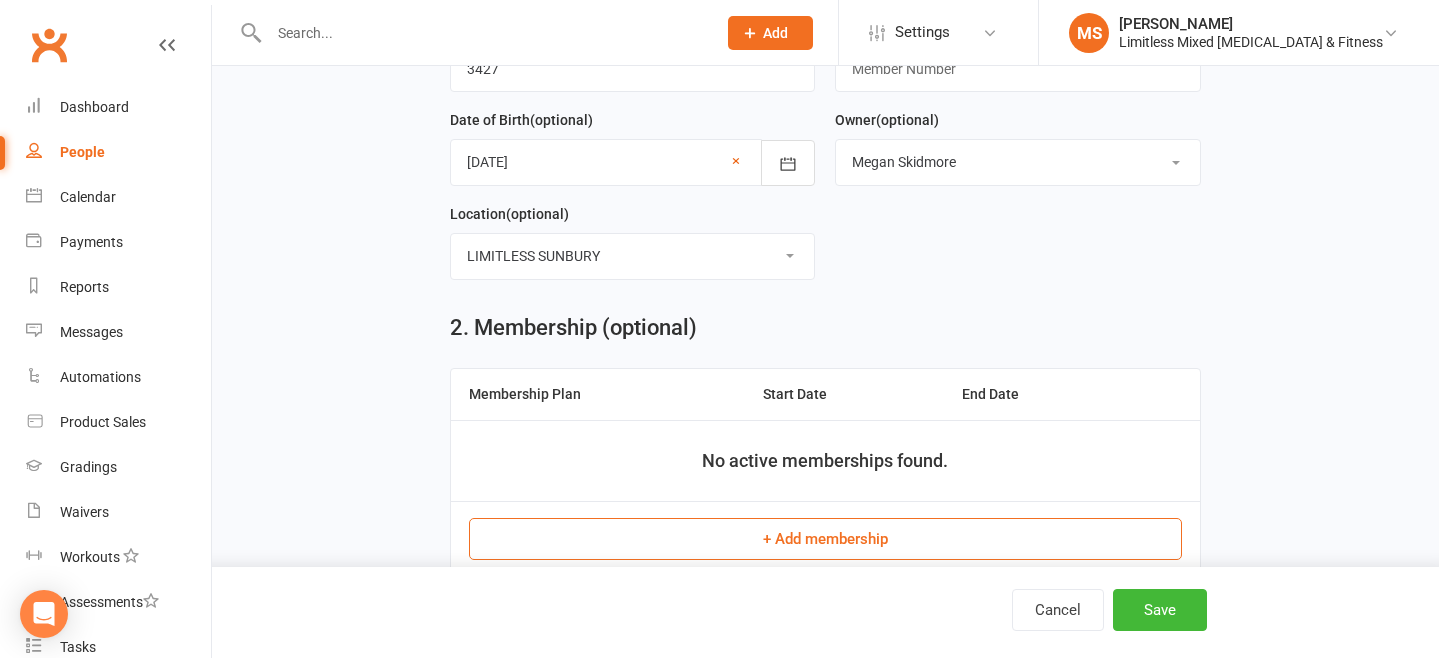 scroll, scrollTop: 704, scrollLeft: 0, axis: vertical 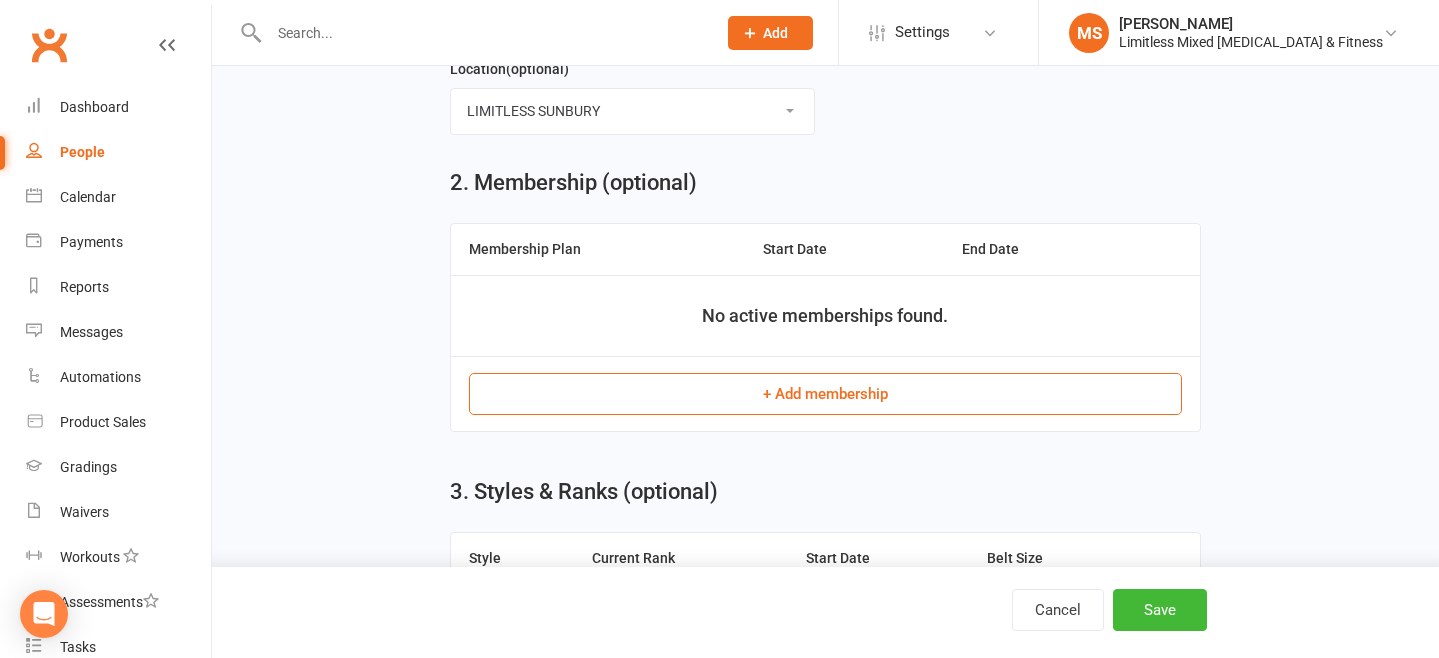 click on "+ Add membership" at bounding box center (825, 394) 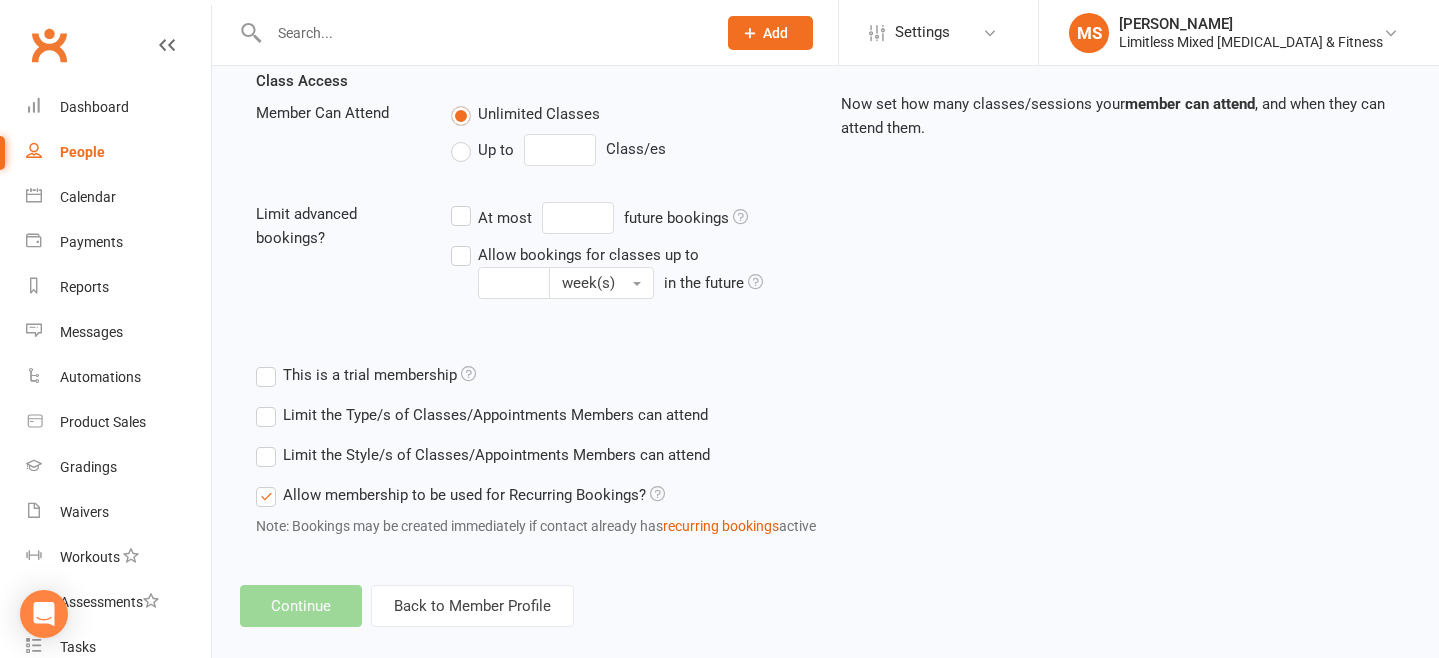scroll, scrollTop: 0, scrollLeft: 0, axis: both 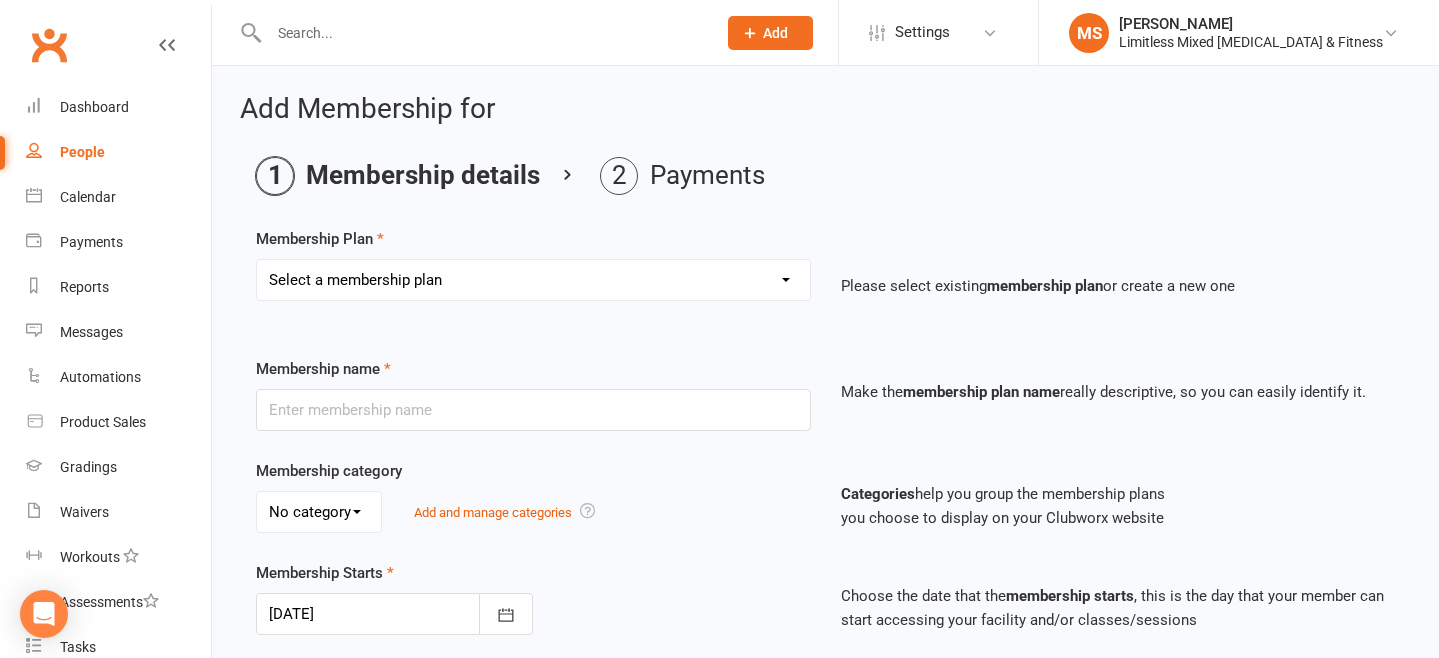 click on "Select a membership plan Create new Membership Plan Adult Full Membership Junior FULL Membership 10 Class Pass School Jiu Jitsu Membership 1 Day Training School Jiu Jitsu Membership - 2 Day Training Staff, Family, Friend membership Junior HALF Price Family Membership 3rd member Trial Membership" at bounding box center (533, 280) 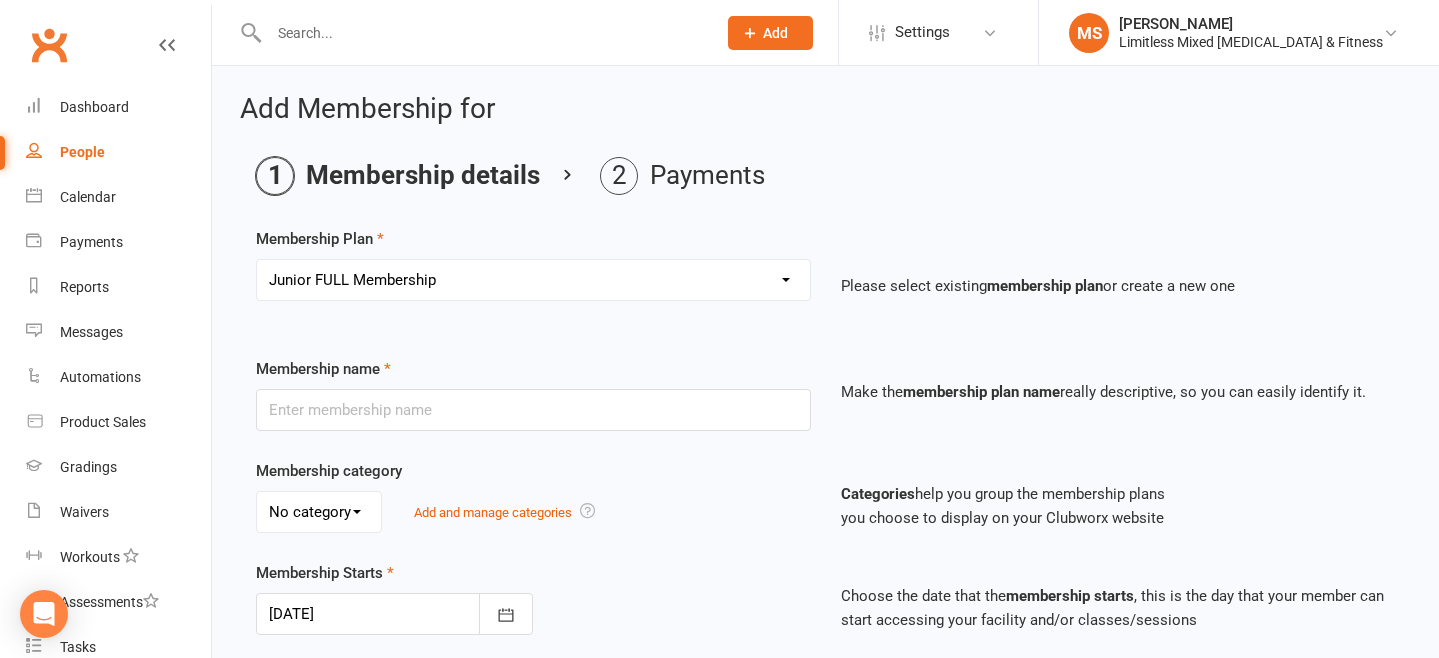 type on "Junior FULL Membership" 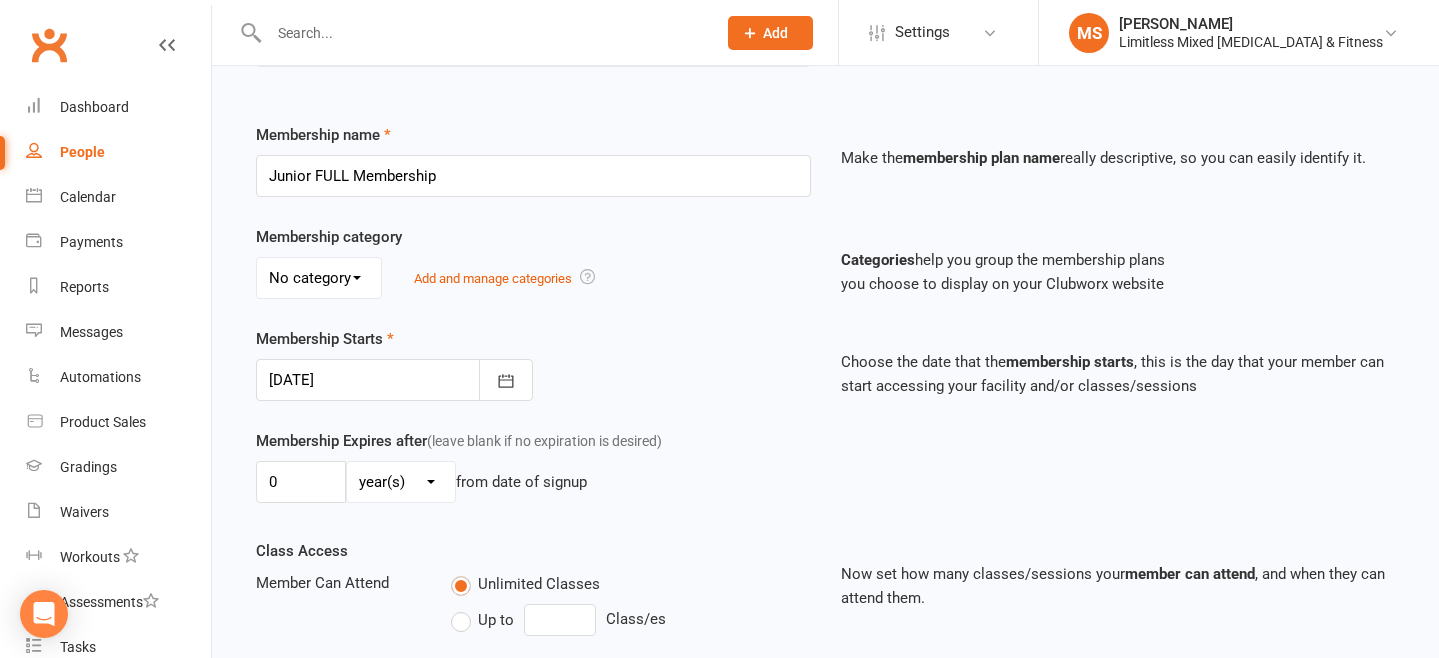 scroll, scrollTop: 241, scrollLeft: 0, axis: vertical 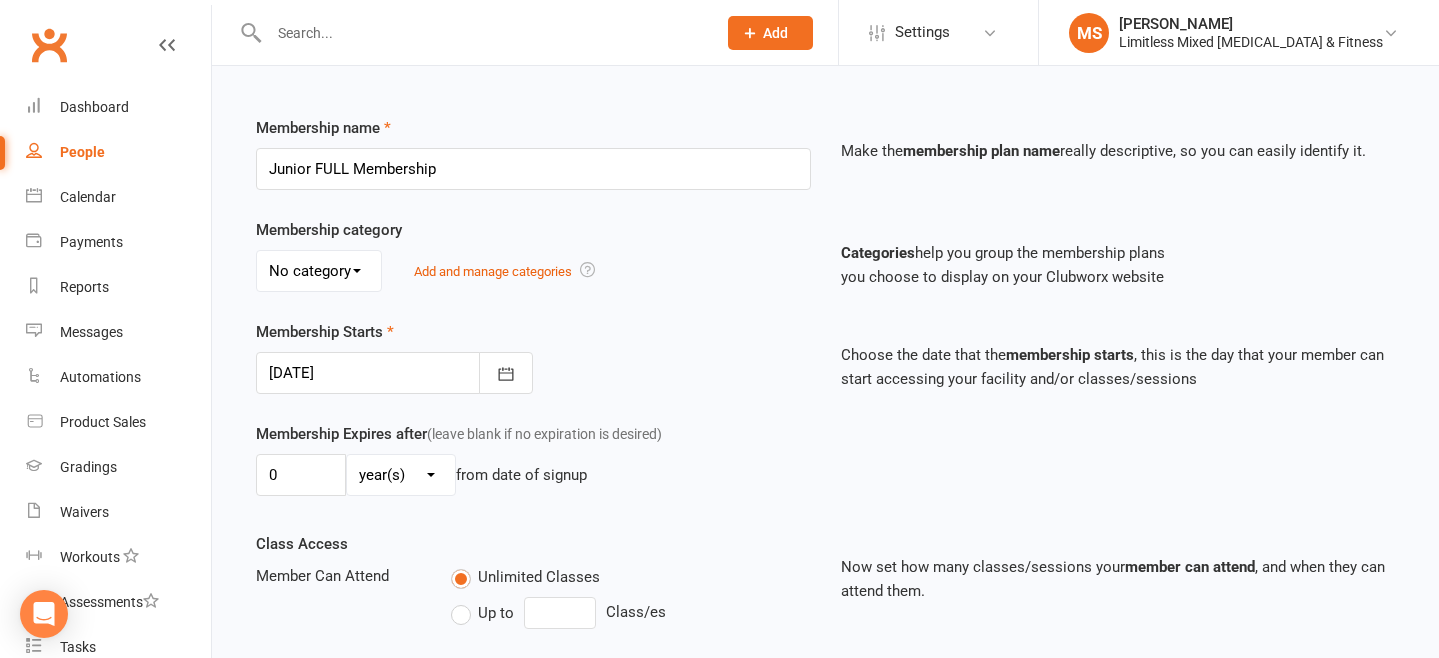 click at bounding box center [394, 373] 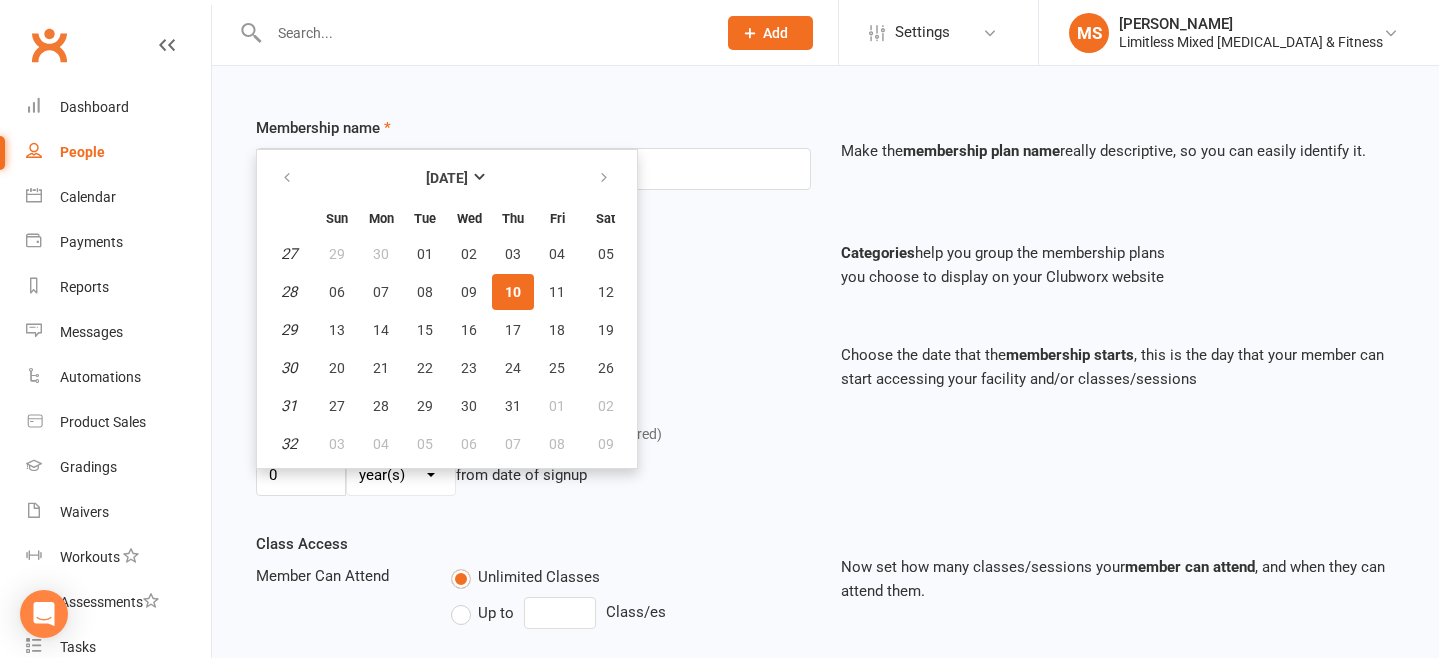 click on "10" at bounding box center (513, 292) 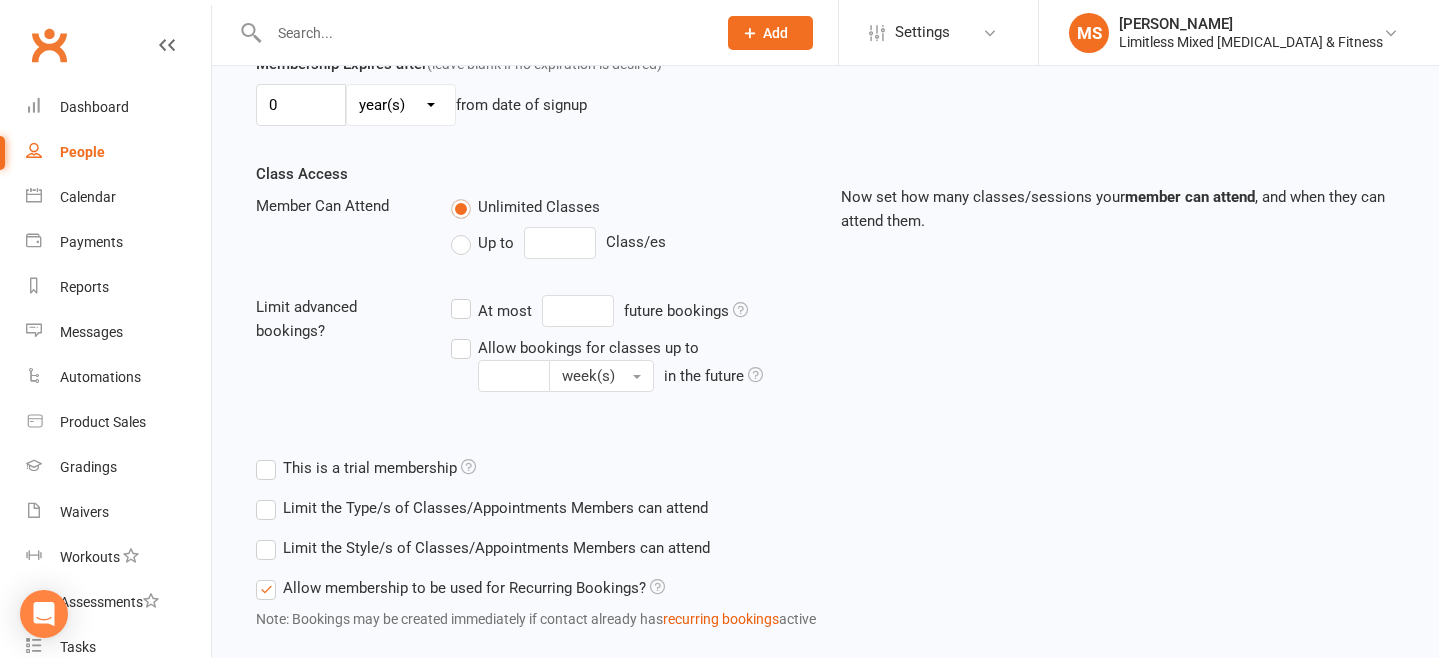 scroll, scrollTop: 730, scrollLeft: 0, axis: vertical 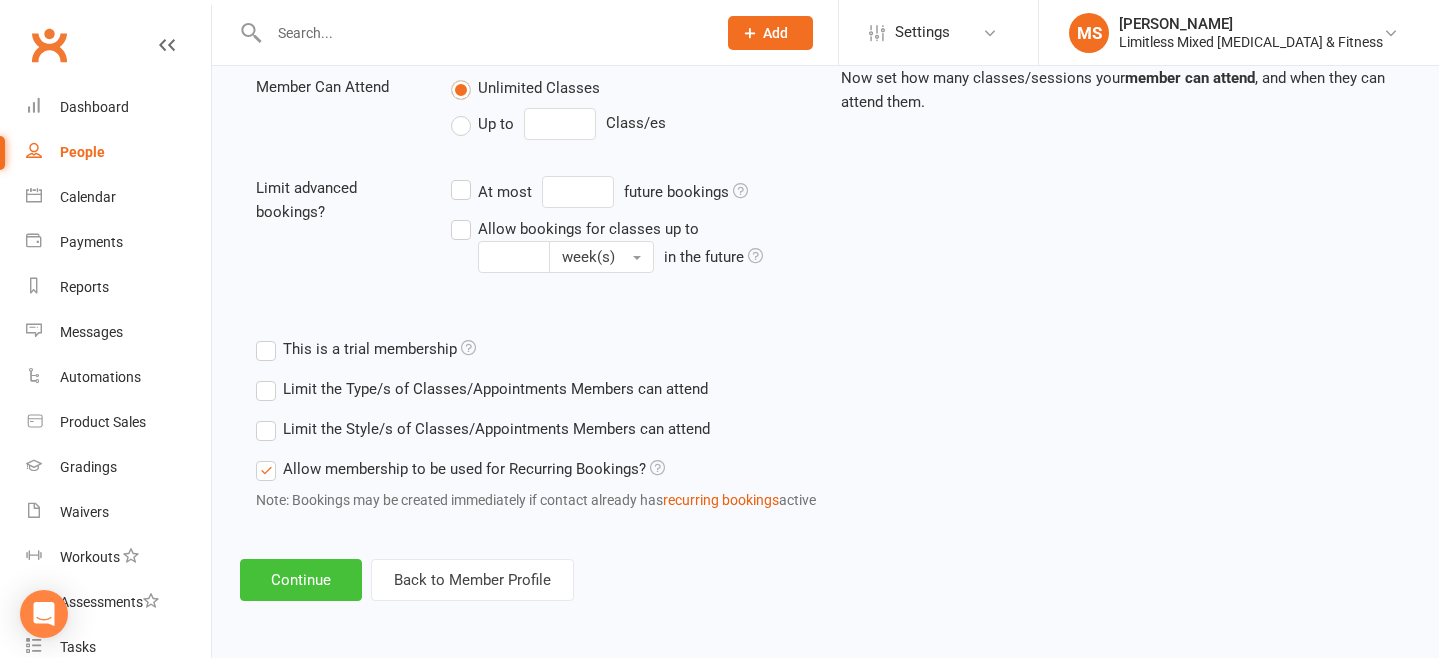 click on "Continue" at bounding box center [301, 580] 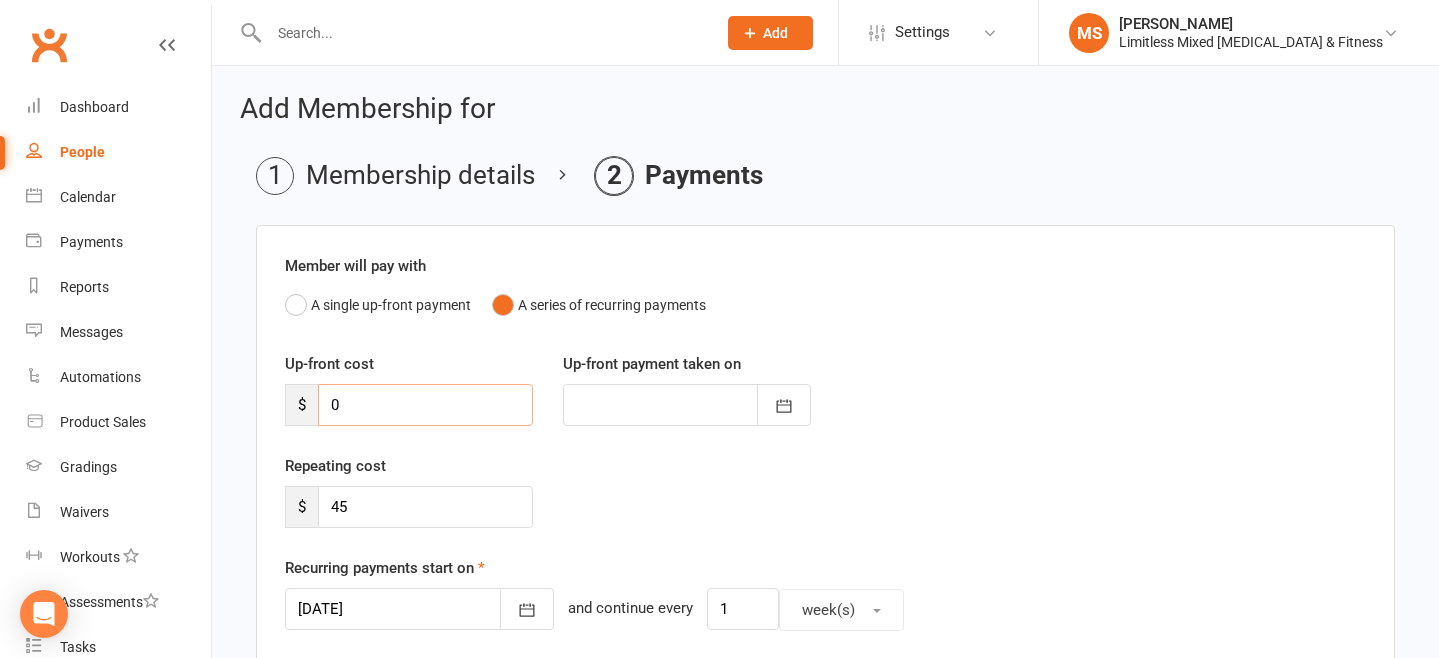 click on "0" at bounding box center [425, 405] 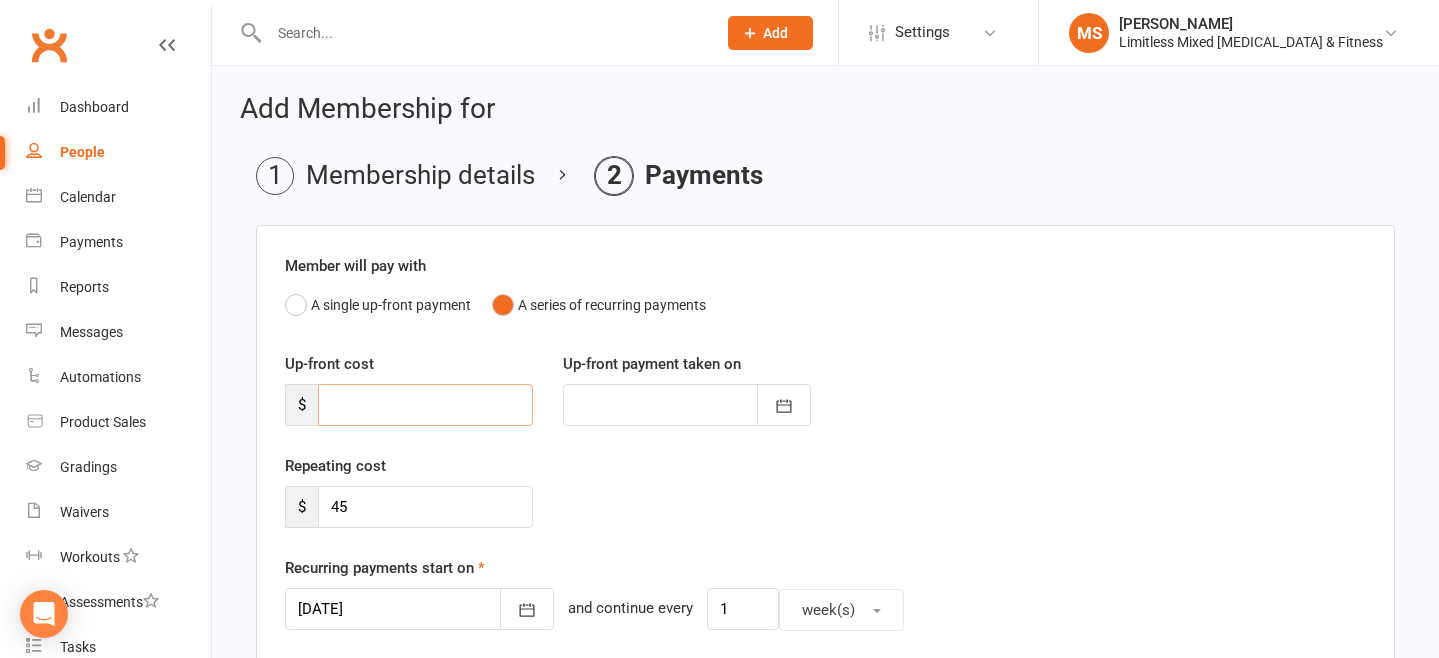 type on "2" 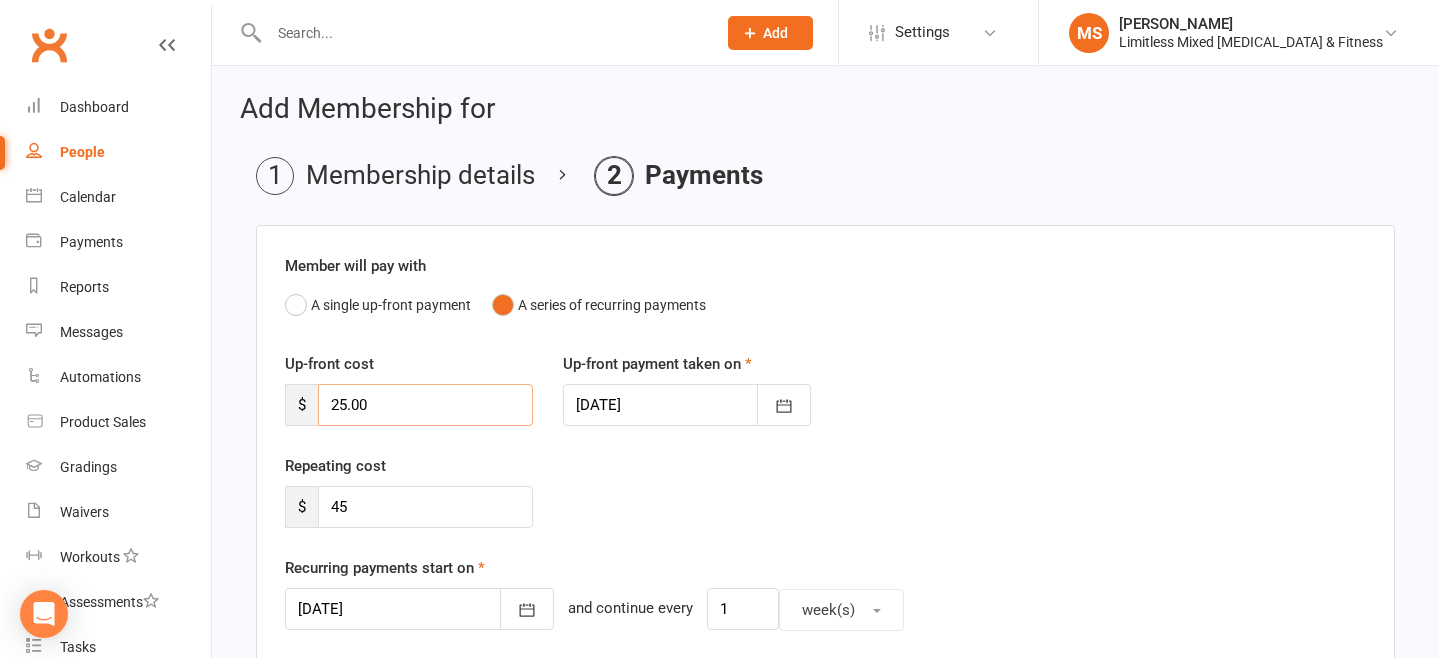 type on "25.00" 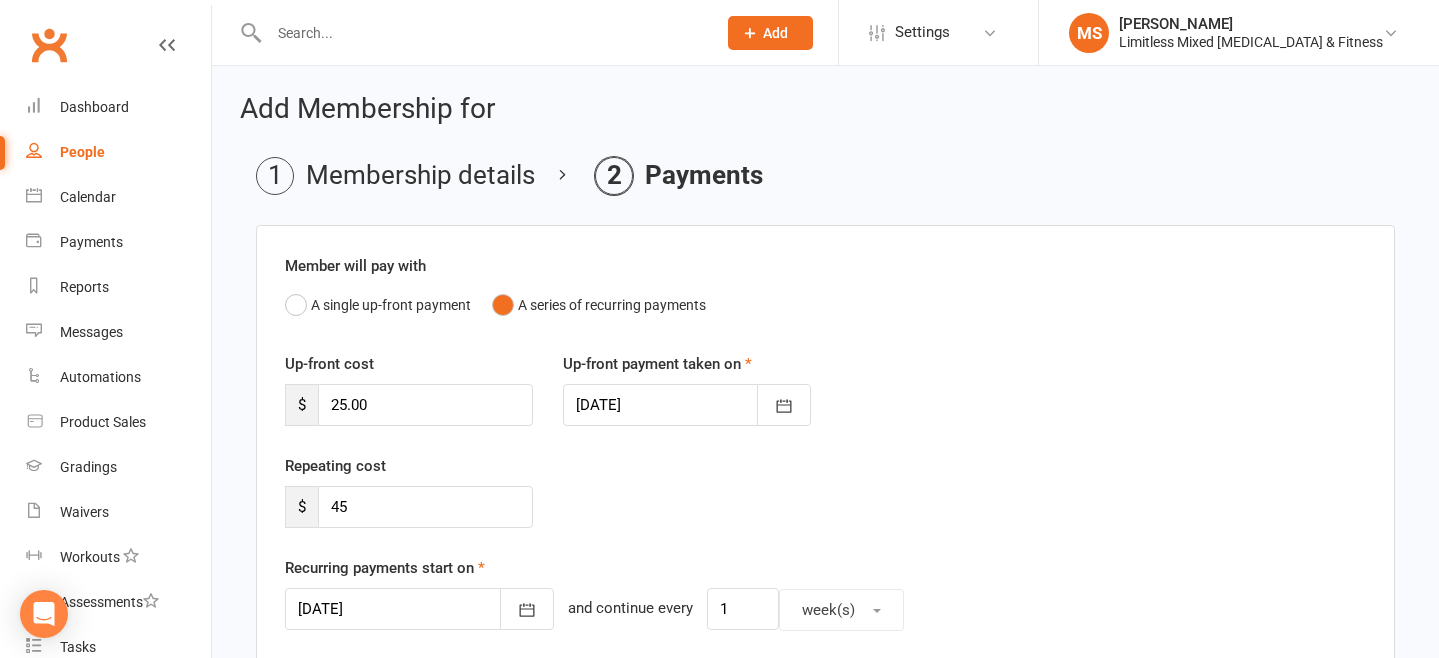 click at bounding box center [687, 405] 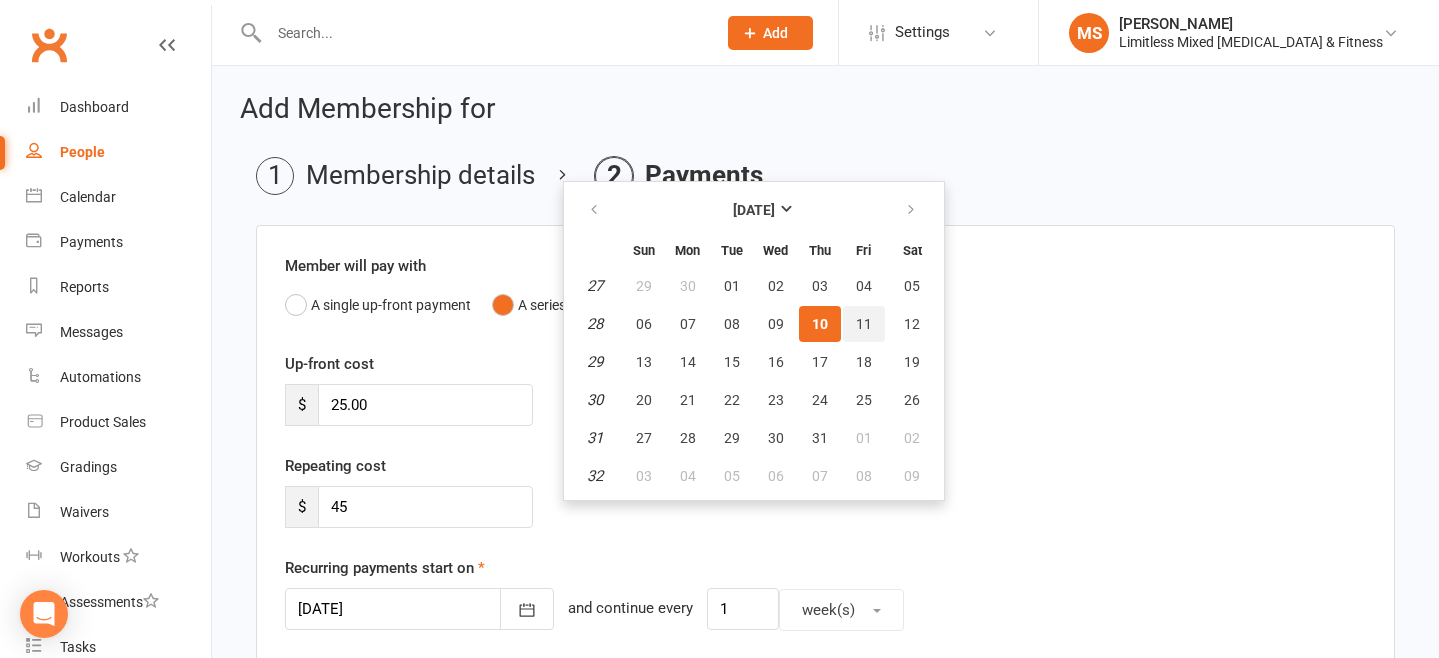 click on "11" at bounding box center [864, 324] 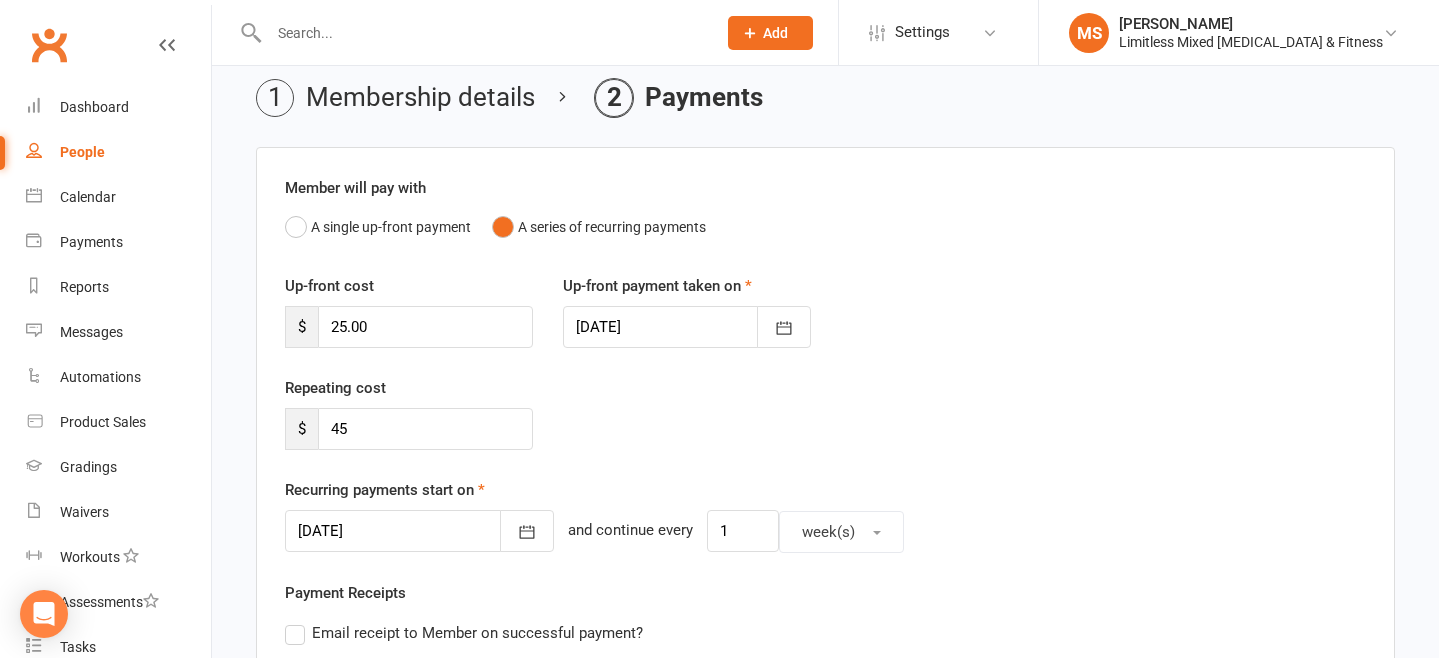 scroll, scrollTop: 96, scrollLeft: 0, axis: vertical 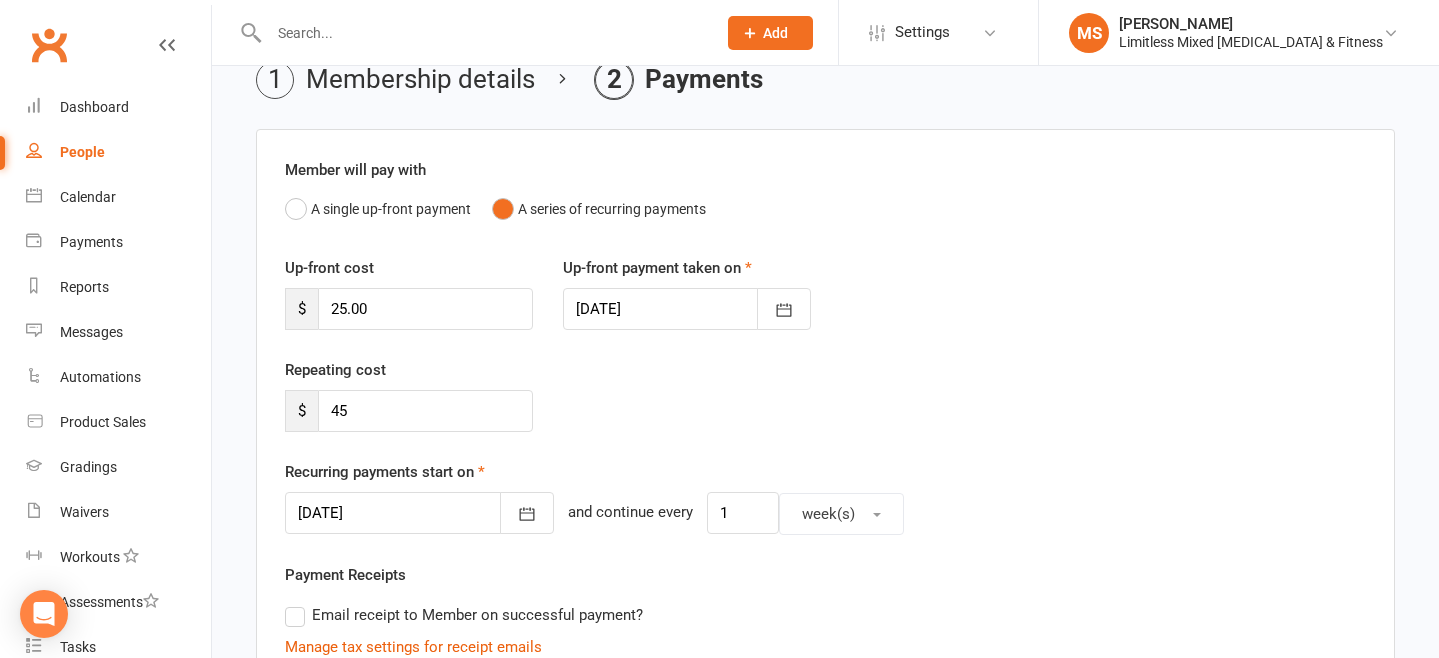 click at bounding box center (419, 513) 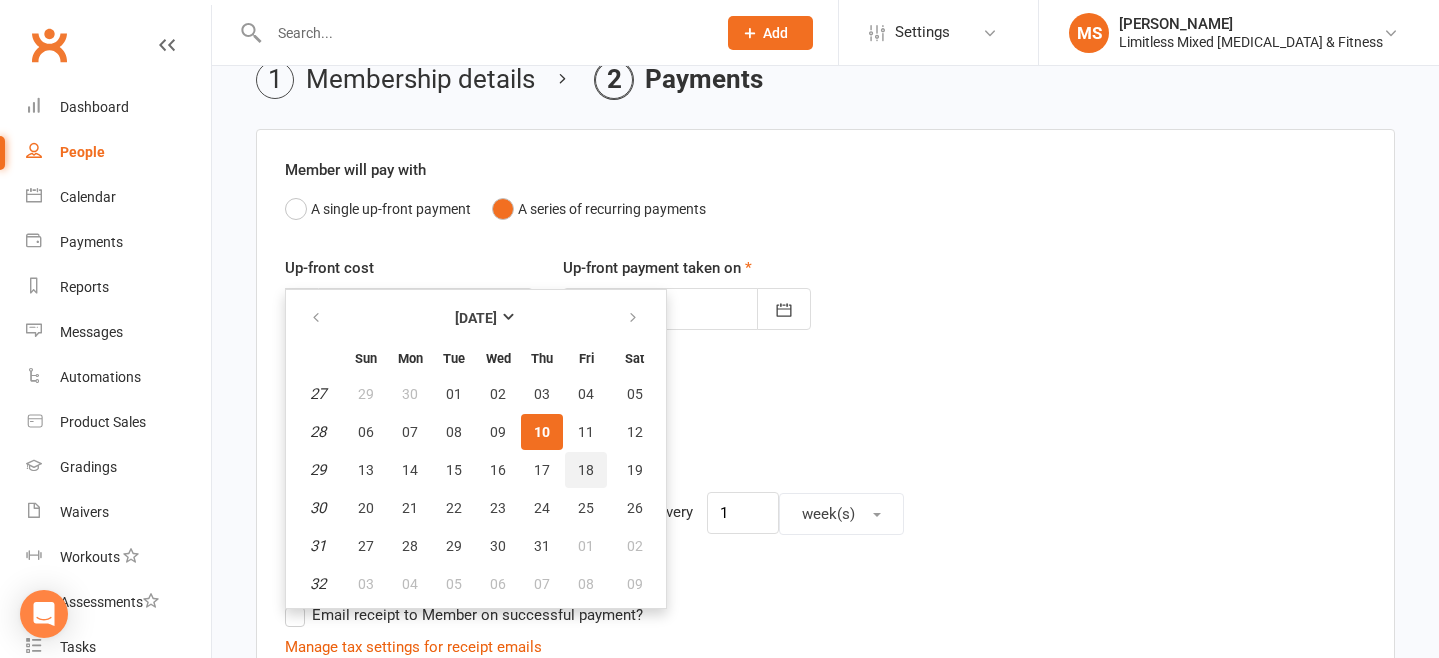click on "18" at bounding box center [586, 470] 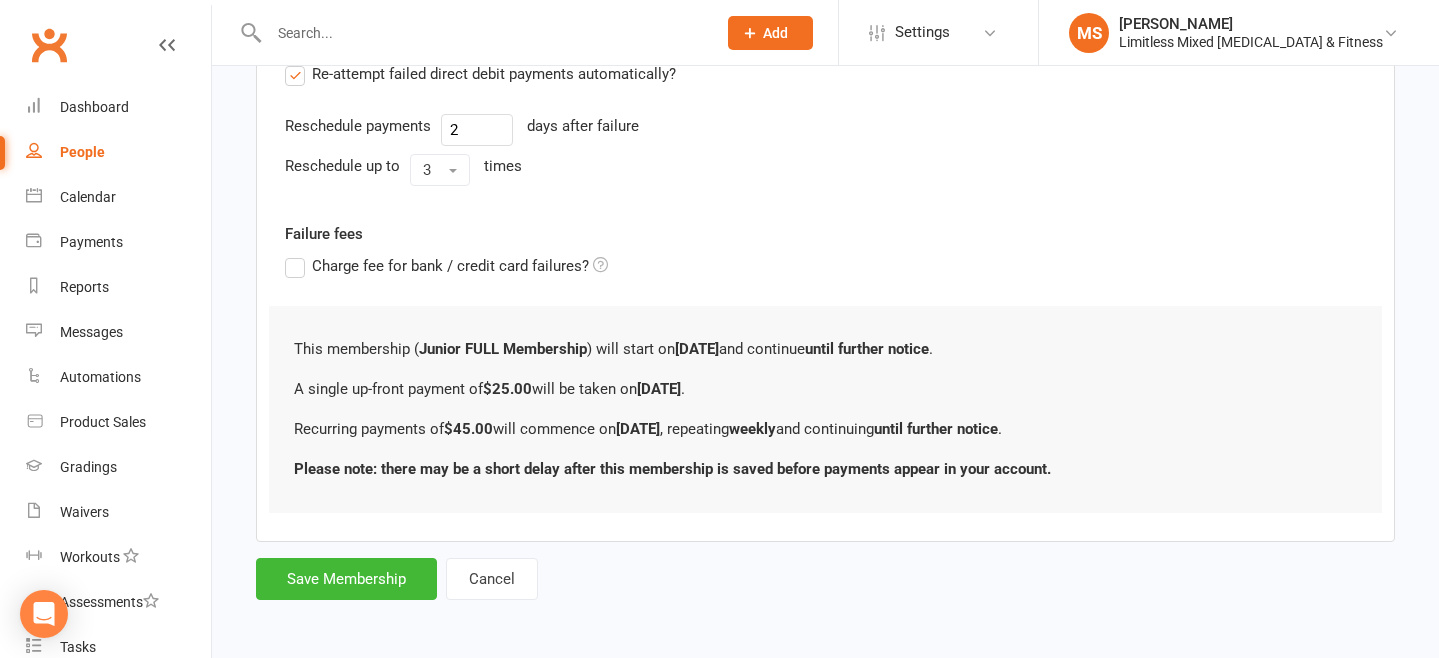 scroll, scrollTop: 756, scrollLeft: 0, axis: vertical 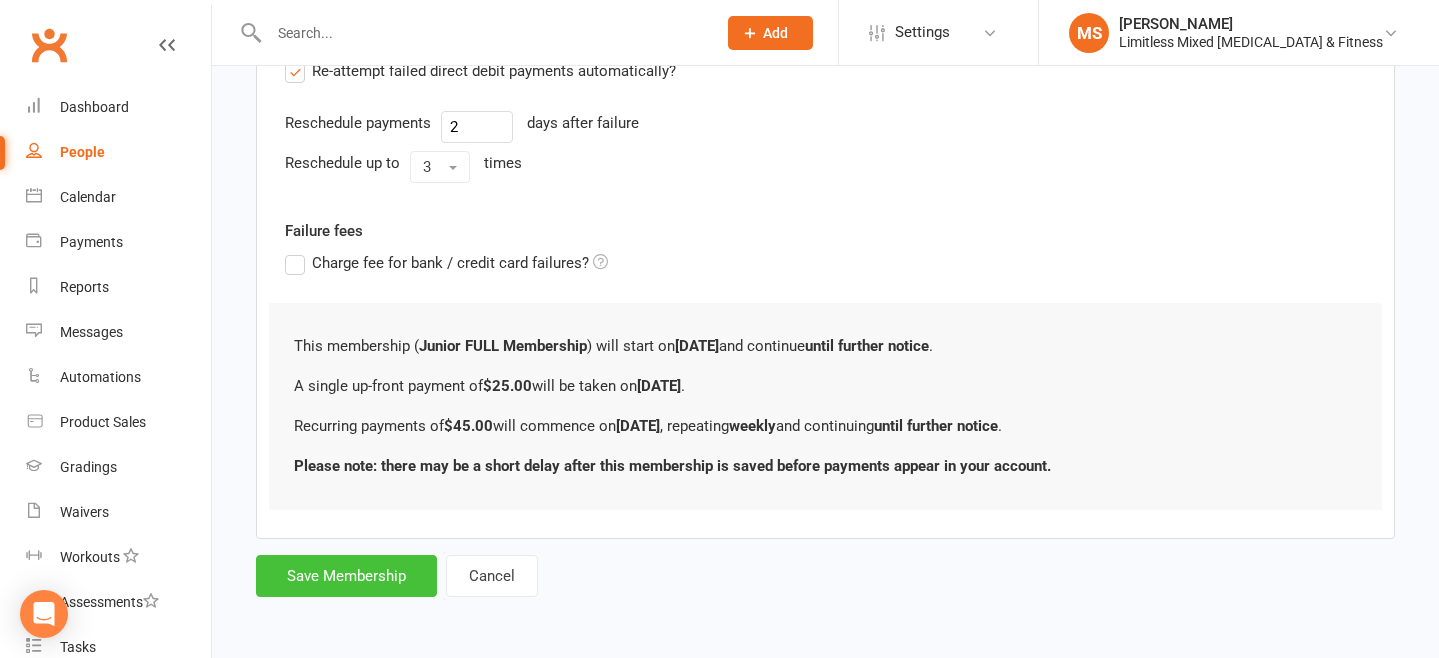 click on "Save Membership" at bounding box center (346, 576) 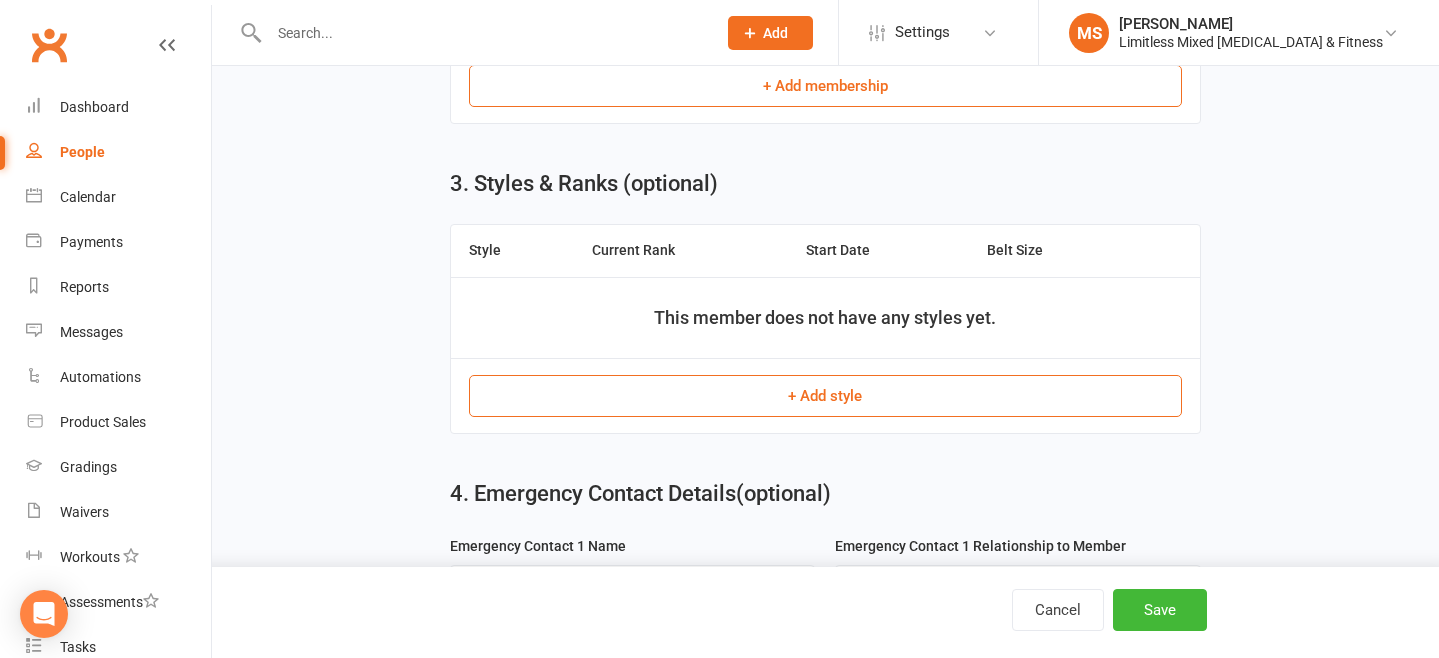 scroll, scrollTop: 1038, scrollLeft: 0, axis: vertical 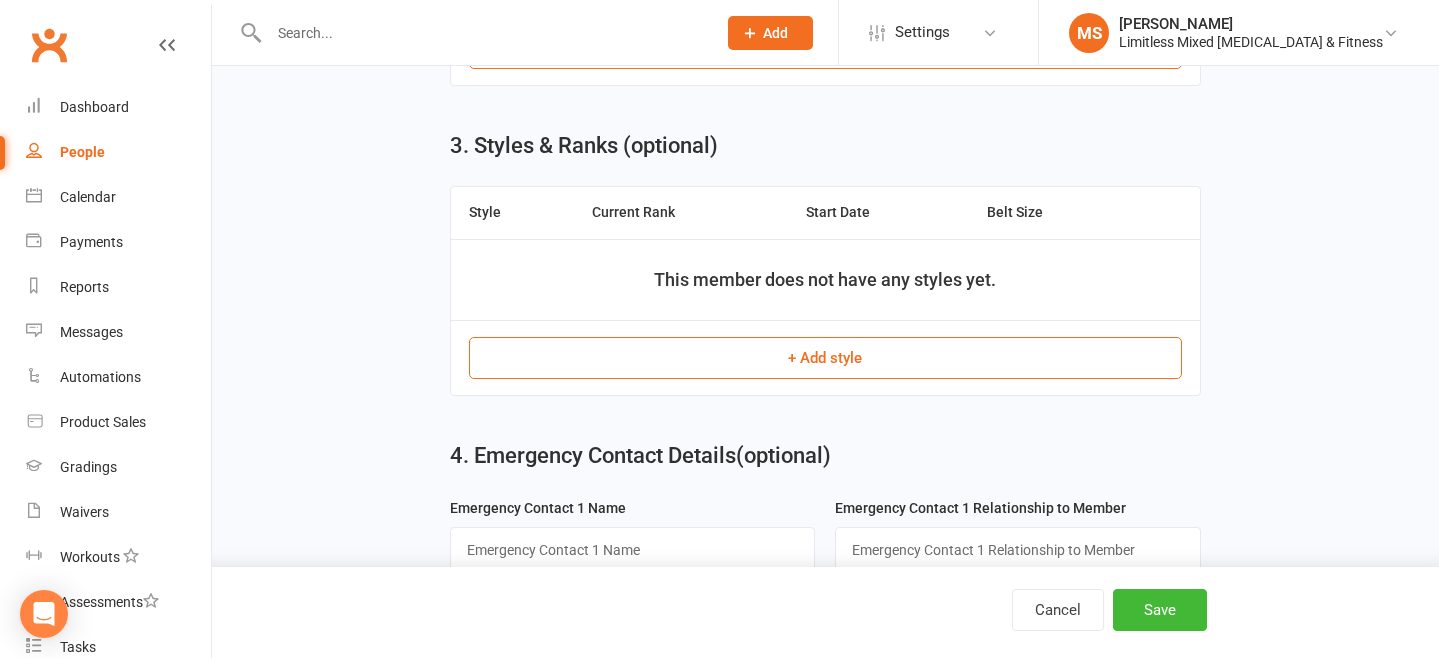 click on "+ Add style" at bounding box center [825, 357] 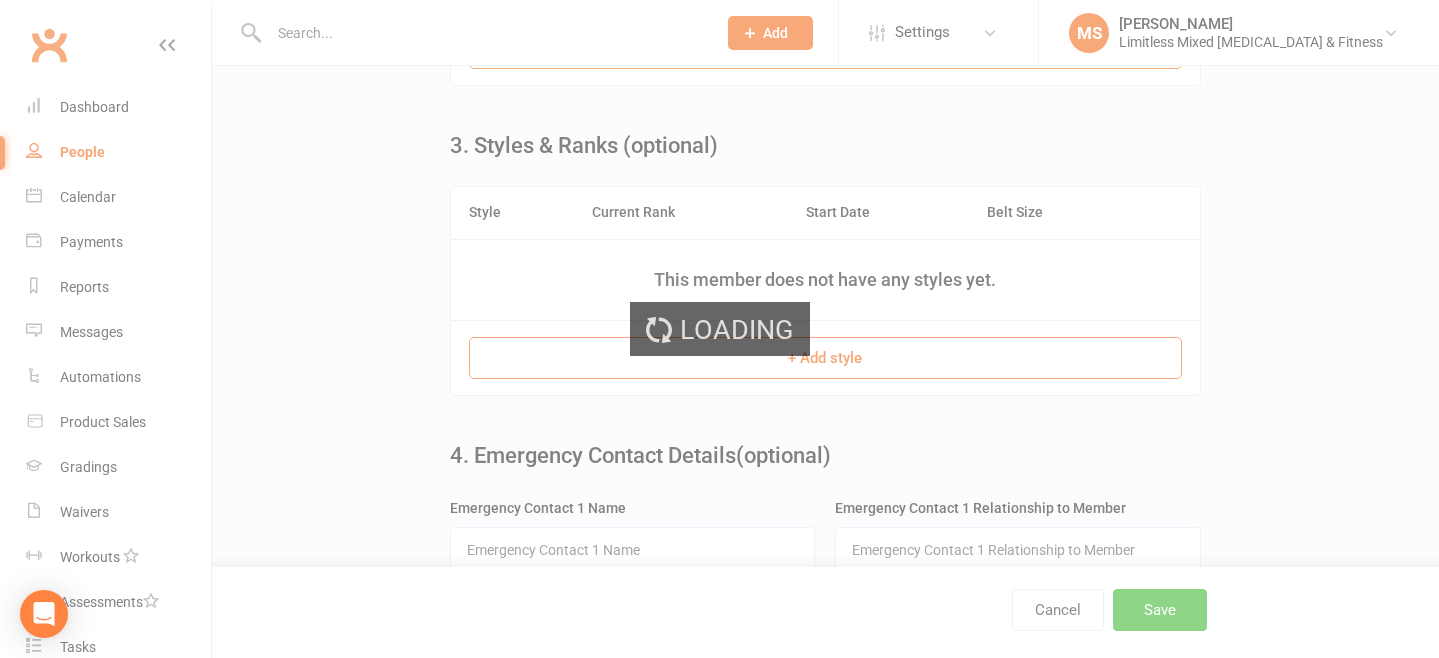 scroll, scrollTop: 0, scrollLeft: 0, axis: both 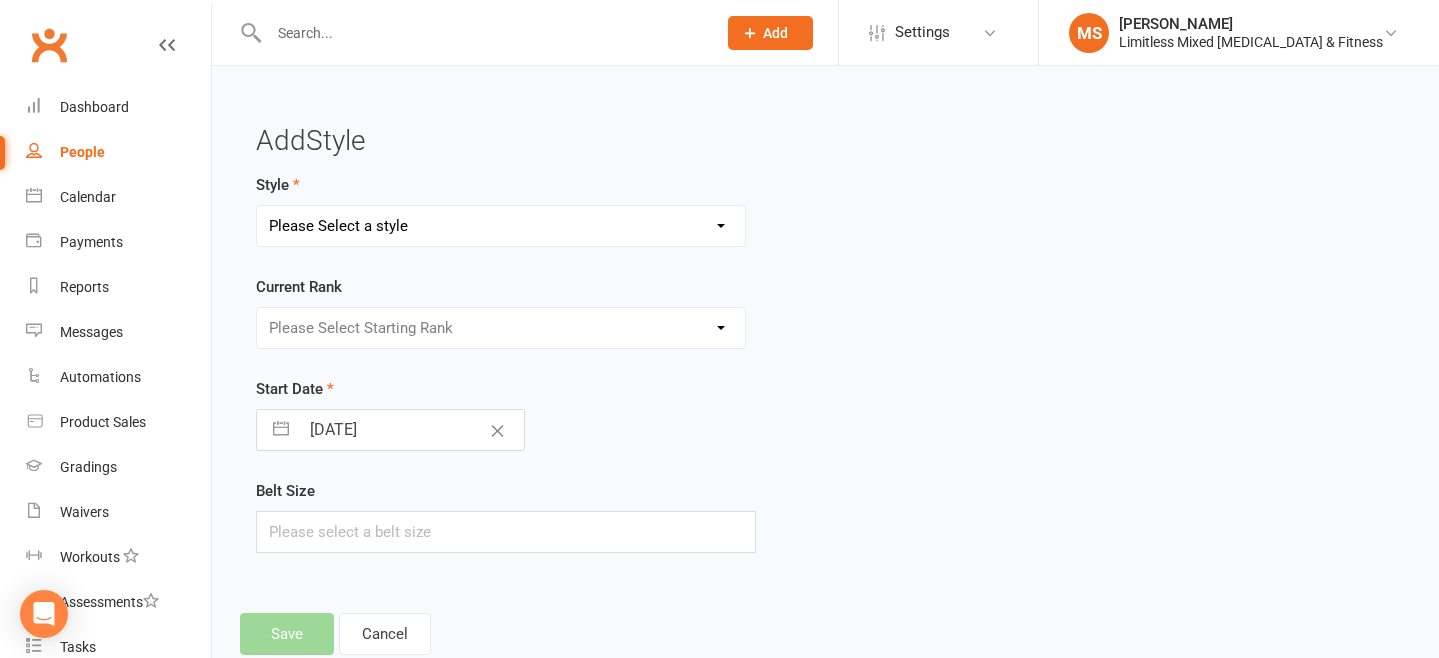 click on "Please Select a style Adult Jiu Jitsu Adult Muay Thai Junior Jiu Jitsu Junior Muay Thai MMA Fundamentals School Jiu Jitsu" at bounding box center (501, 226) 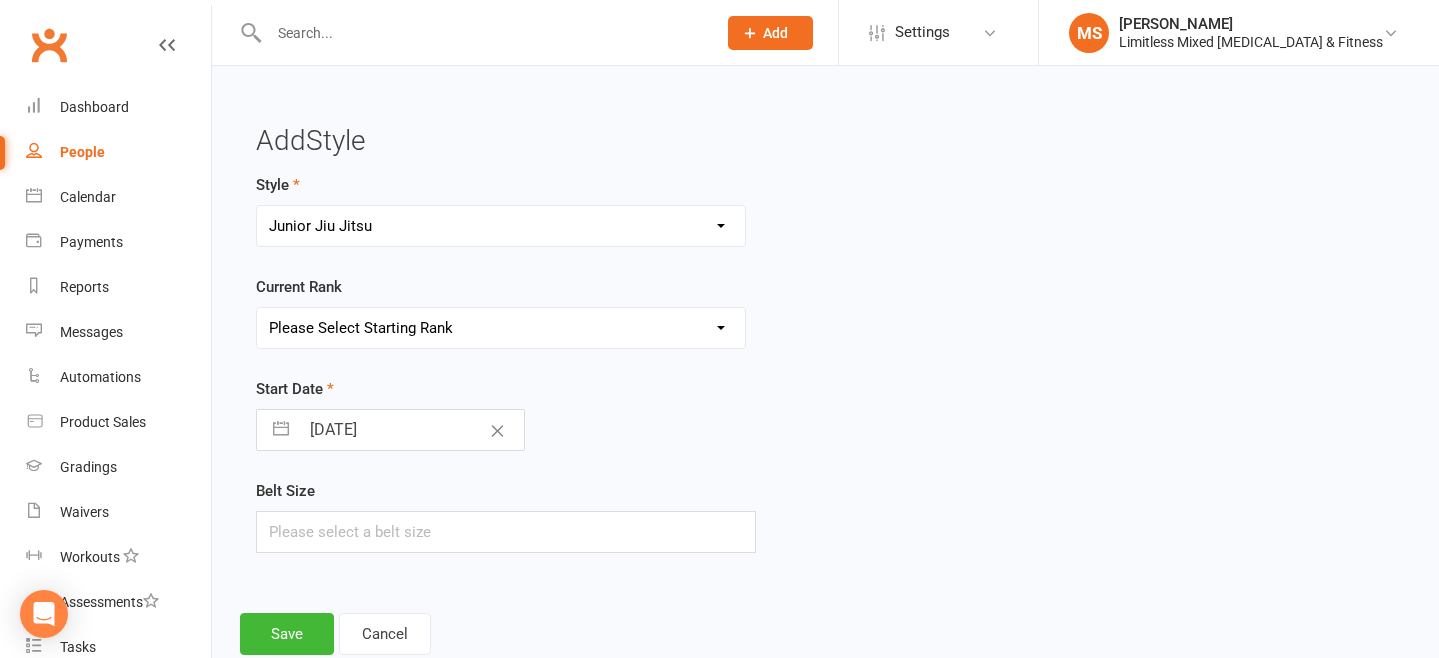click on "Please Select Starting Rank White White + 1 White + 2 White + 3 White + 4  Grey/White Grey/White + 1 Grey/White + 2 Grey/White + 3 Grey/White + 4 Solid Grey Solid Grey + 1 Solid Grey + 2 Solid Grey + 3 Solid Grey + 4 Grey/Black Grey/Black + 1 Grey/Black + 2 Grey/Black + 3 Grey/Black + 4 Yellow/White Yellow/White + 1 Yellow/White + 2 Yellow/White + 3 Yellow/White + 4 Solid Yellow Solid Yellow + 1 Solid Yellow + 2 Solid Yellow + 3 Solid Yellow + 4 Yellow/Black Yellow/Black + 1 Yellow/Black + 2 Yellow/Black + 3 Yellow/Black + 4 Orange/White Orange/White + 1 Orange/White + 2 Orange/White + 3 Orange/White + 4 Solid Orange Solid Orange + 1 Solid Orange + 2 Solid Orange + 3 Solid Orange + 4 Orange/Black  Orange/Black + 1 Orange/Black + 2 Orange/Black + 3 Orange/Black + 4 Green/White Green/White + 1 Green/White + 2 Green/White + 3 Green/White + 4 Solid Green Solid Green + 1 Solid Green + 2 Solid Green + 3 Solid Green + 4 Green/Black  Green/Black + 1 Green/Black + 2 Green/Black + 3 Green/Black + 4 Juvenile Blue" at bounding box center [501, 328] 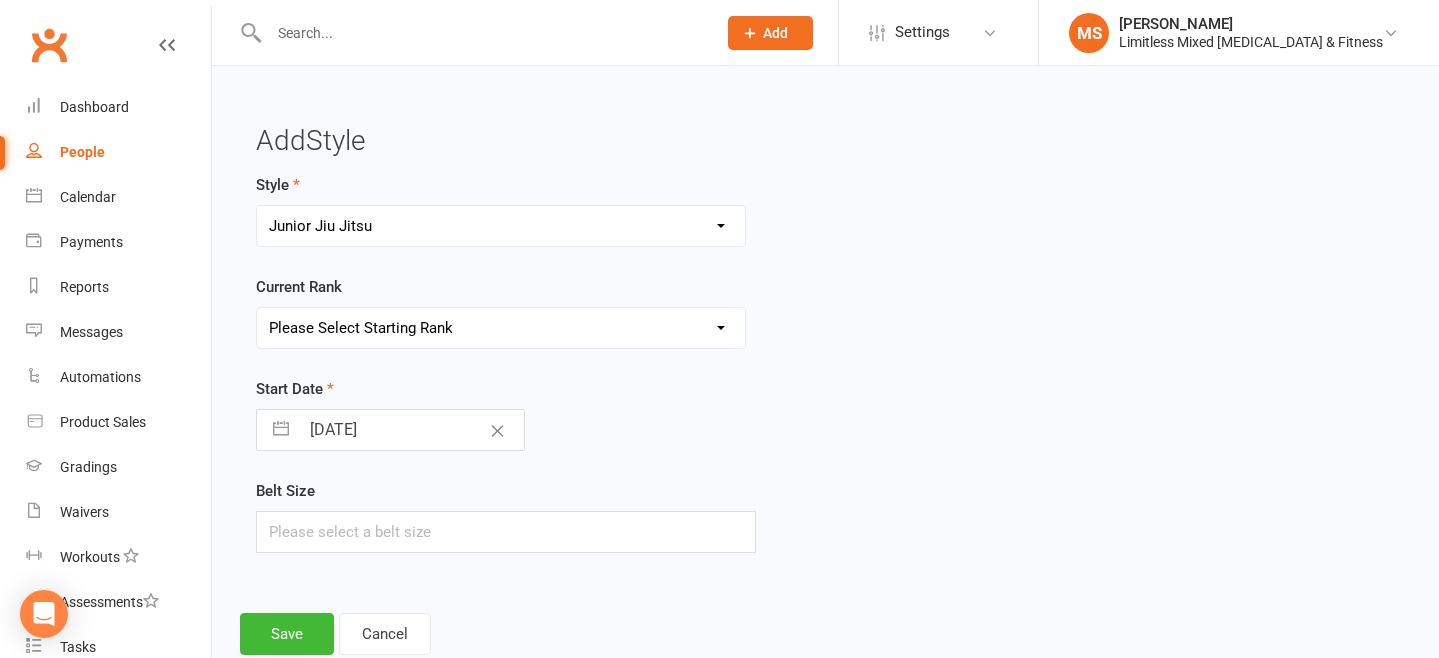 select on "43155" 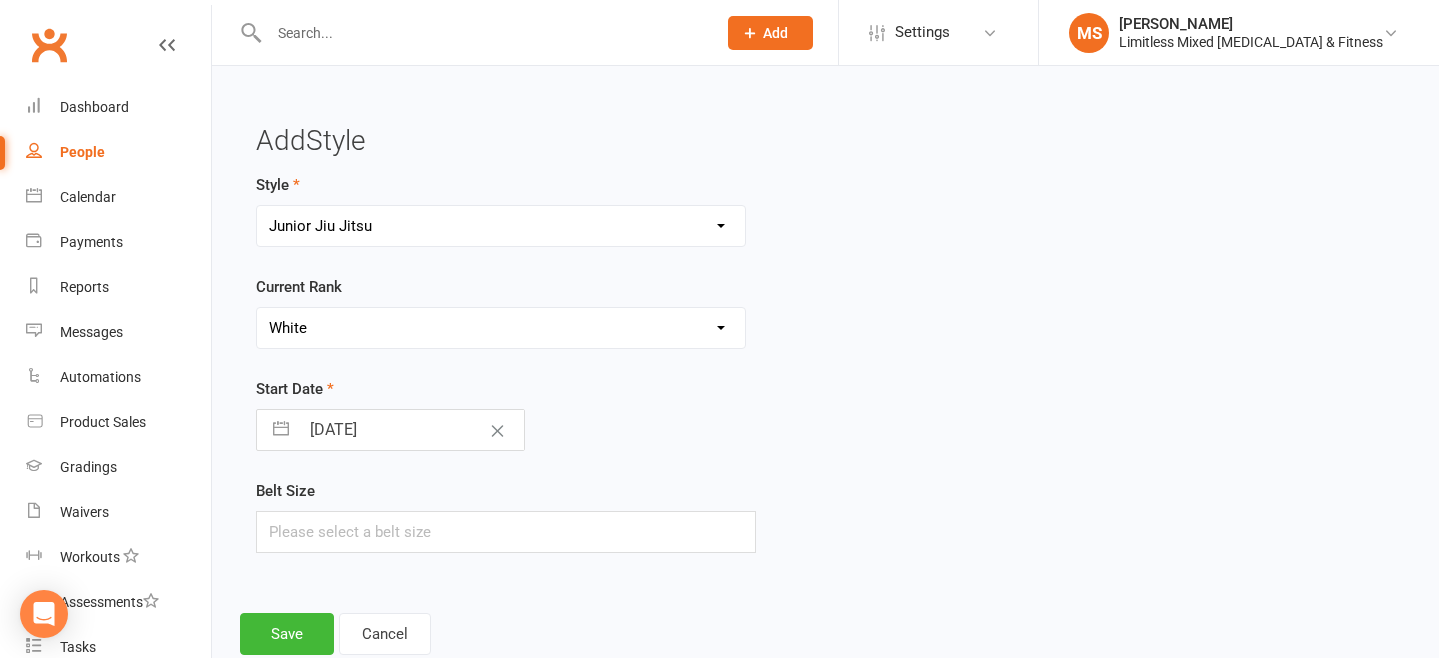 click on "[DATE]" at bounding box center [411, 430] 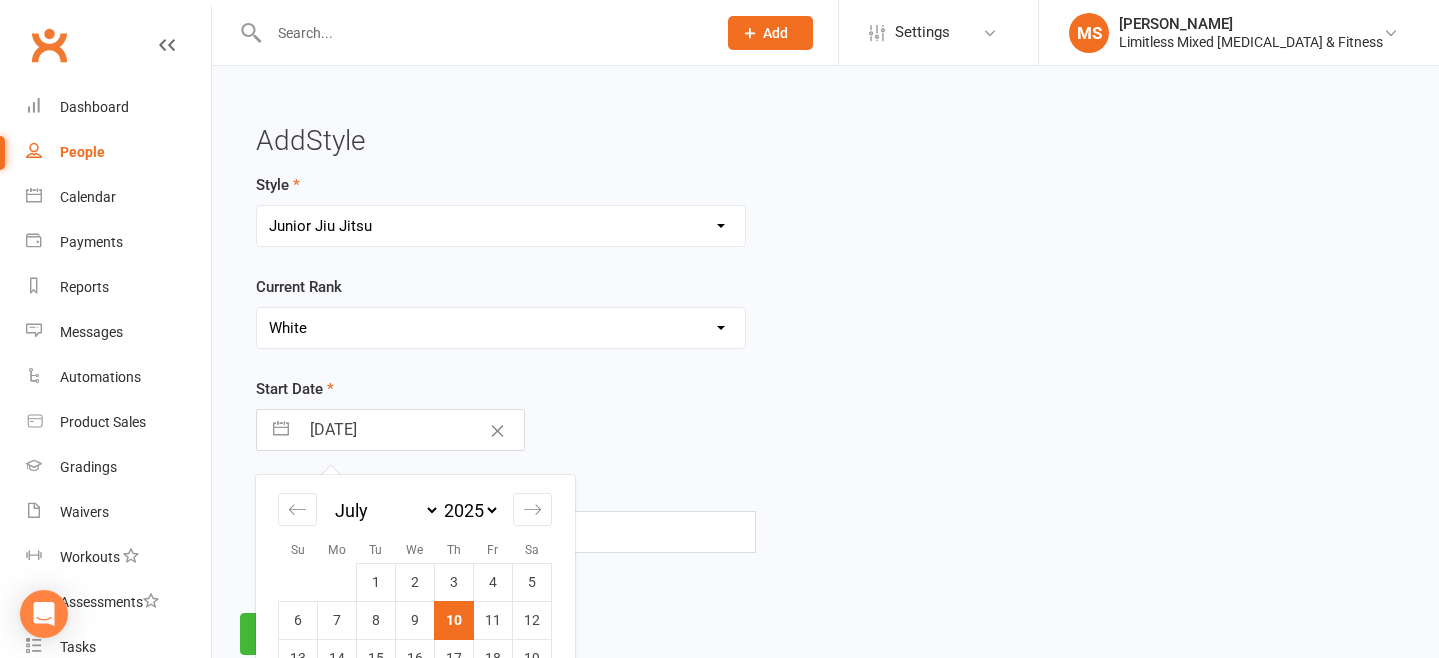 click on "10" at bounding box center (454, 620) 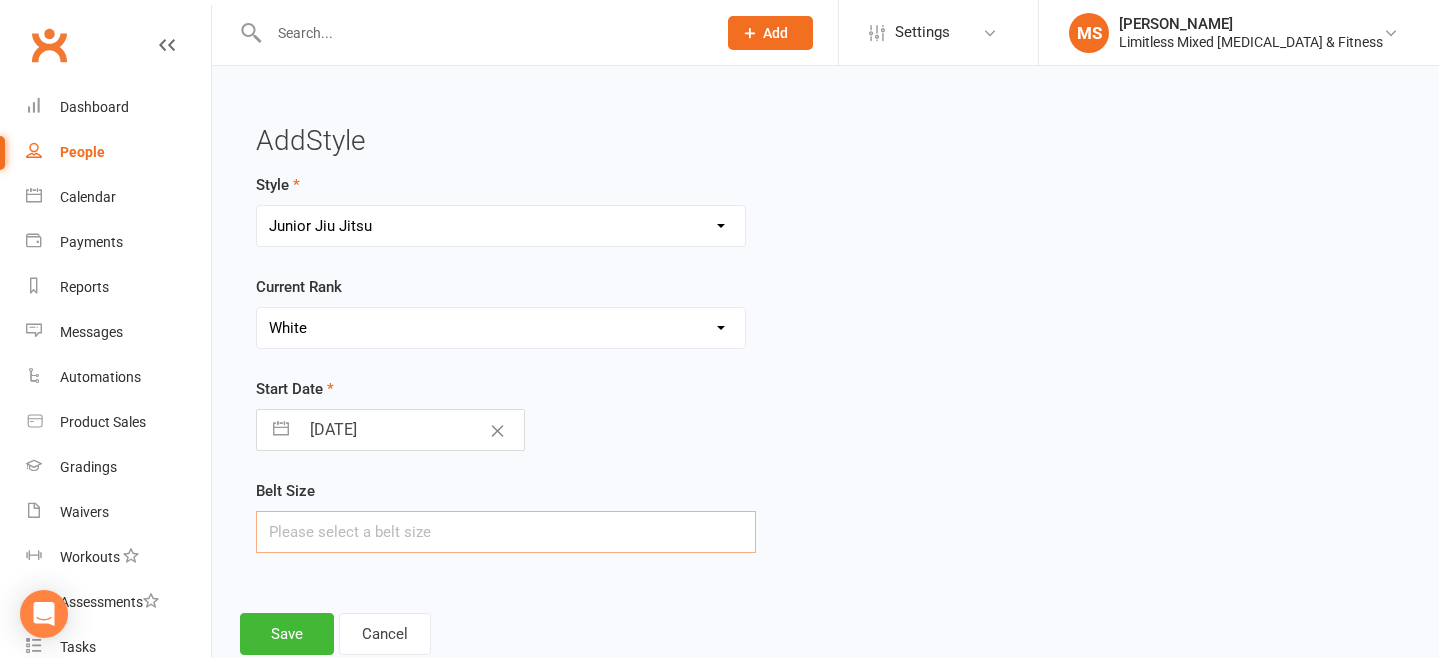 click at bounding box center (506, 532) 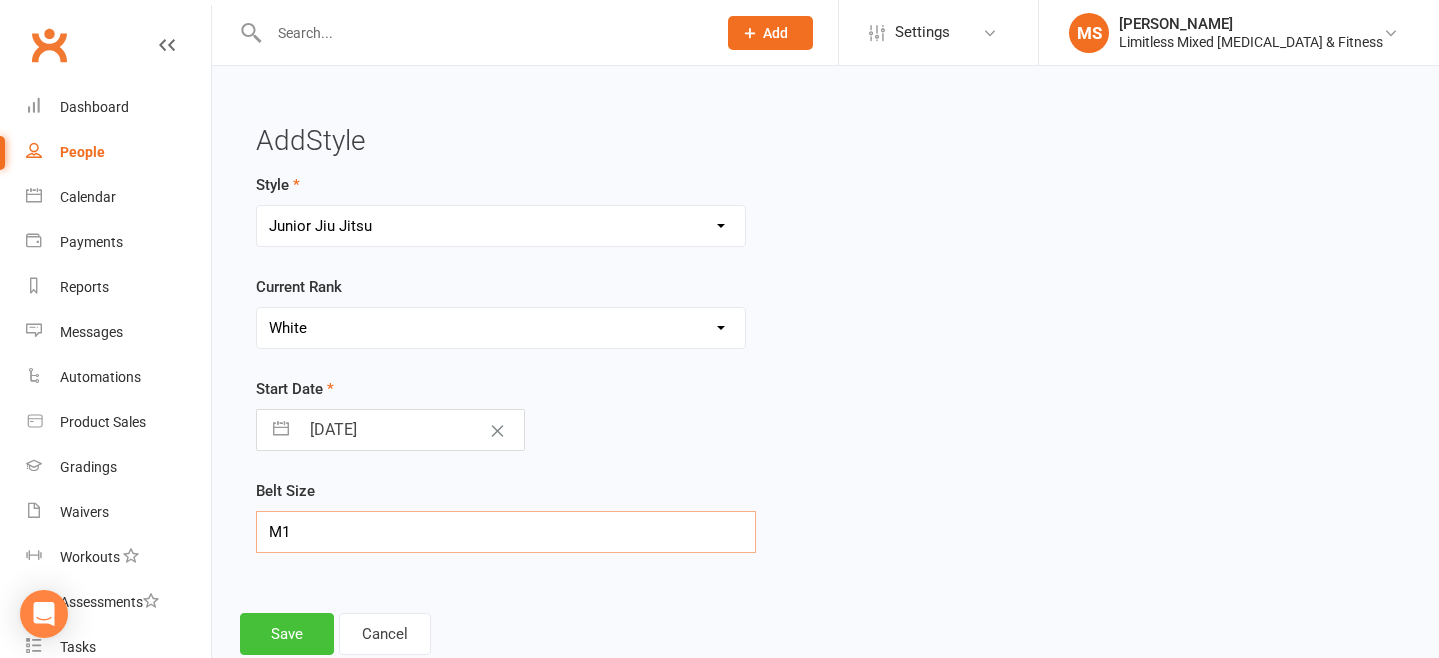 type on "M1" 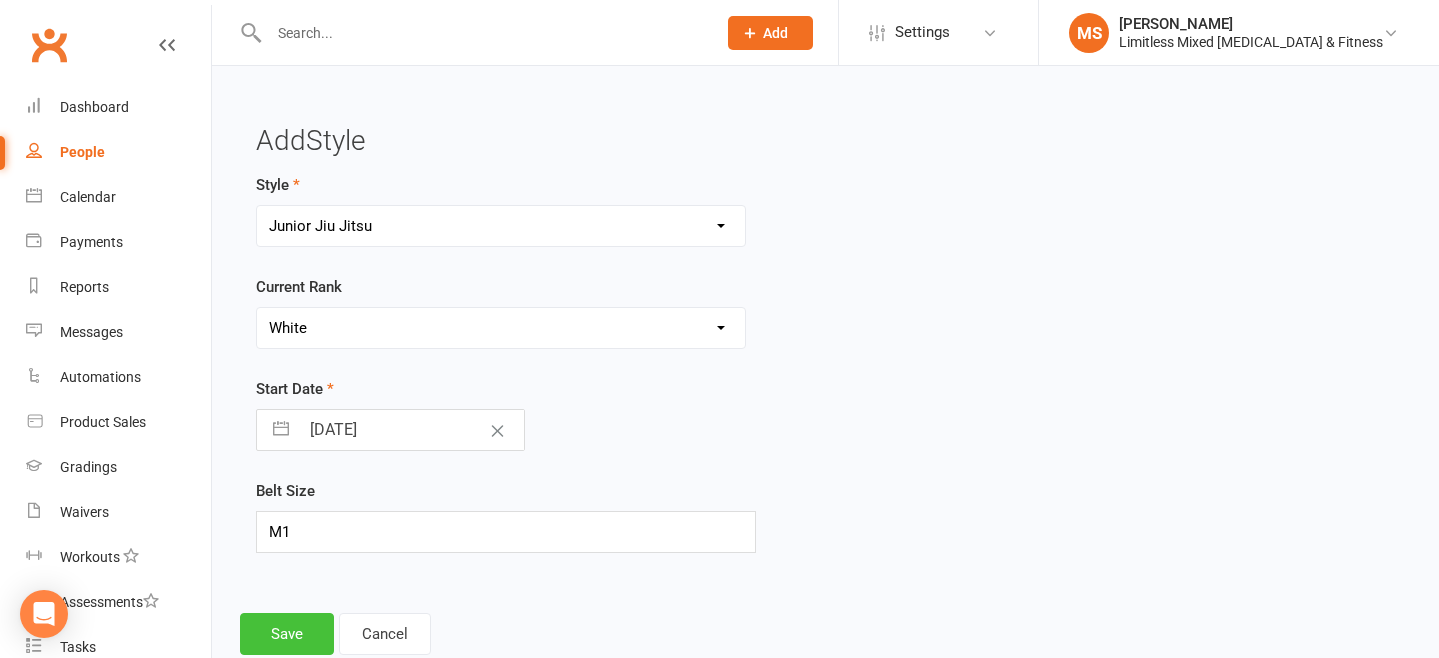 click on "Save" at bounding box center (287, 634) 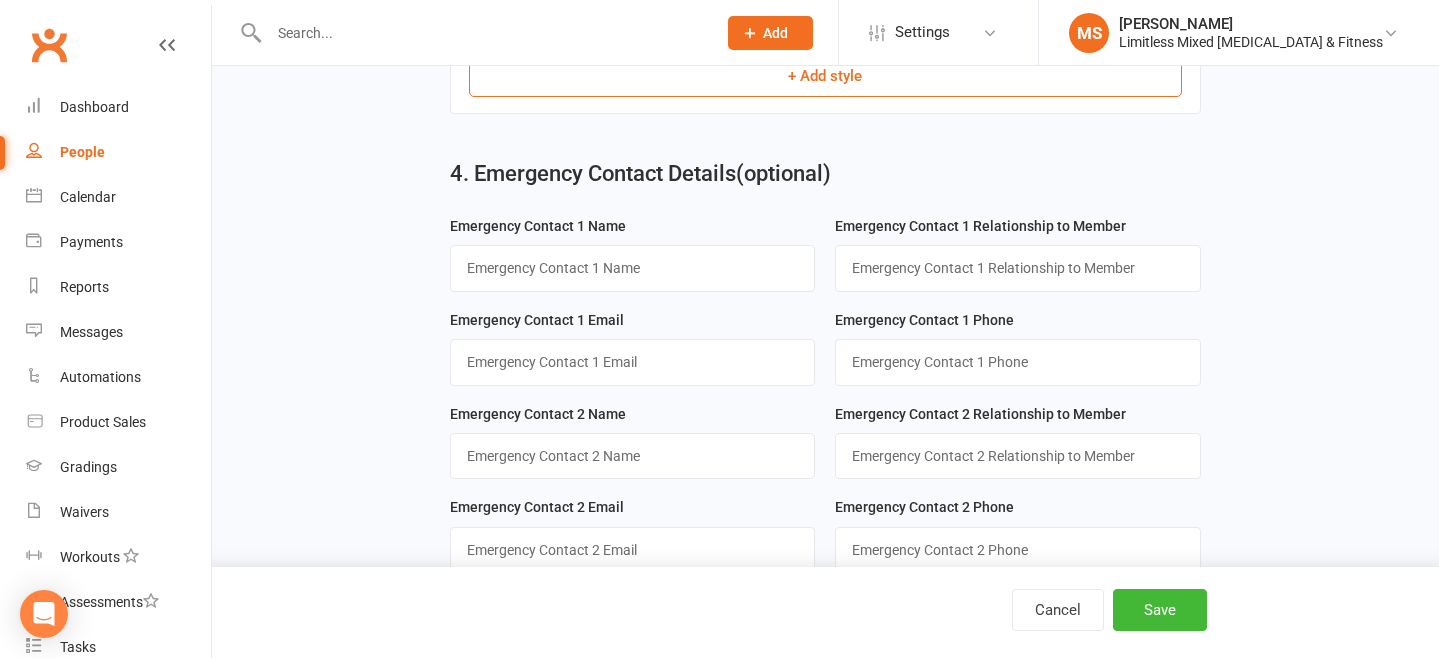 scroll, scrollTop: 1312, scrollLeft: 0, axis: vertical 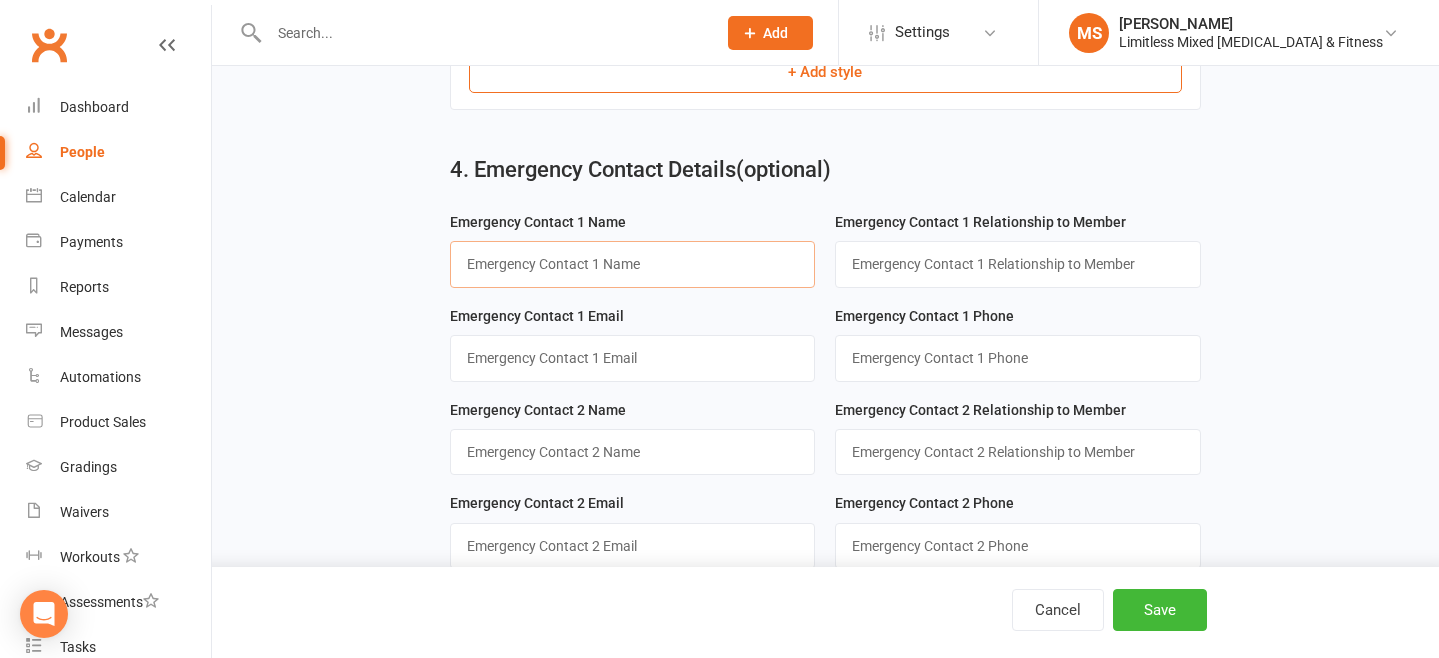 click at bounding box center (632, 264) 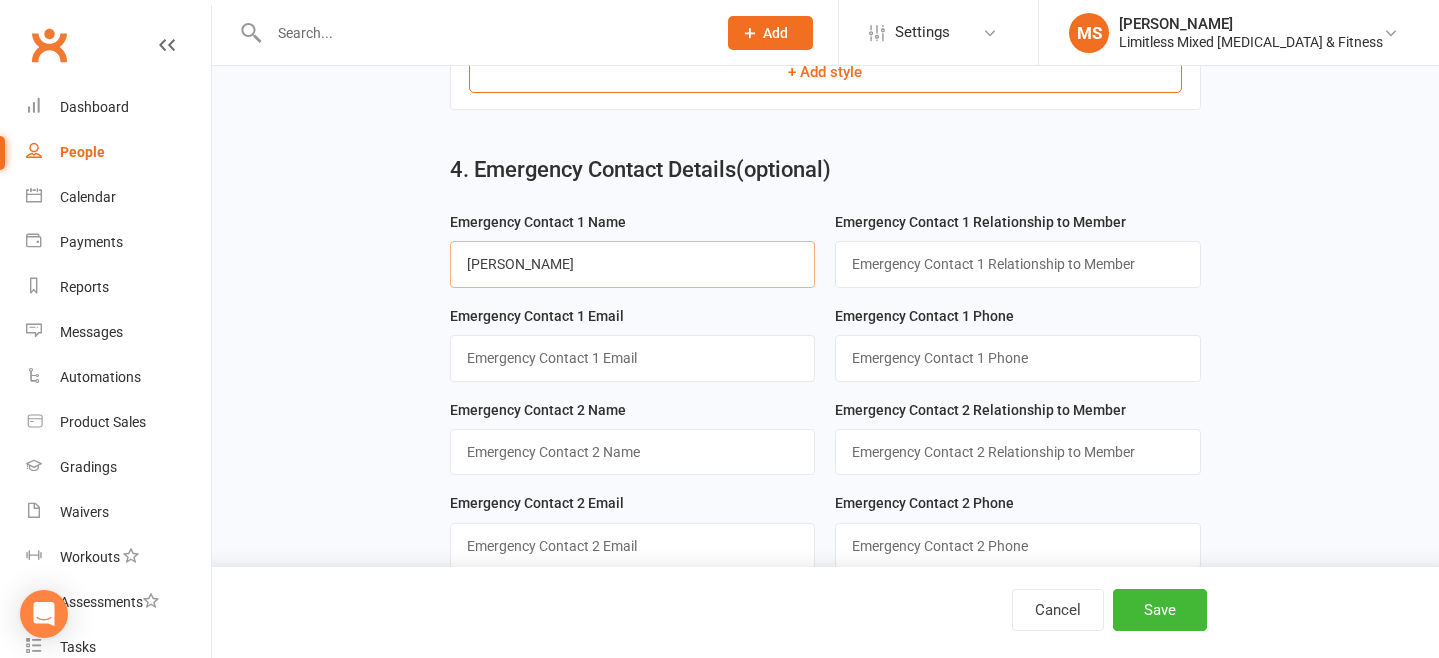 type on "[PERSON_NAME]" 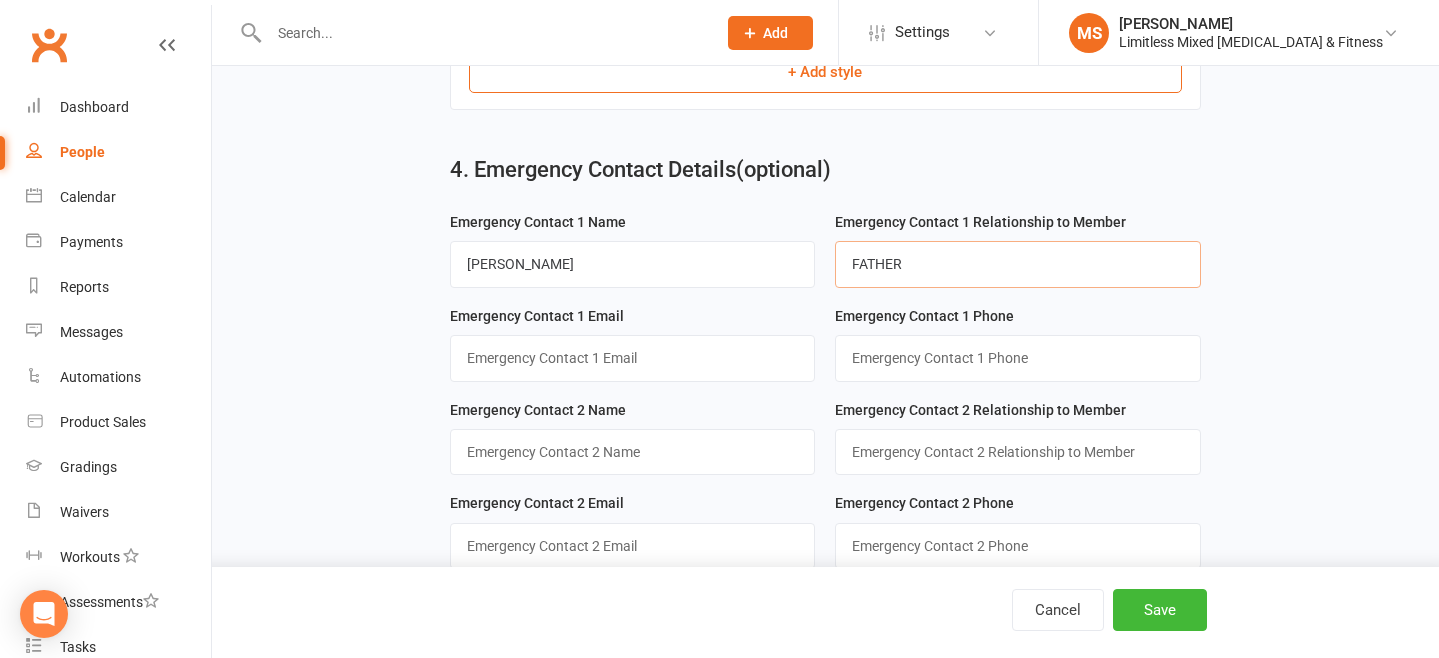 type on "FATHER" 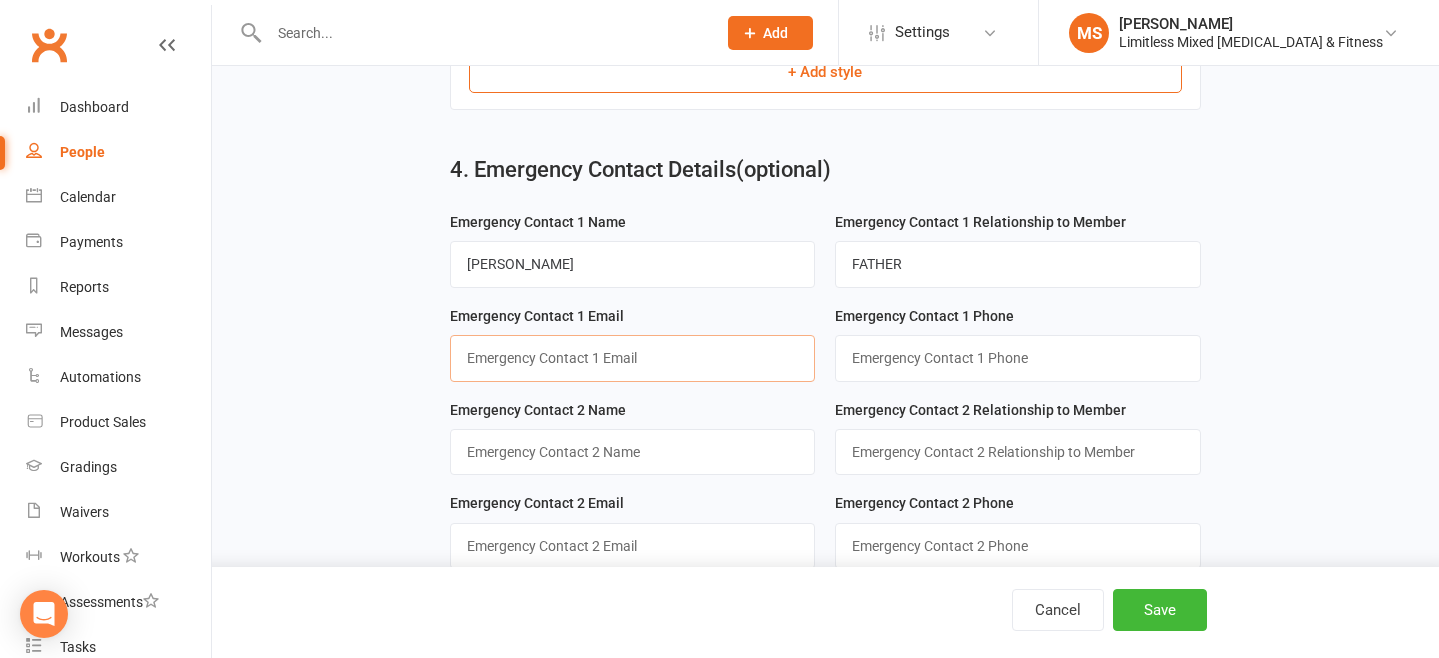 click at bounding box center [632, 358] 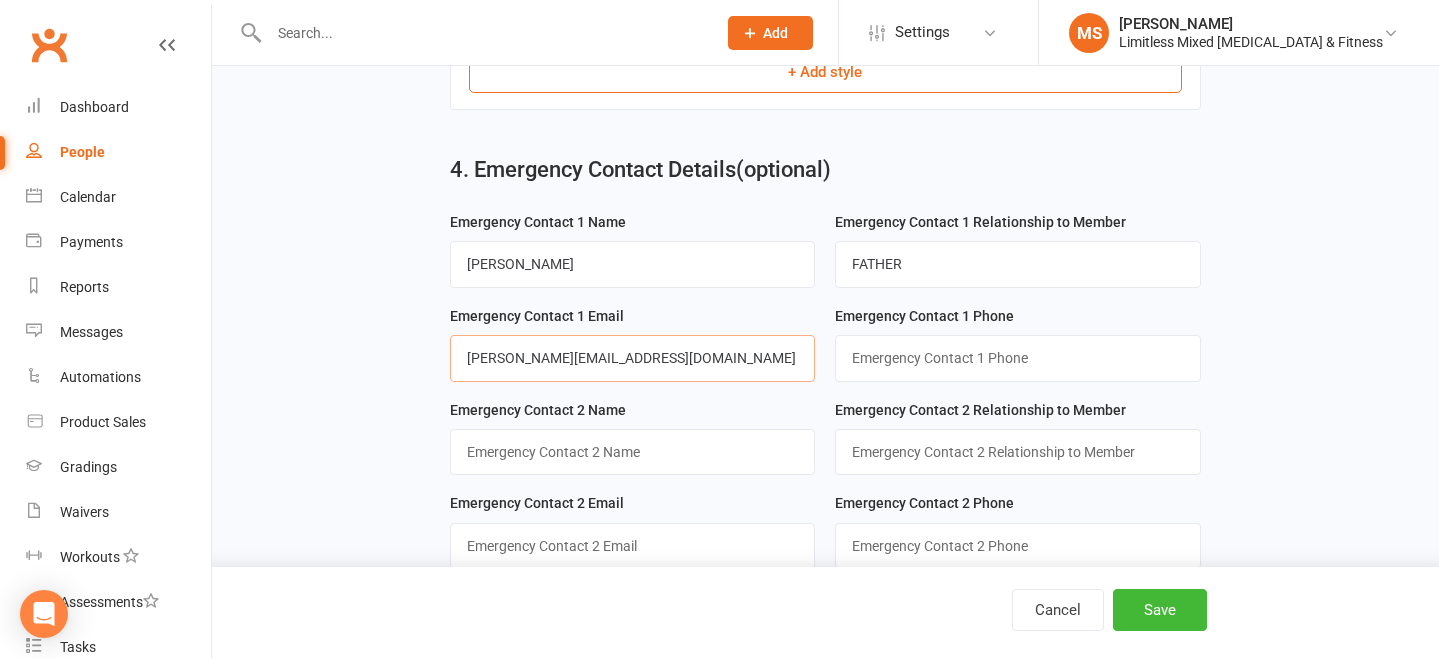 type on "[PERSON_NAME][EMAIL_ADDRESS][DOMAIN_NAME]" 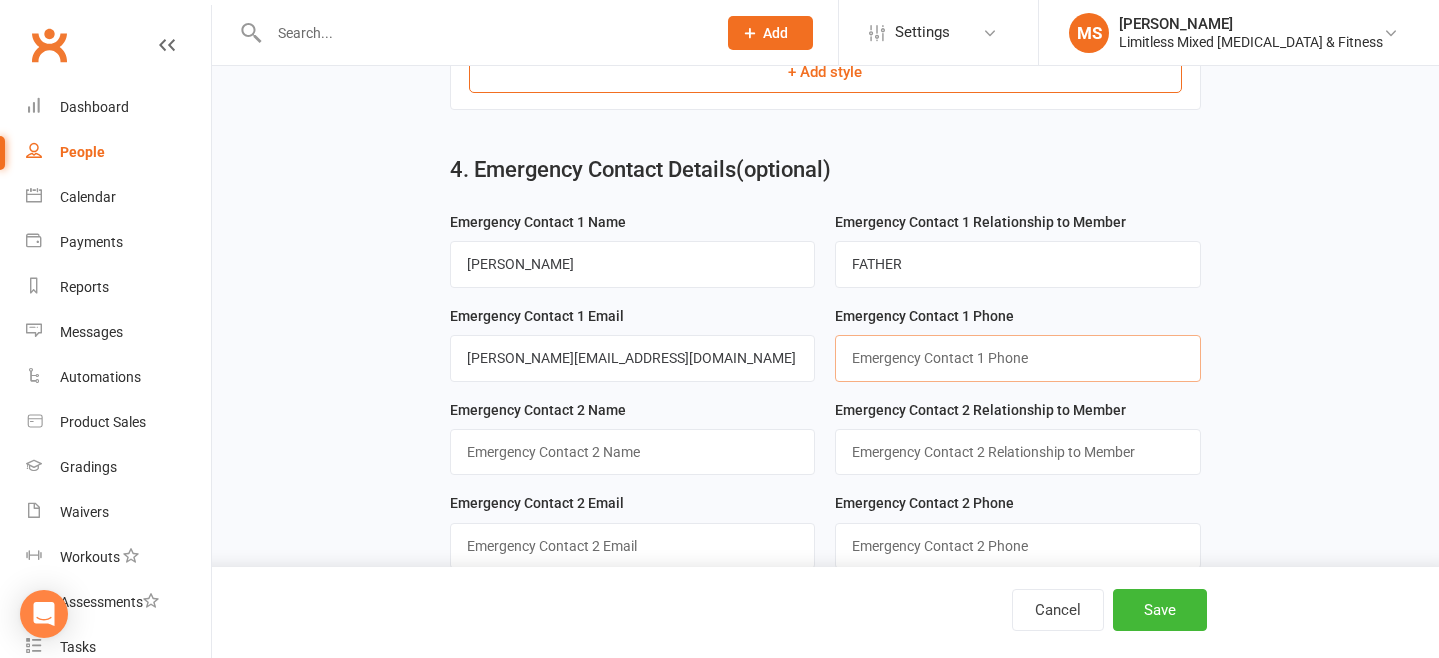 click at bounding box center (1017, 358) 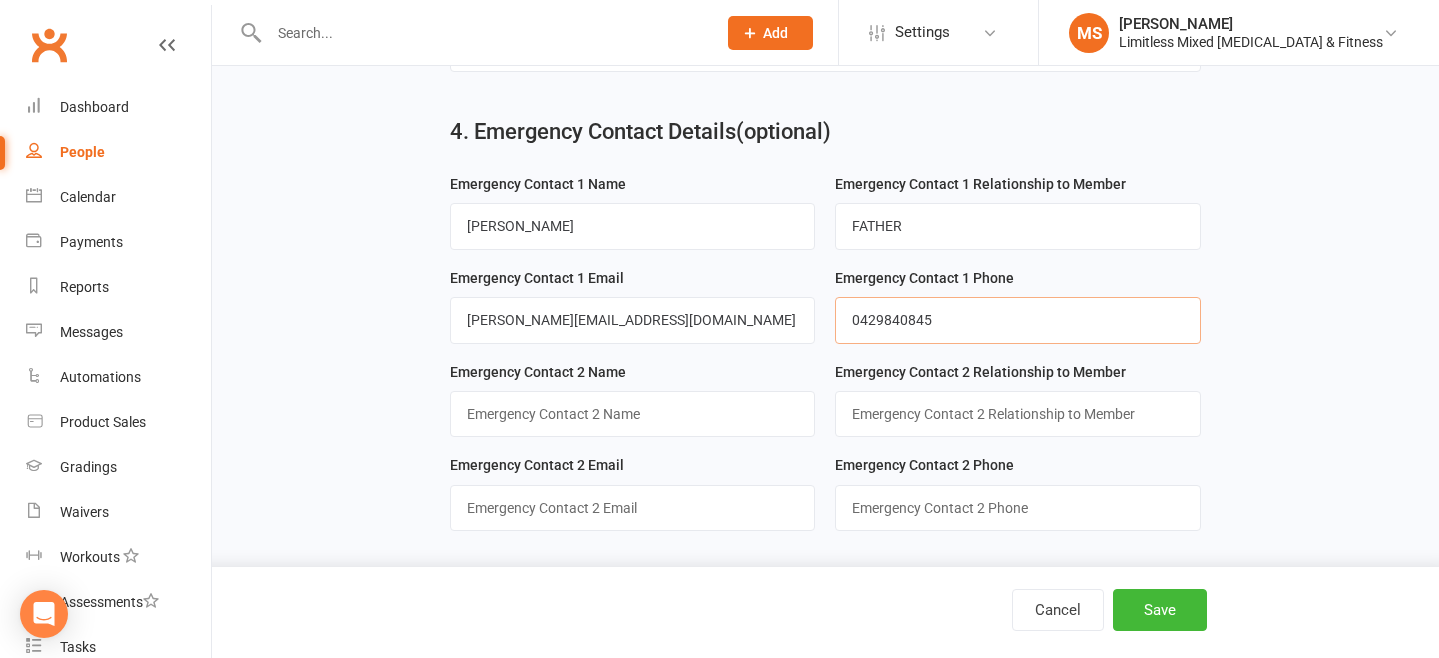 scroll, scrollTop: 1356, scrollLeft: 0, axis: vertical 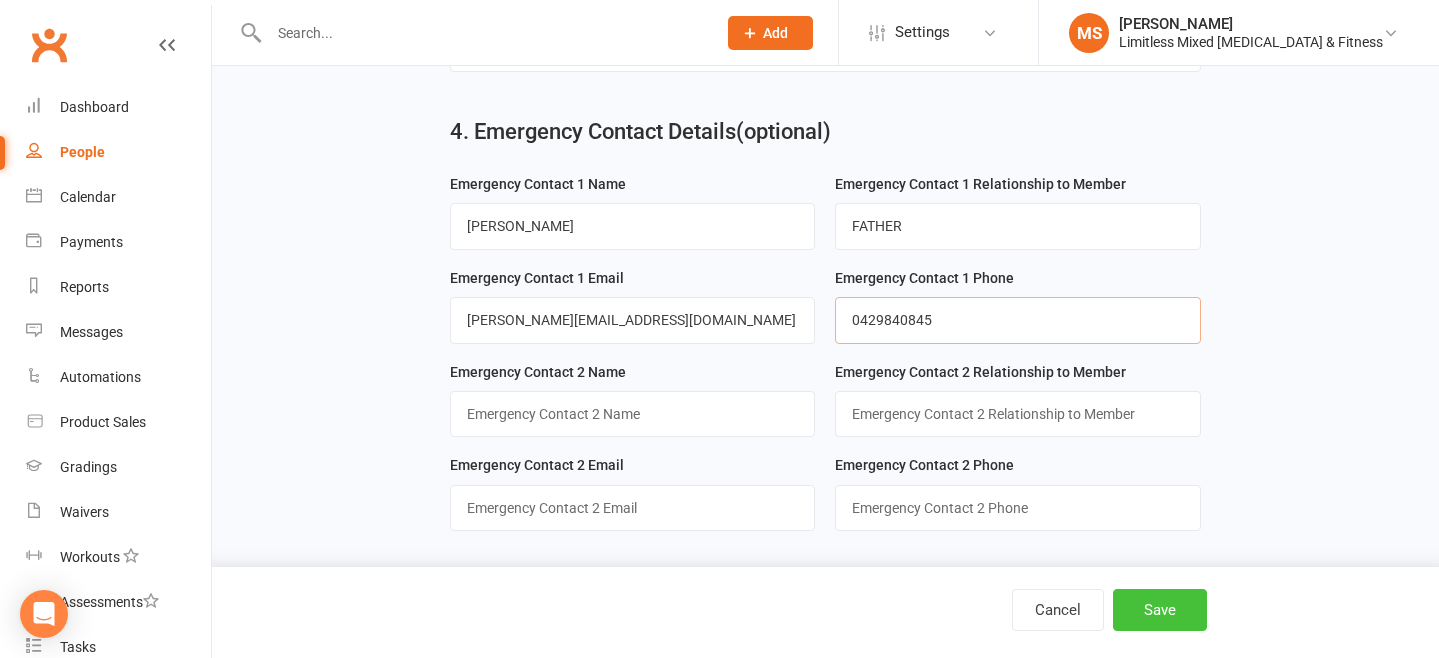 type on "0429840845" 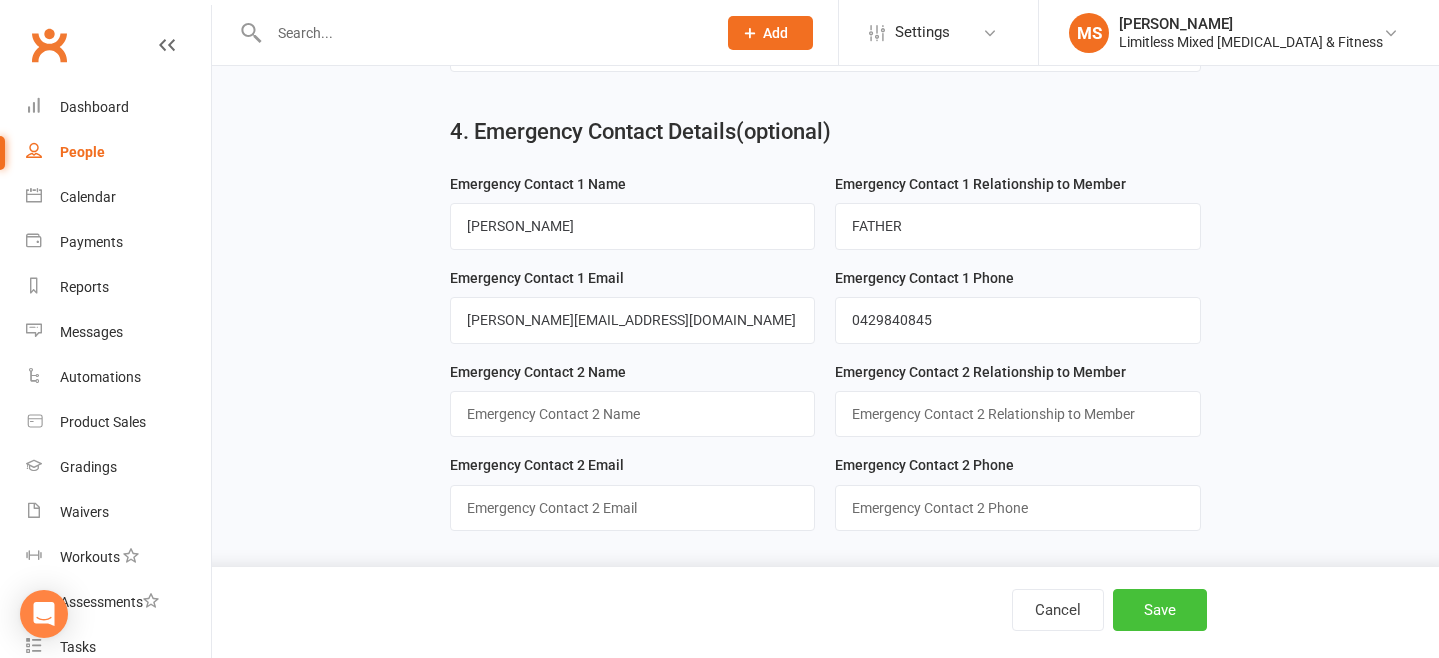 click on "Save" at bounding box center [1160, 610] 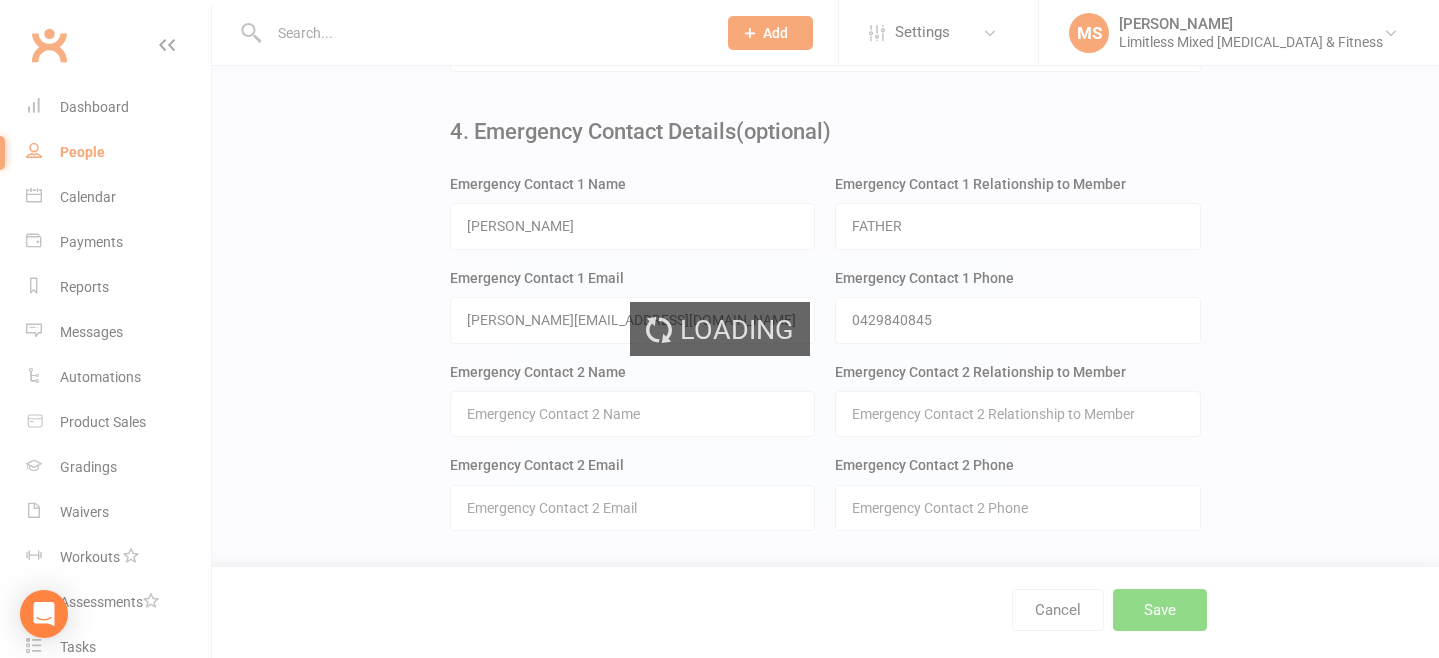 scroll, scrollTop: 0, scrollLeft: 0, axis: both 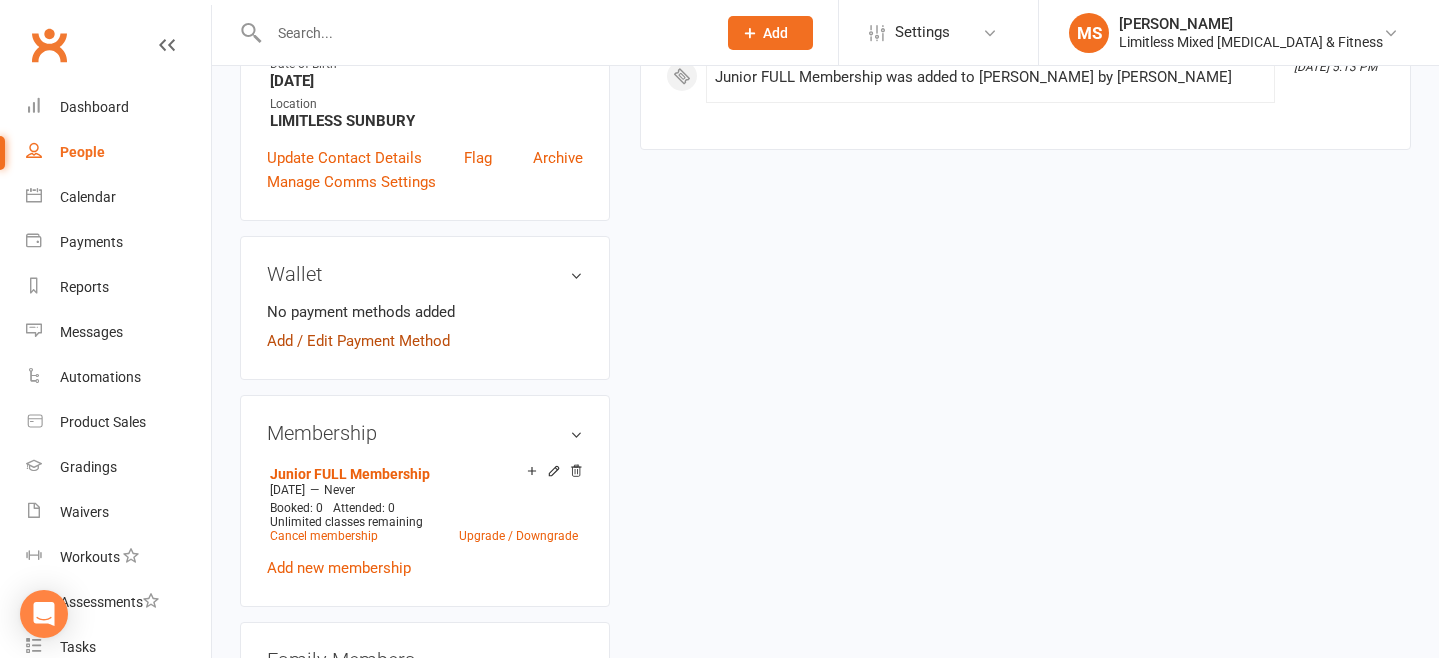 click on "Add / Edit Payment Method" at bounding box center (358, 341) 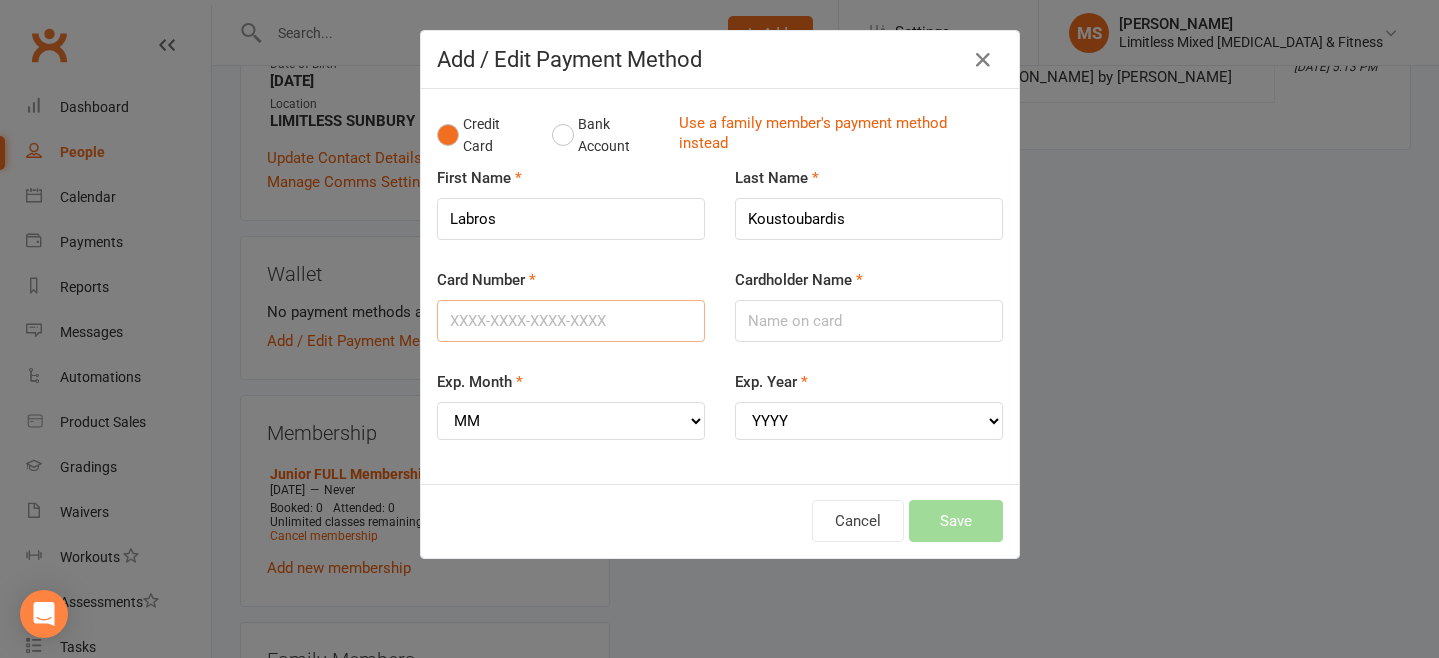 click on "Card Number" at bounding box center (571, 321) 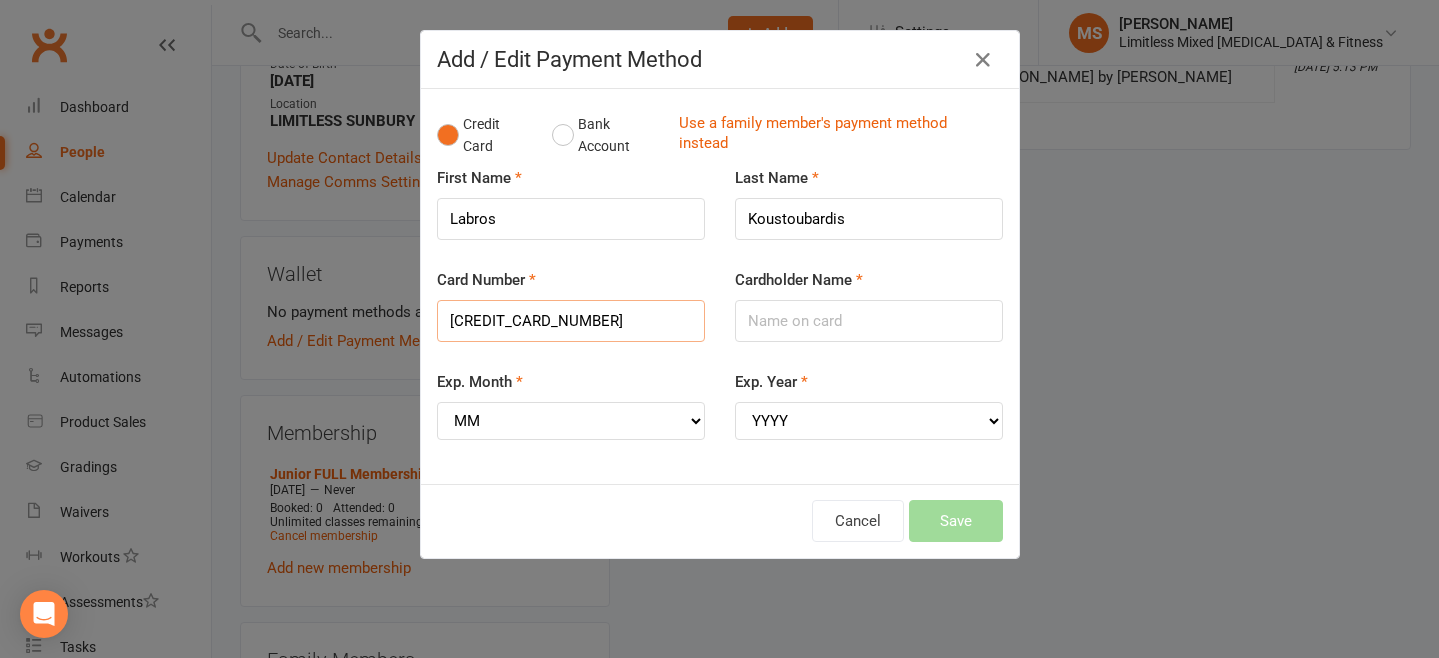 type on "[CREDIT_CARD_NUMBER]" 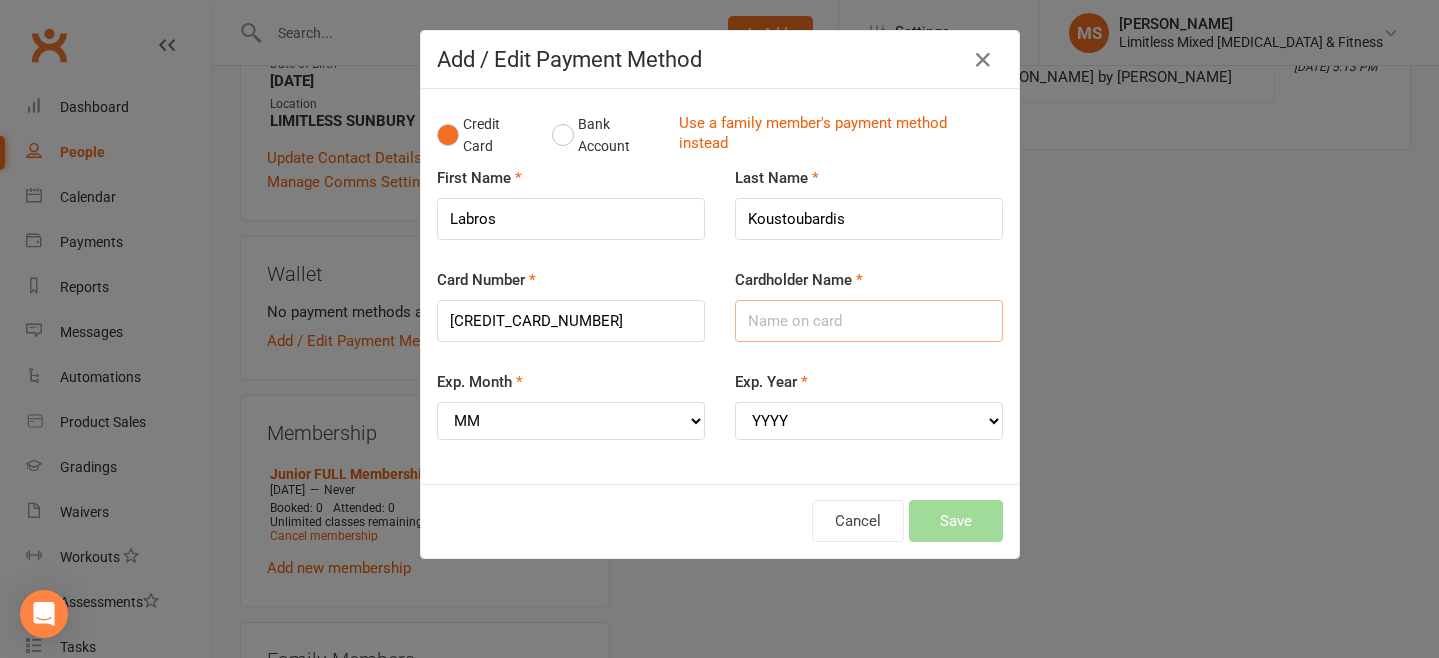 click on "Cardholder Name" at bounding box center [869, 321] 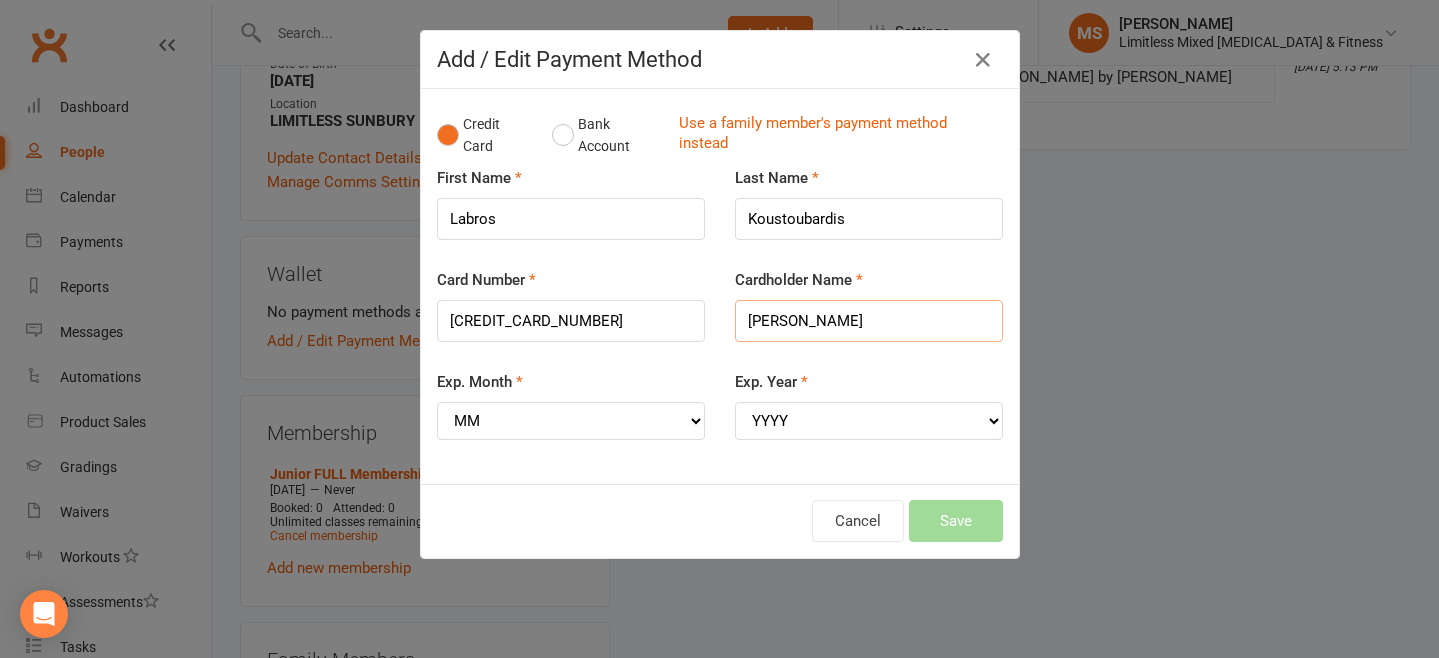 type on "[PERSON_NAME]" 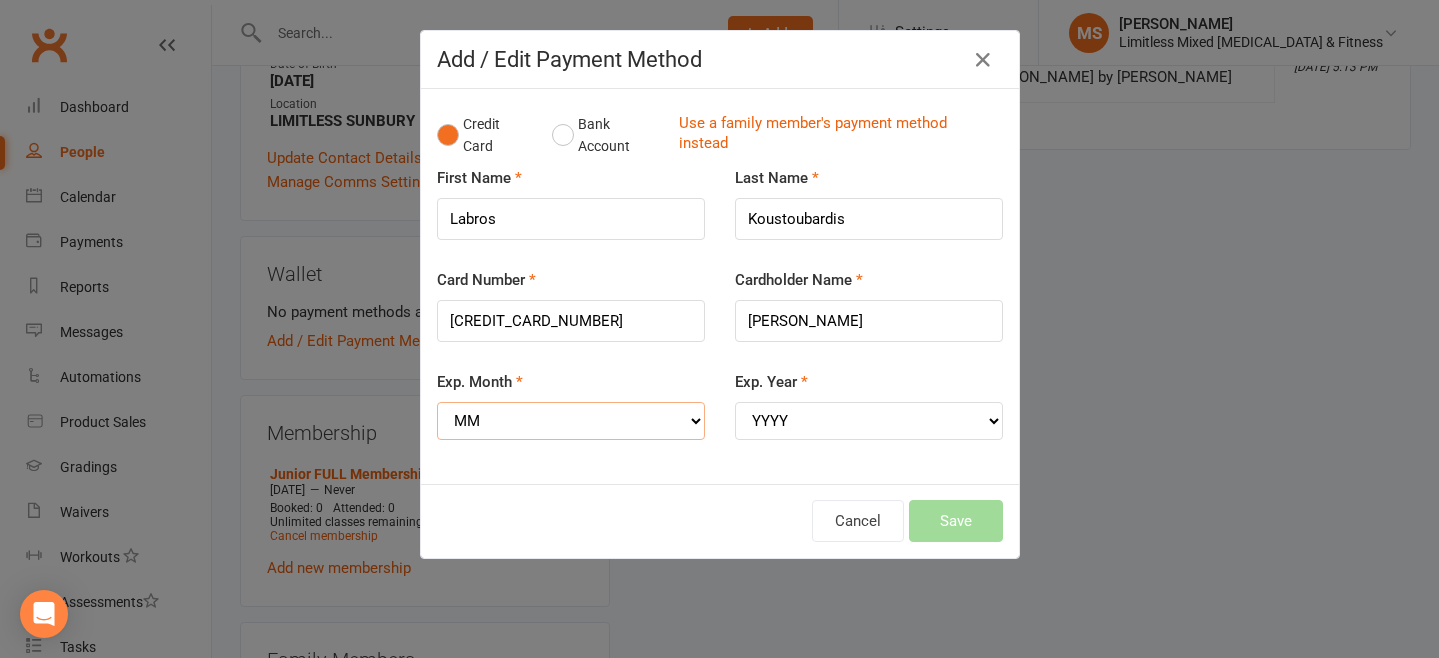 click on "MM 01 02 03 04 05 06 07 08 09 10 11 12" at bounding box center [571, 421] 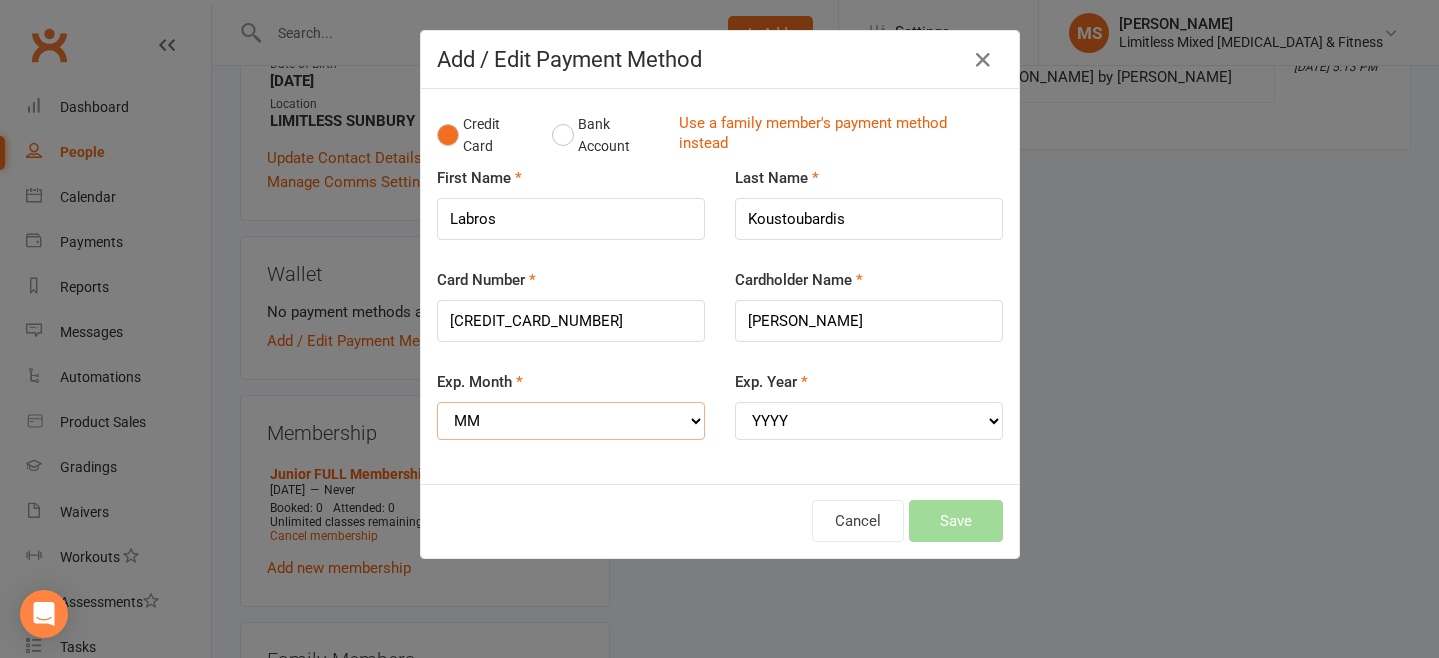 select on "08" 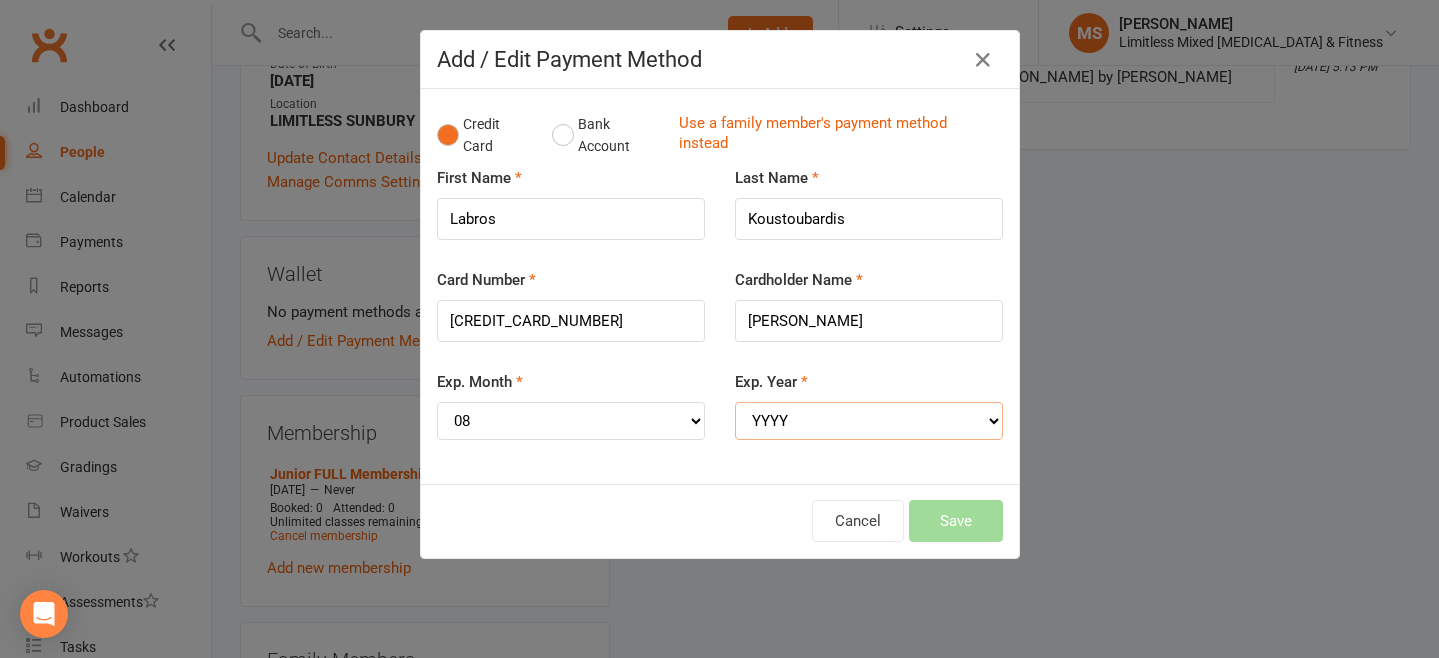 click on "YYYY 2025 2026 2027 2028 2029 2030 2031 2032 2033 2034" at bounding box center (869, 421) 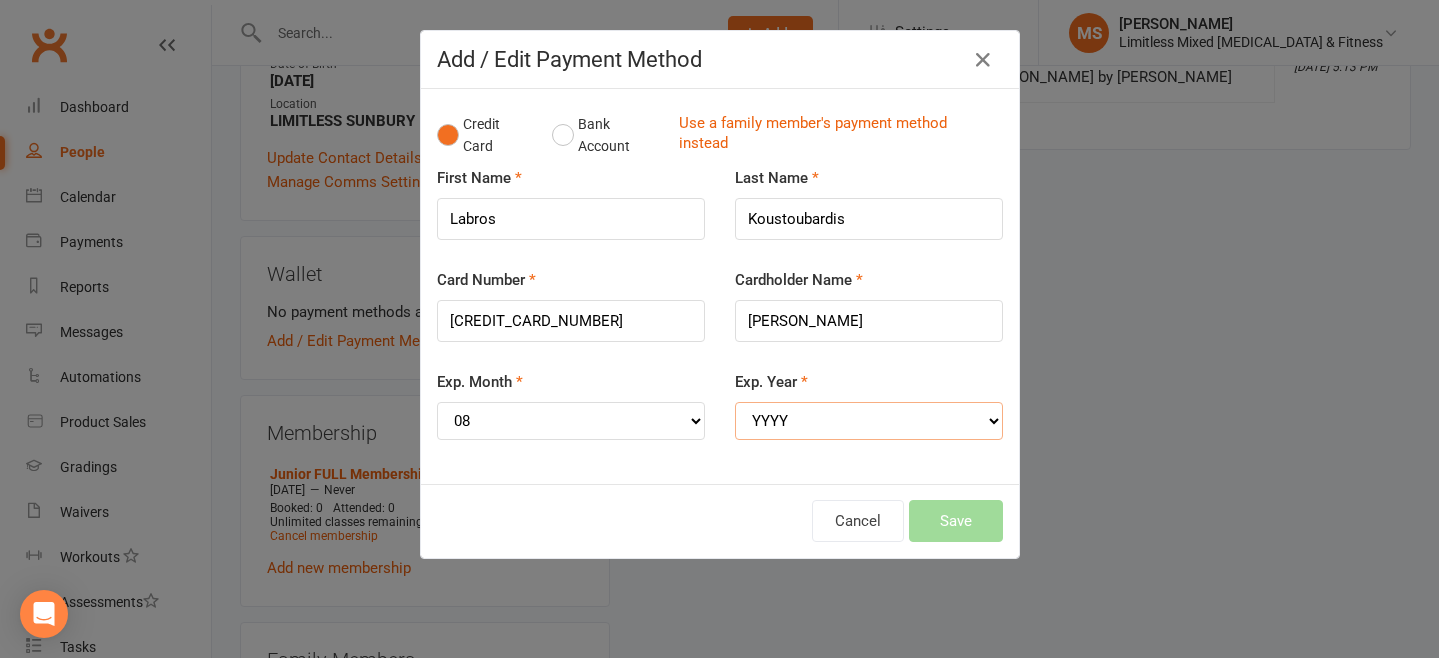 select on "2026" 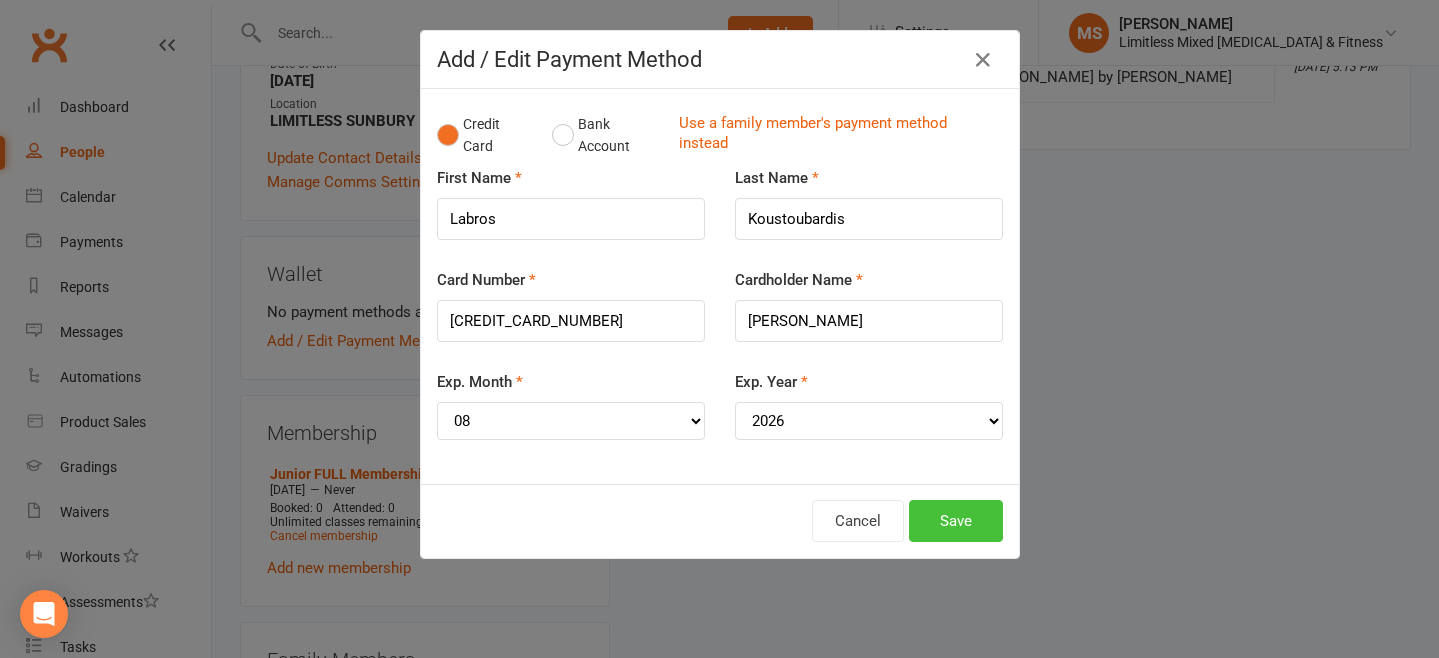 click on "Save" at bounding box center (956, 521) 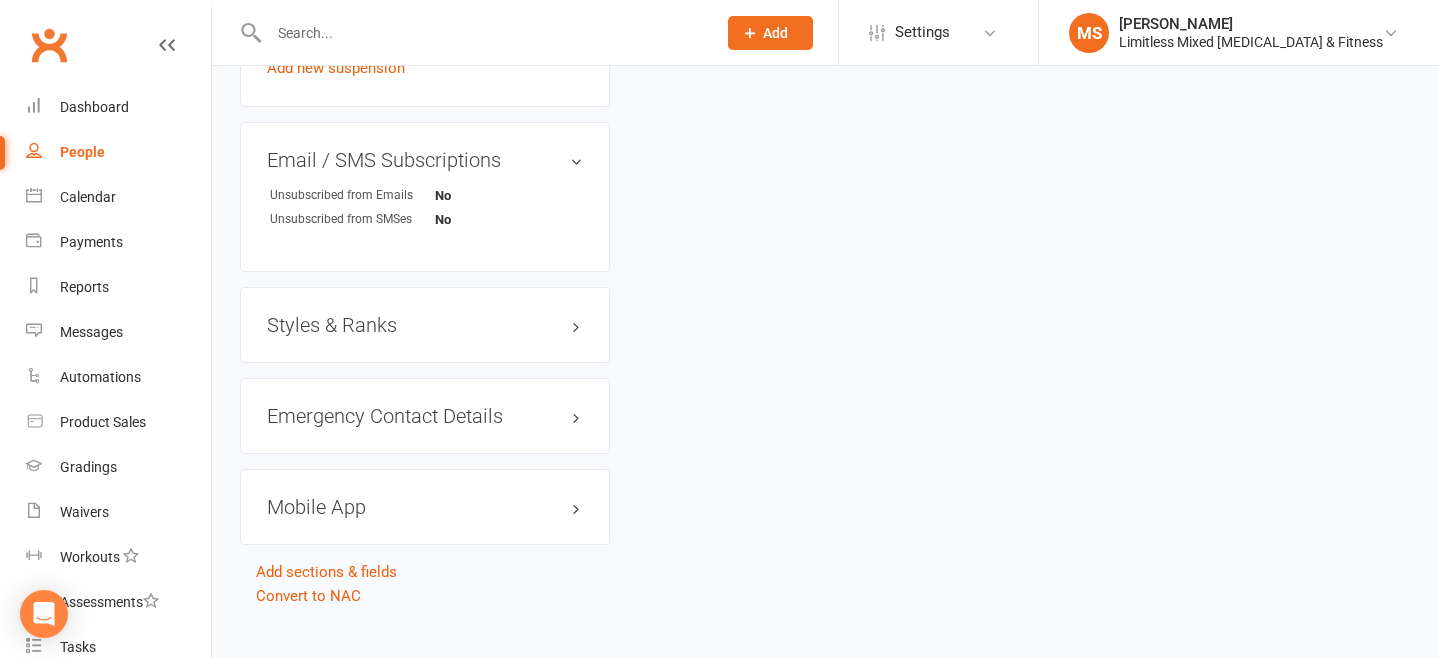scroll, scrollTop: 1411, scrollLeft: 0, axis: vertical 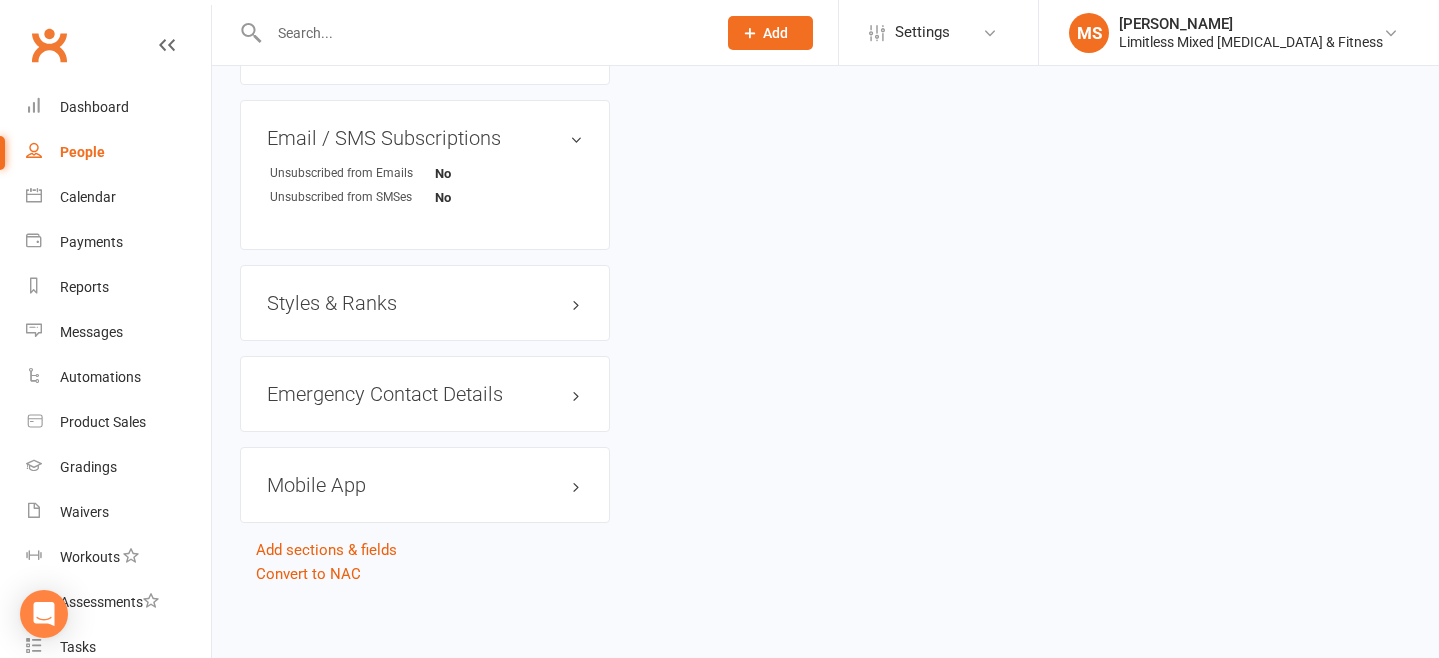click on "Styles & Ranks" at bounding box center [425, 303] 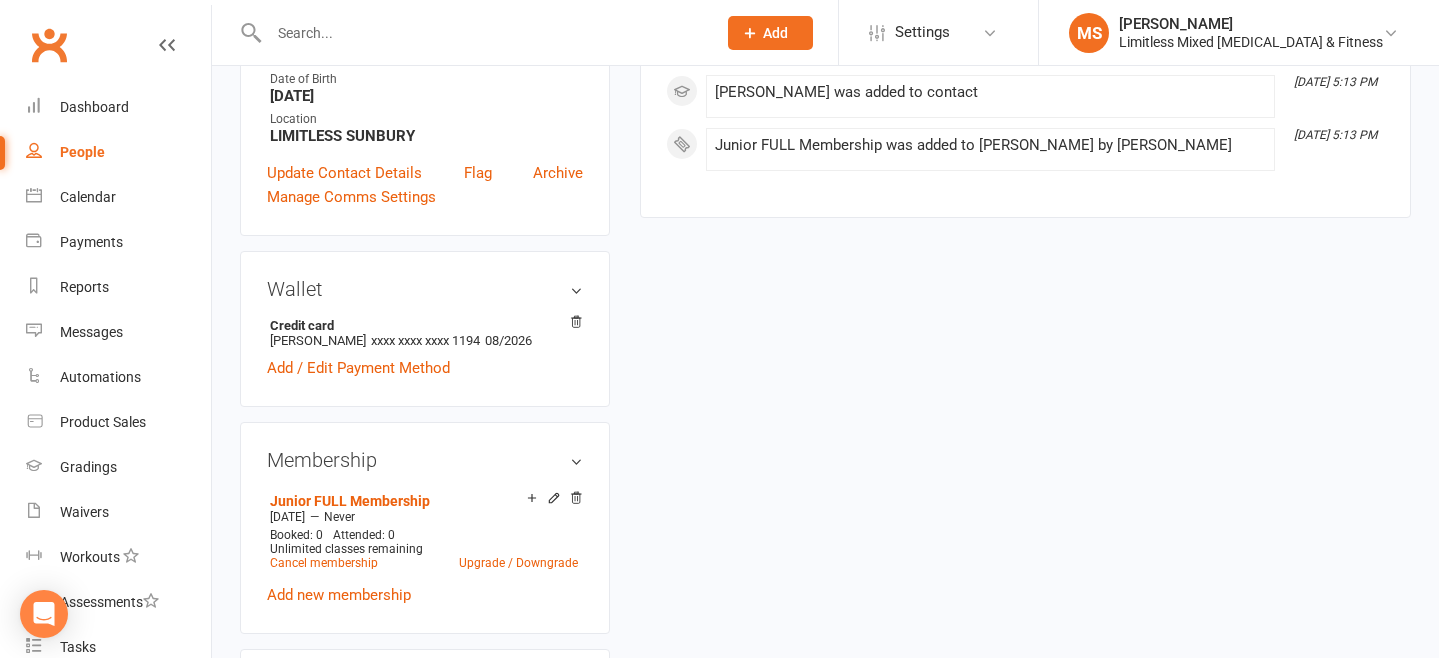 scroll, scrollTop: 0, scrollLeft: 0, axis: both 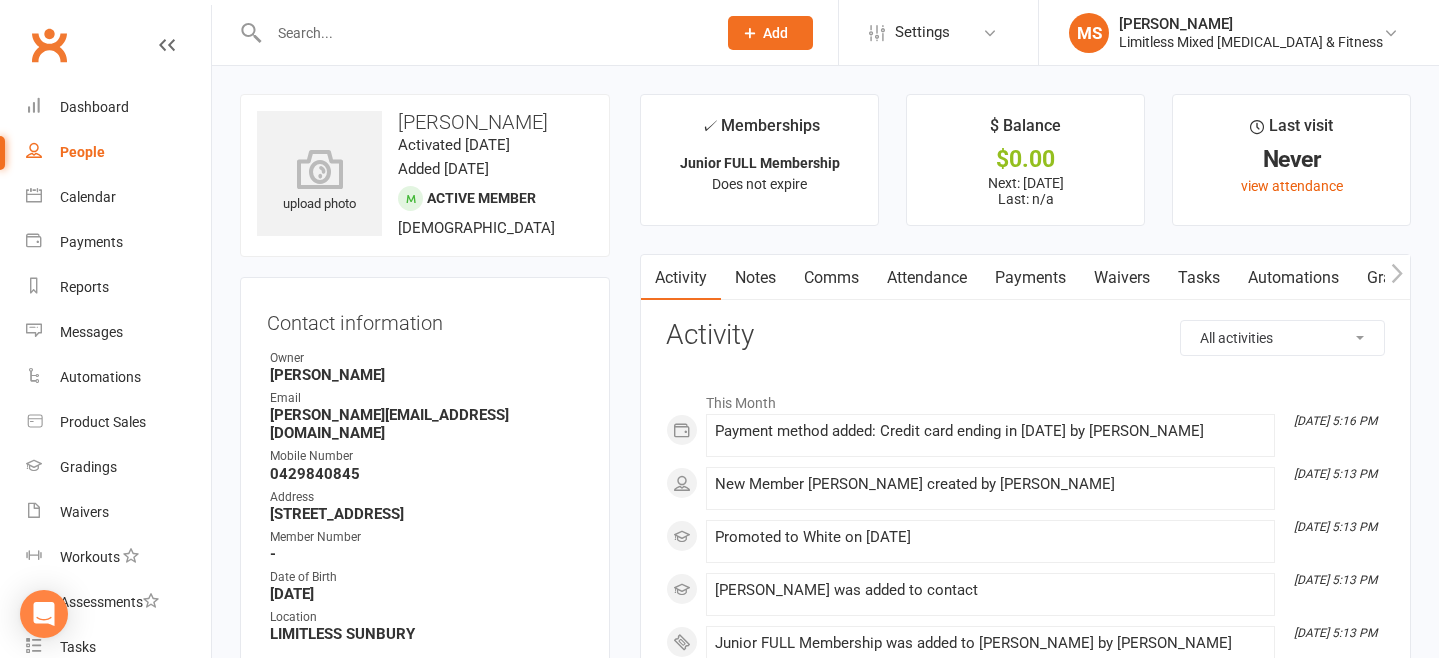 click on "Attendance" at bounding box center (927, 278) 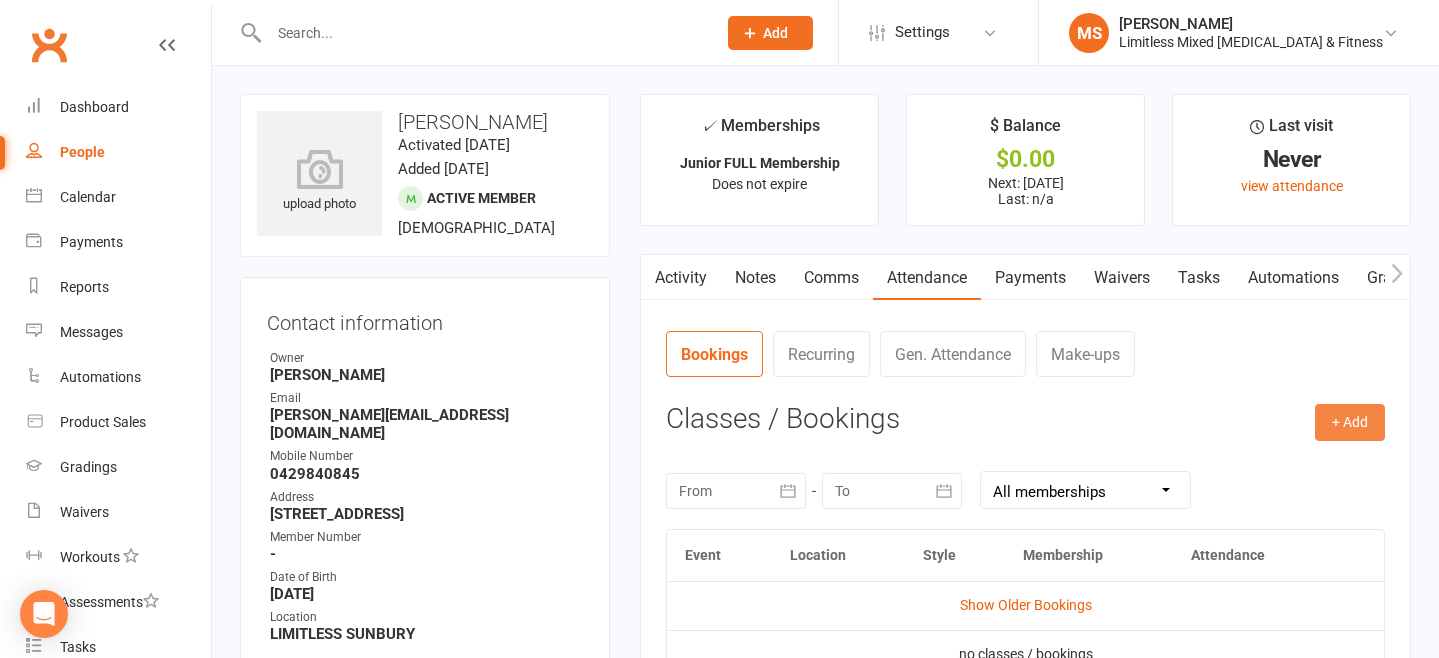 click on "+ Add" at bounding box center (1350, 422) 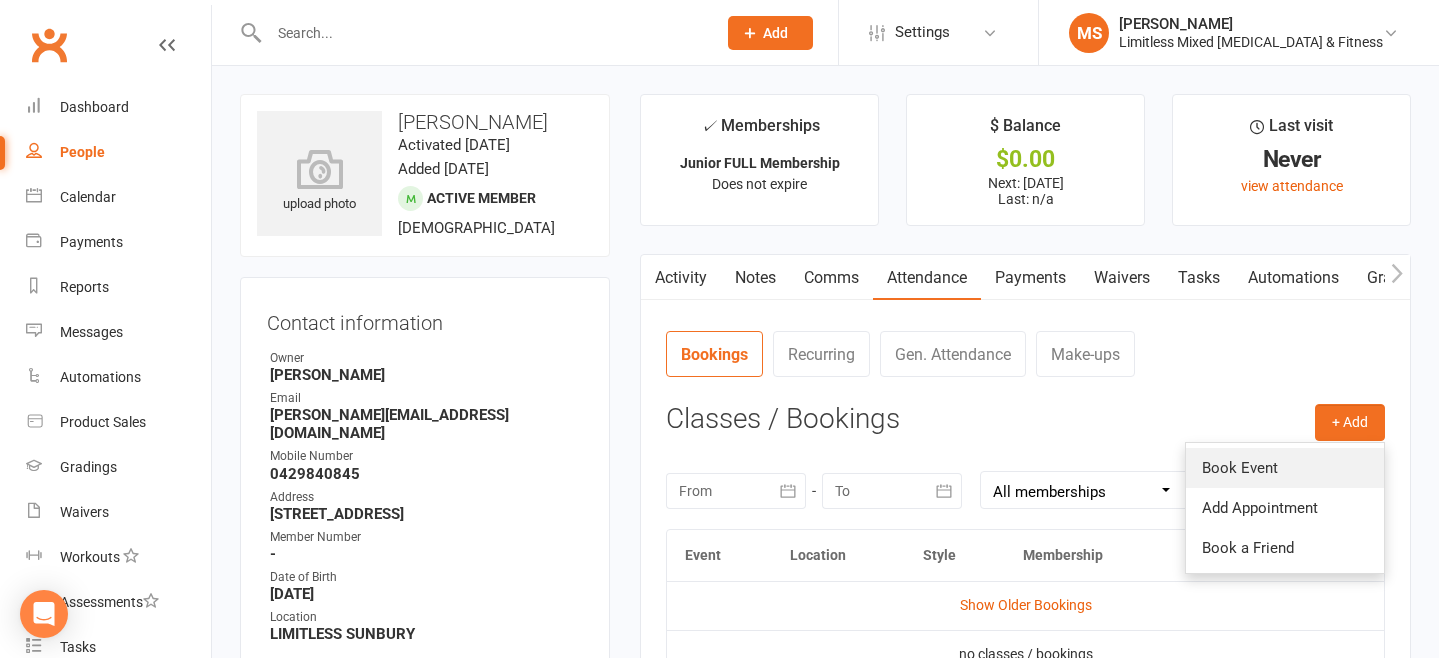 click on "Book Event" at bounding box center (1285, 468) 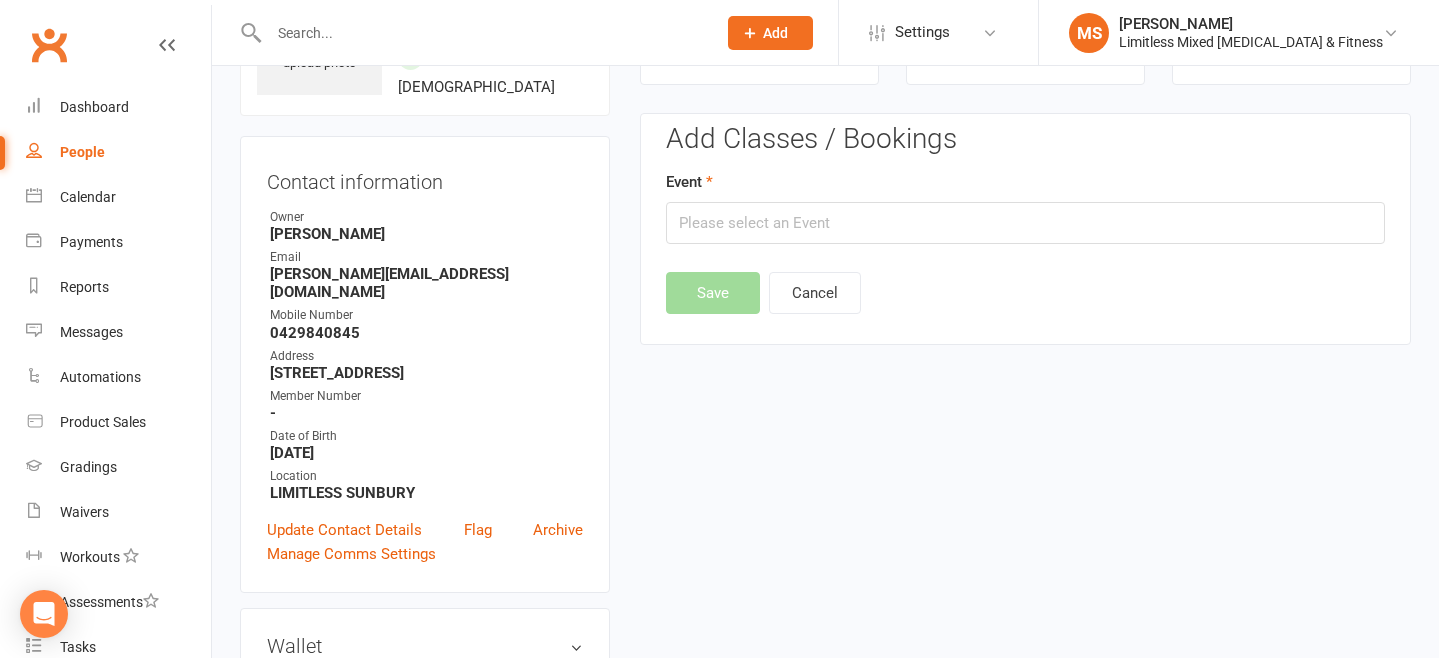 scroll, scrollTop: 153, scrollLeft: 0, axis: vertical 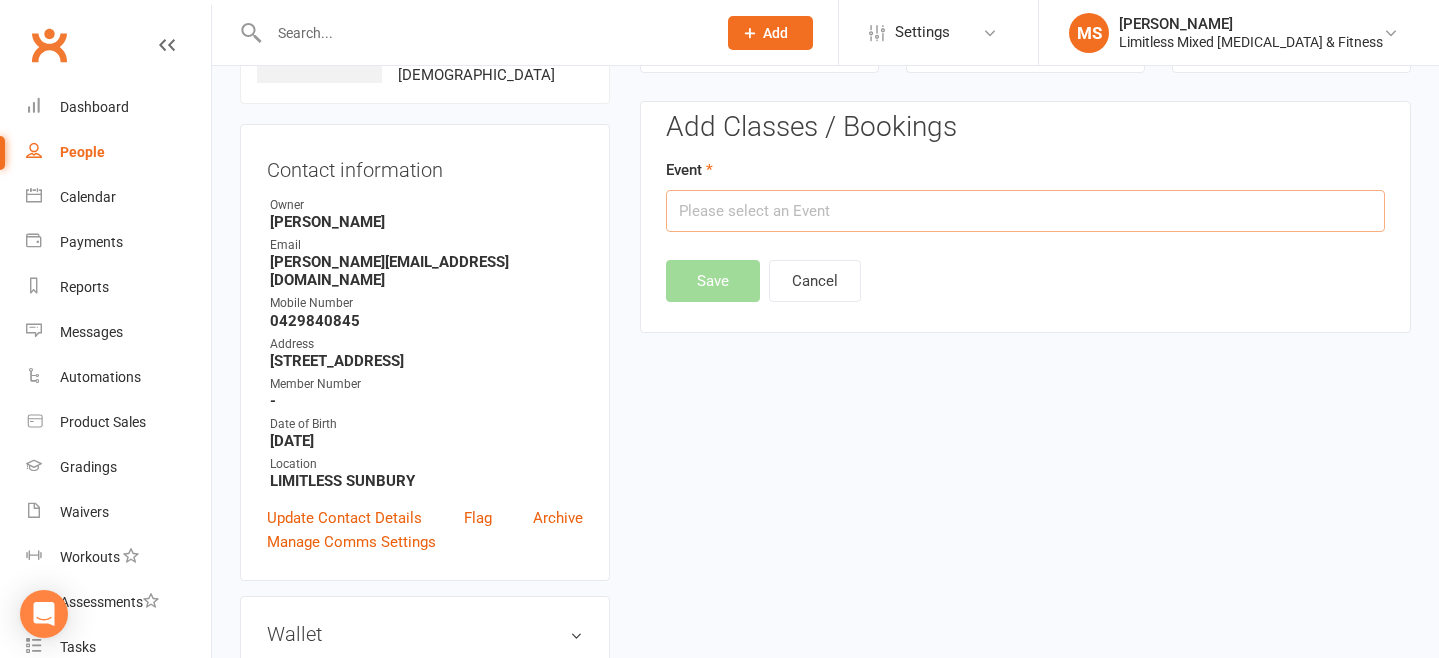 click at bounding box center [1025, 211] 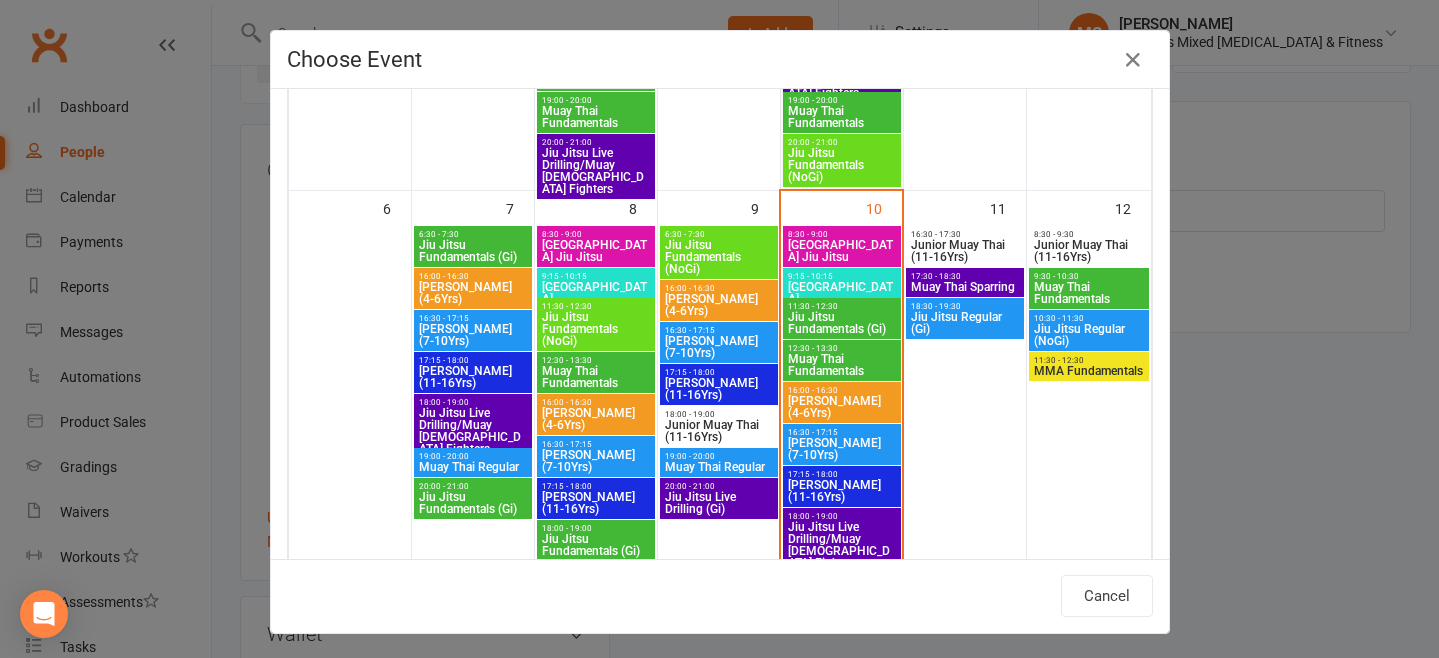 scroll, scrollTop: 513, scrollLeft: 0, axis: vertical 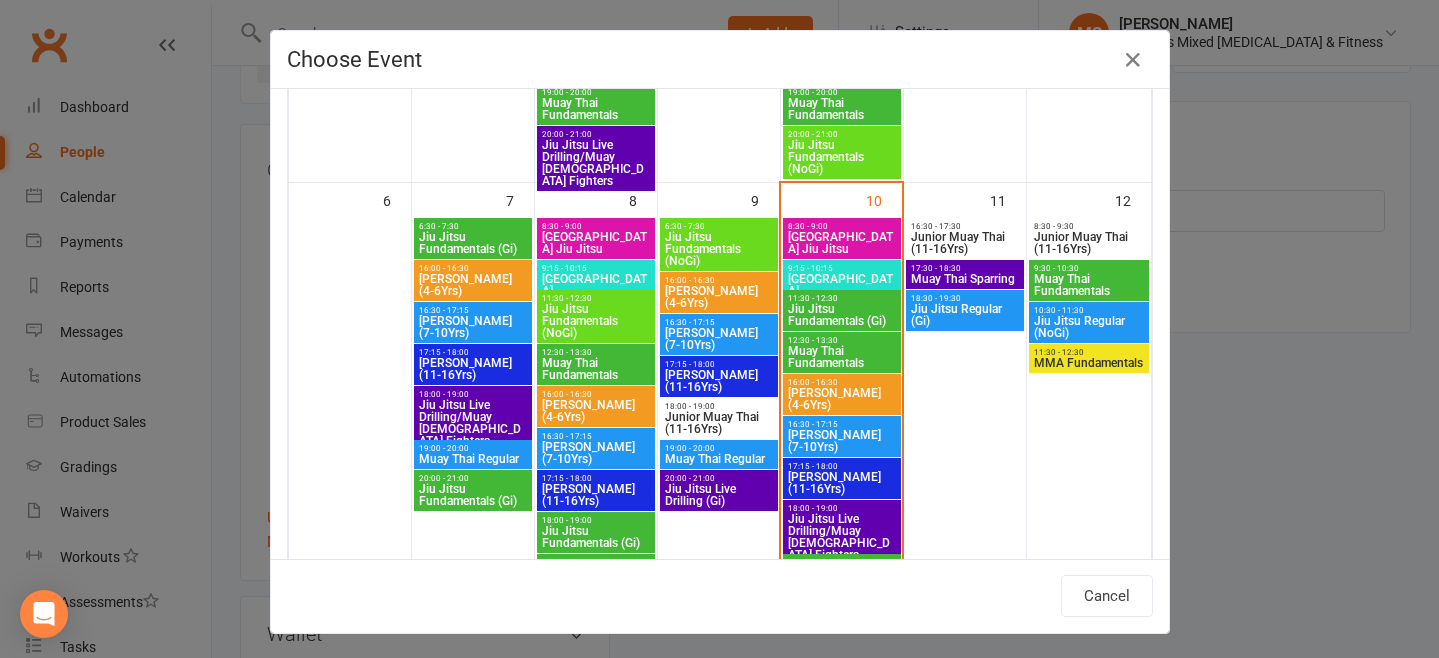 click on "[PERSON_NAME] (4-6Yrs)" at bounding box center [842, 399] 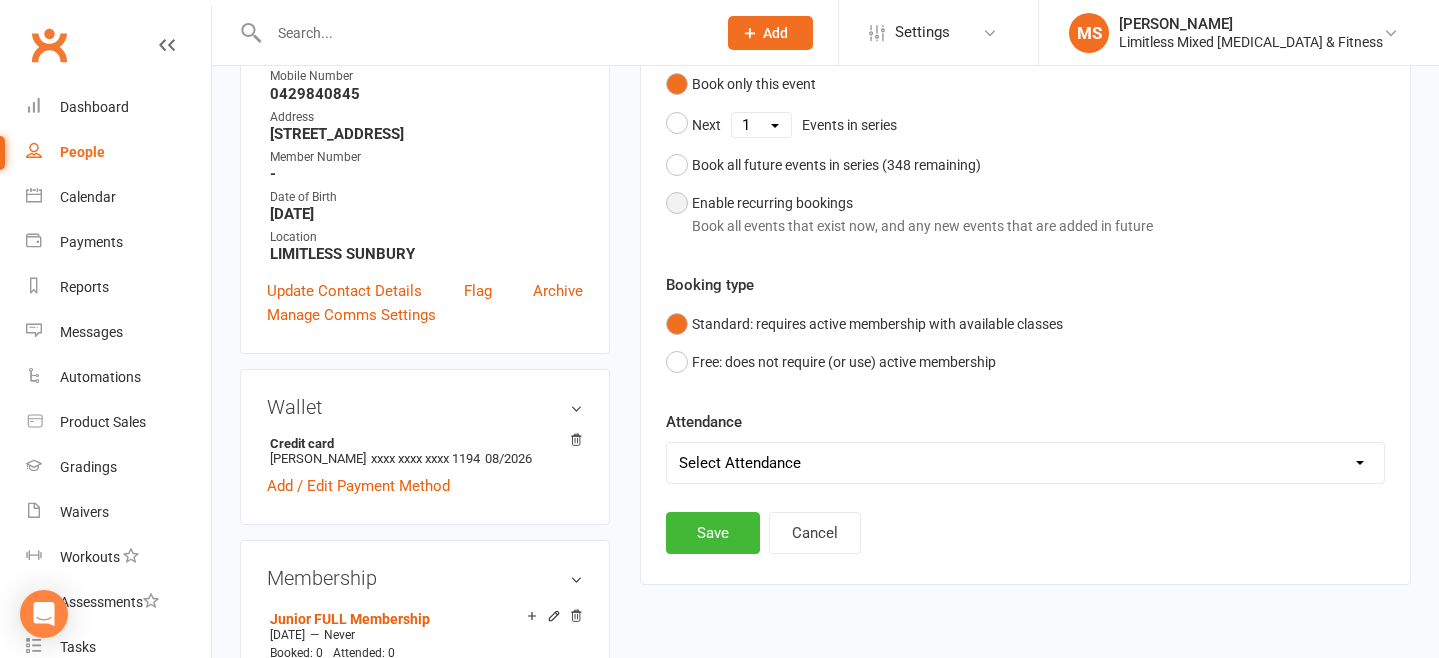 scroll, scrollTop: 444, scrollLeft: 0, axis: vertical 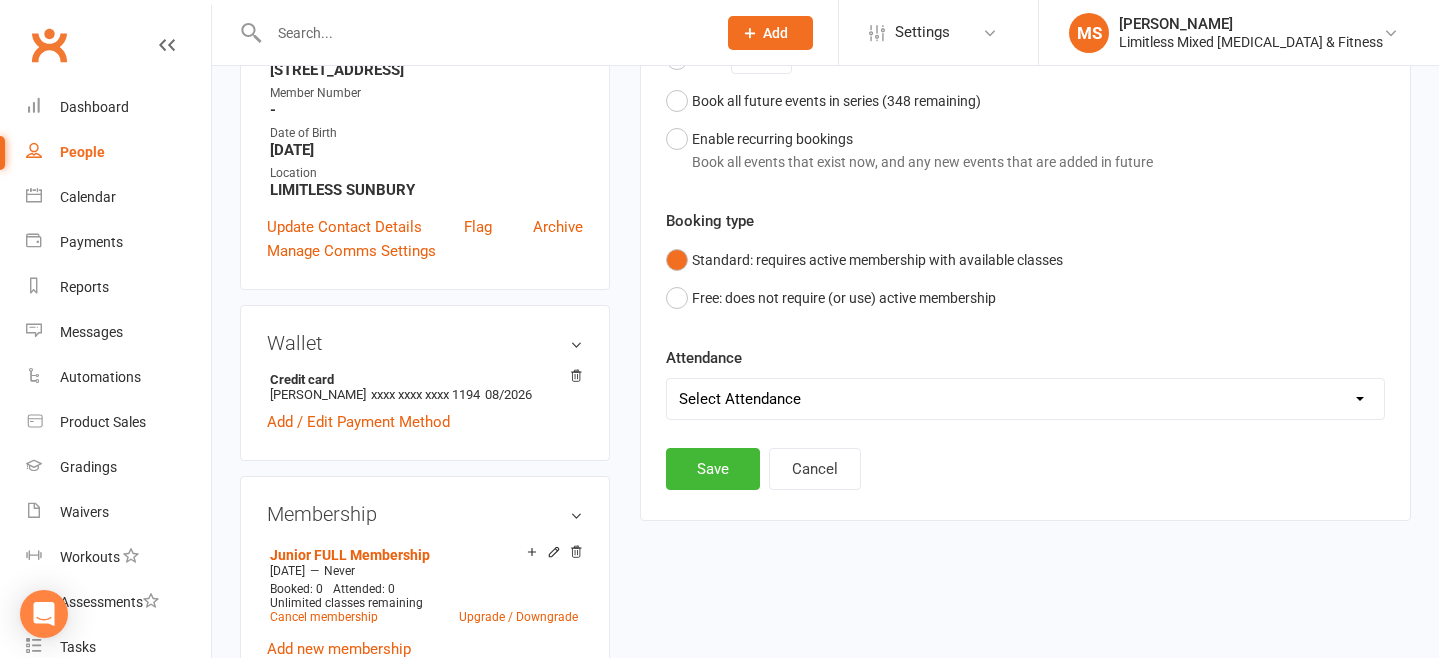 click on "Select Attendance Attended Absent" at bounding box center (1025, 399) 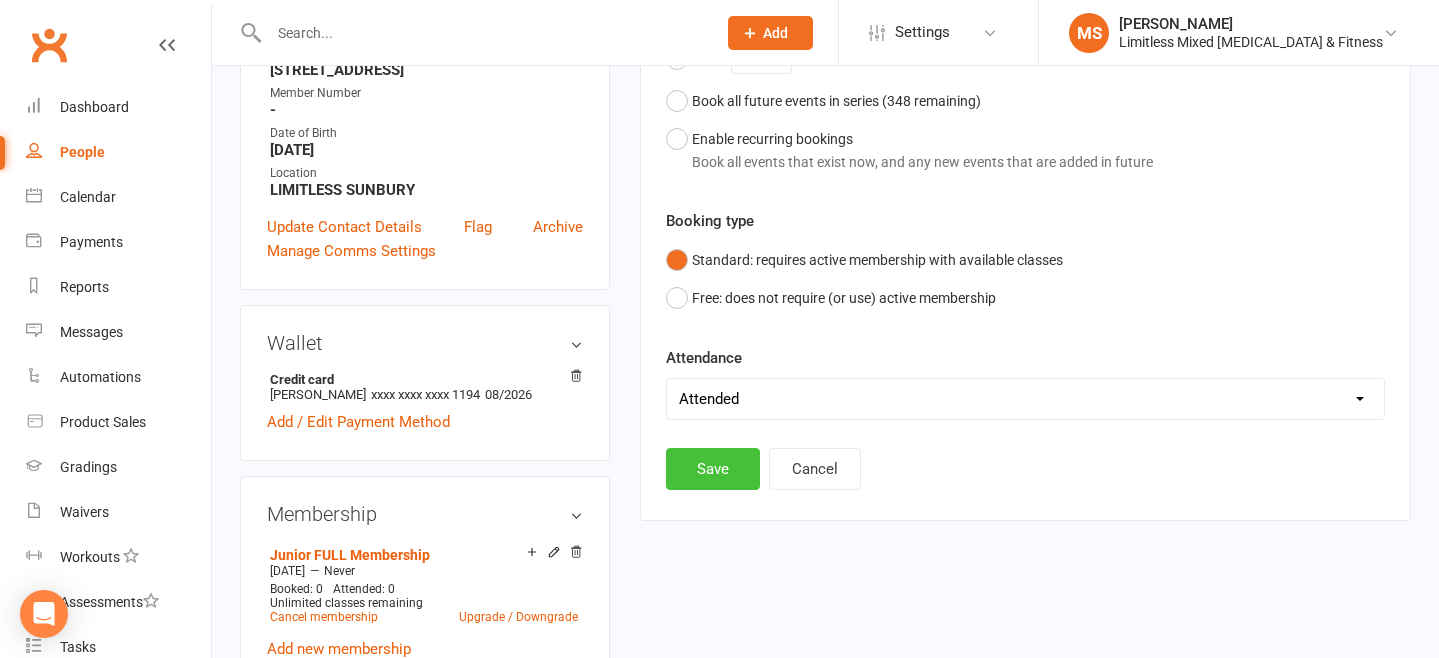 click on "Save" at bounding box center (713, 469) 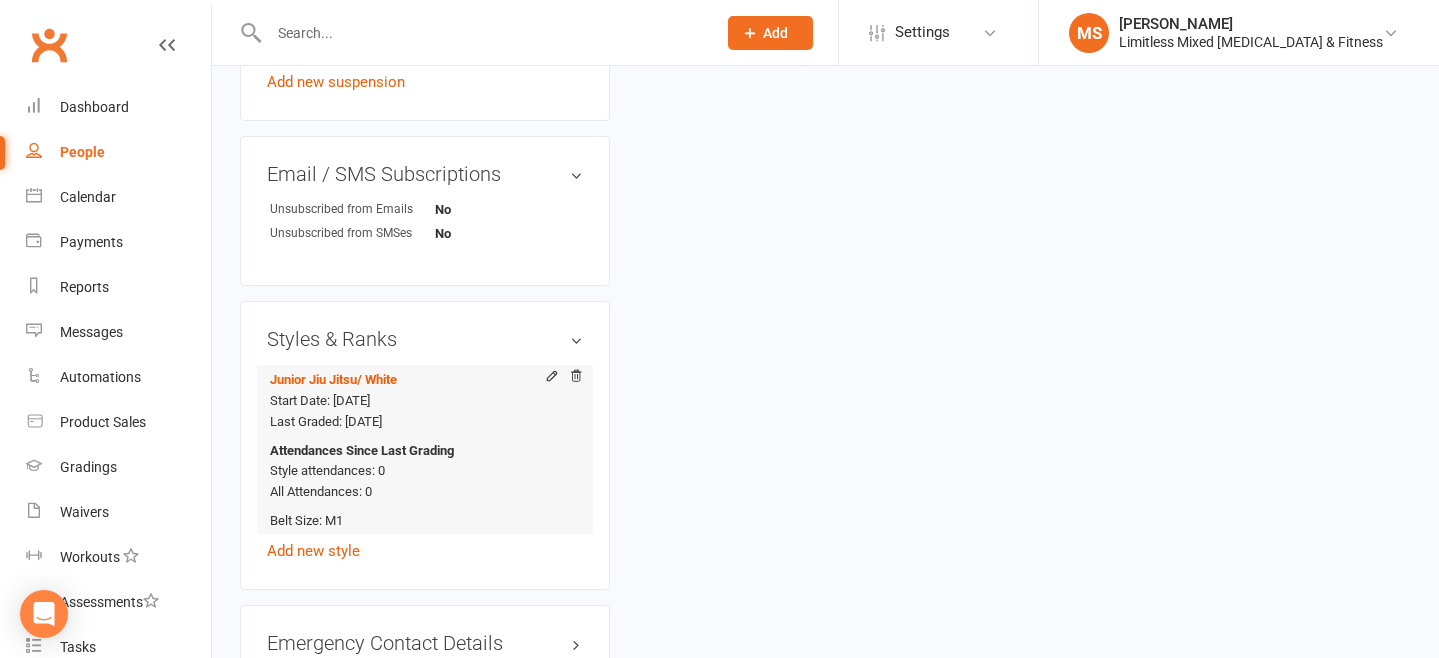 scroll, scrollTop: 1393, scrollLeft: 0, axis: vertical 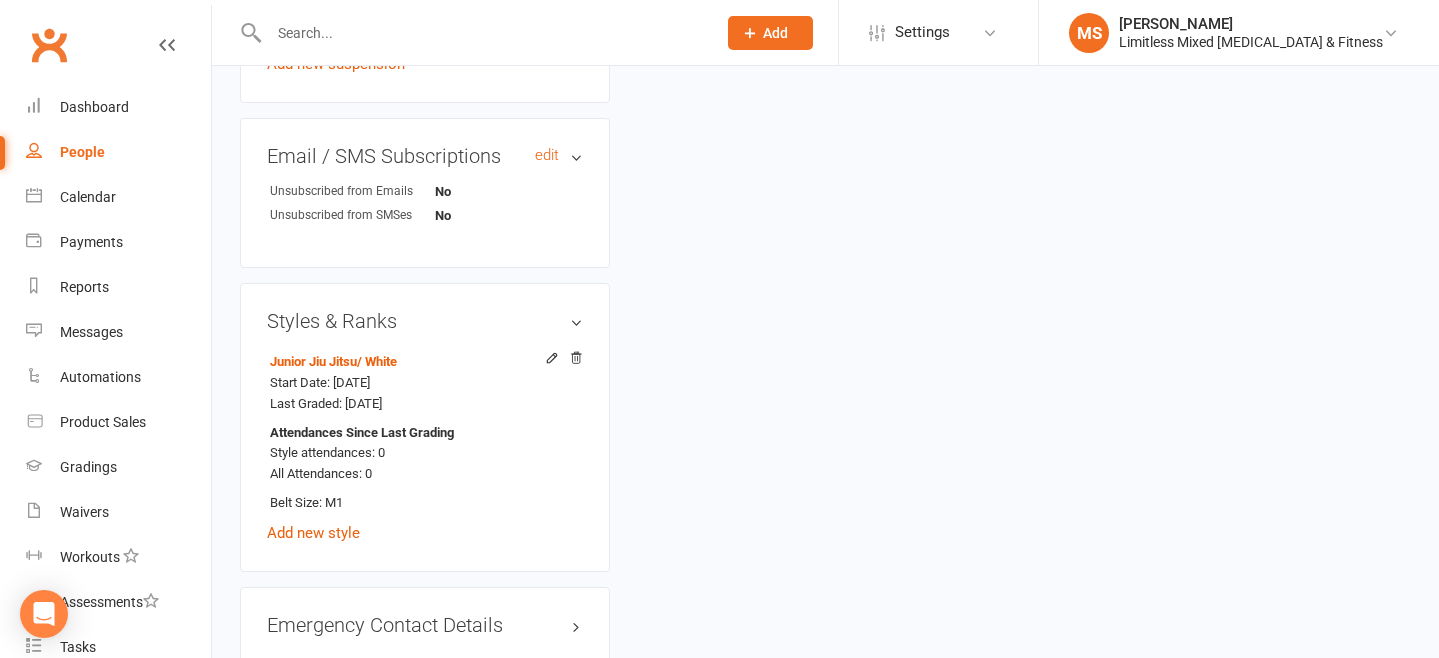 click on "Email / SMS Subscriptions  edit" at bounding box center [425, 156] 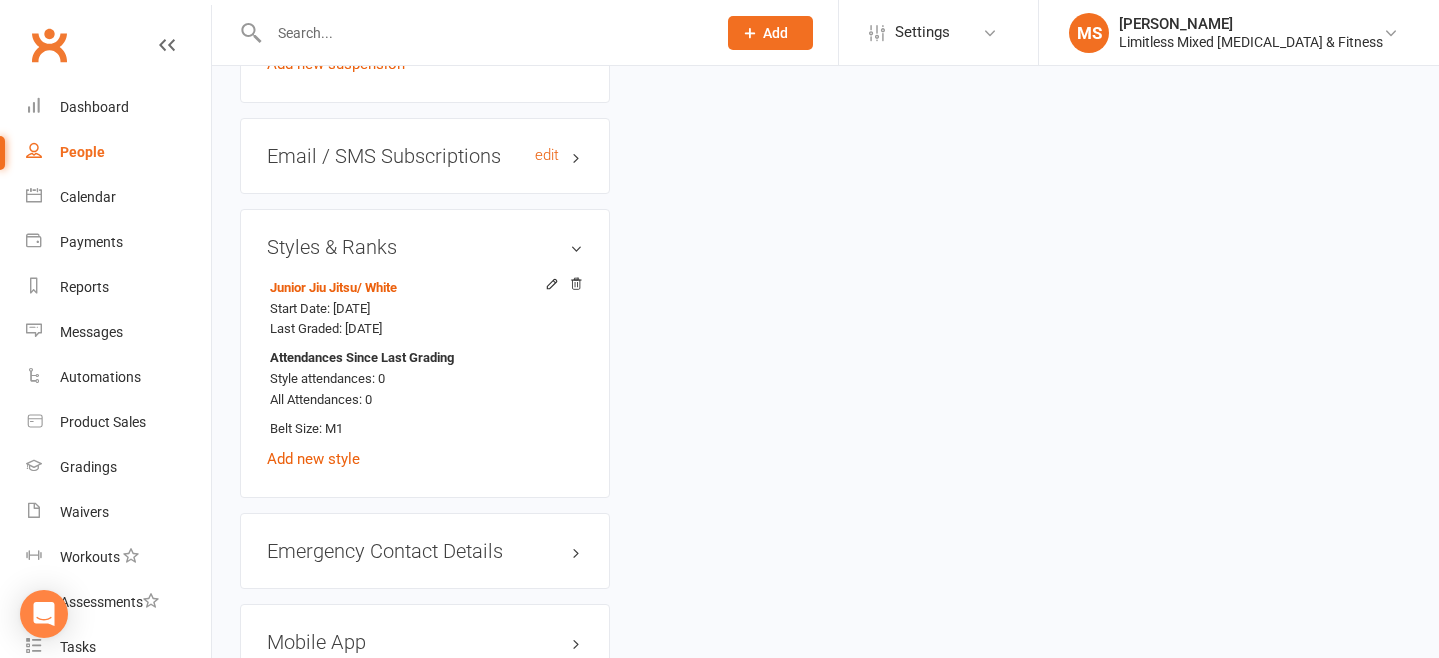 click on "Email / SMS Subscriptions  edit" at bounding box center [425, 156] 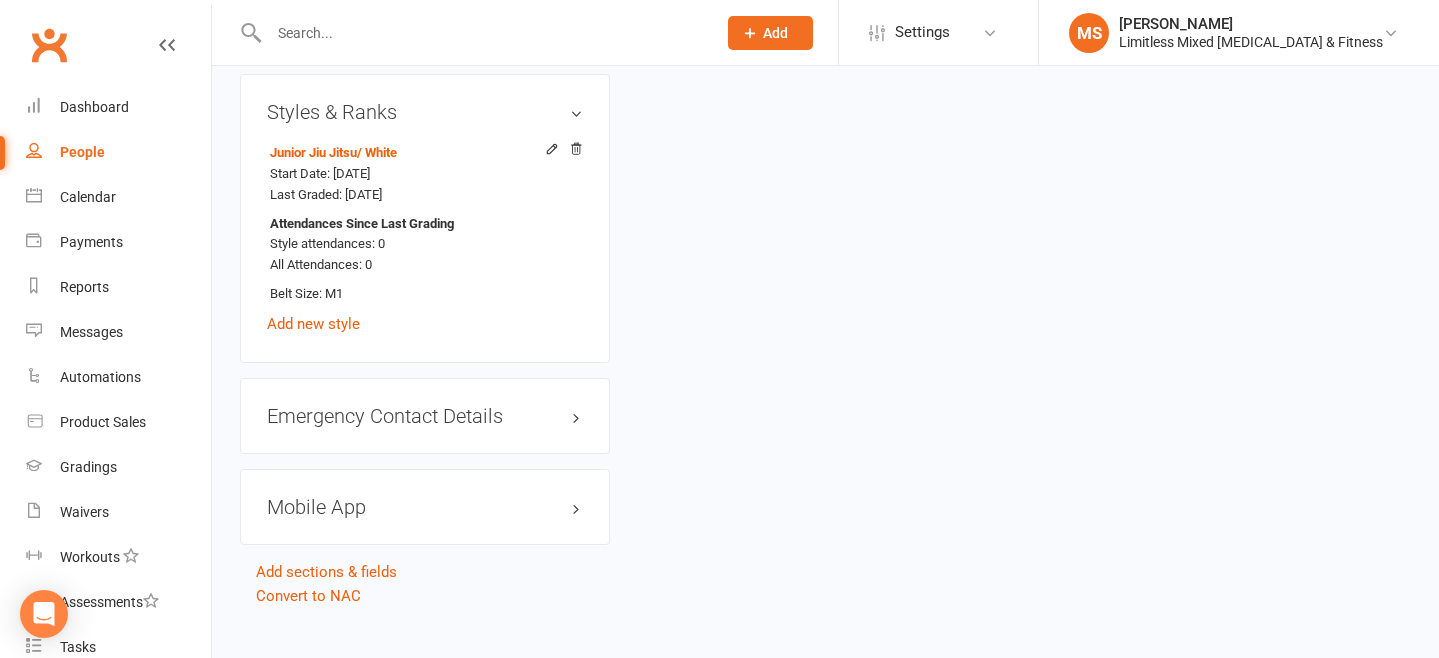 scroll, scrollTop: 1625, scrollLeft: 0, axis: vertical 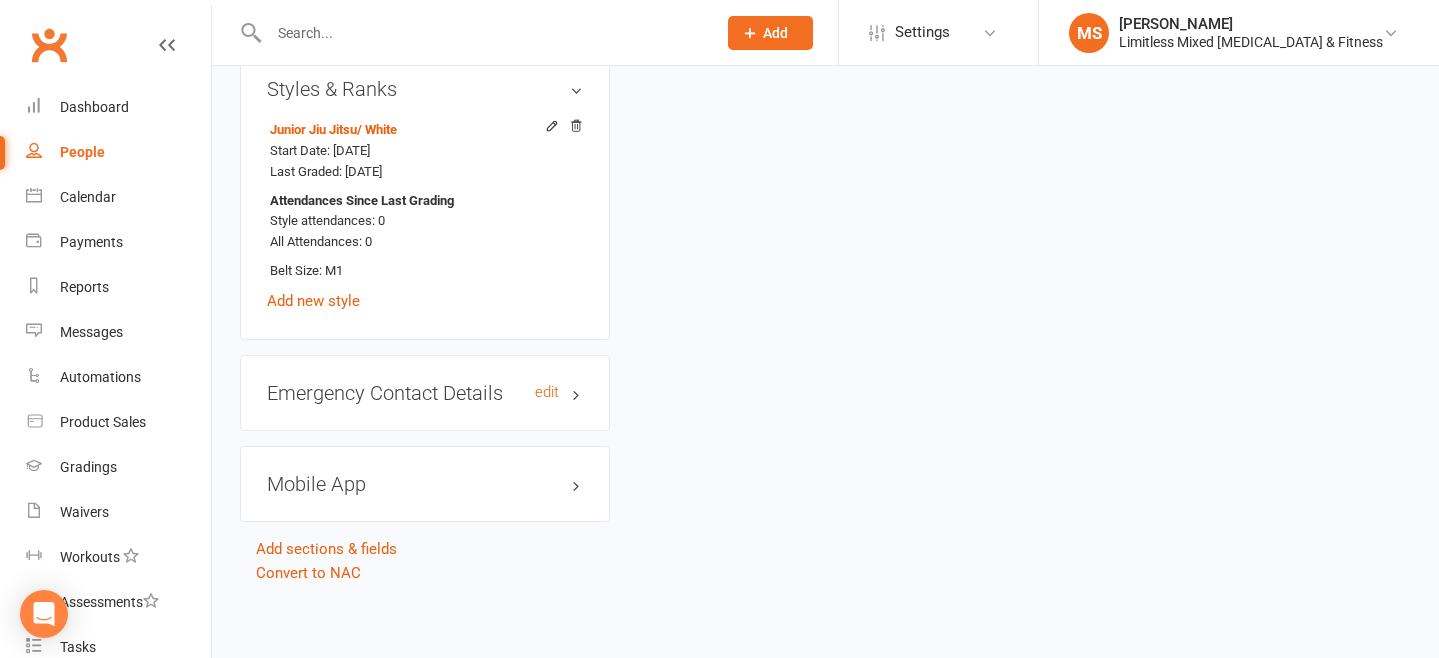 click on "Emergency Contact Details  edit" at bounding box center (425, 393) 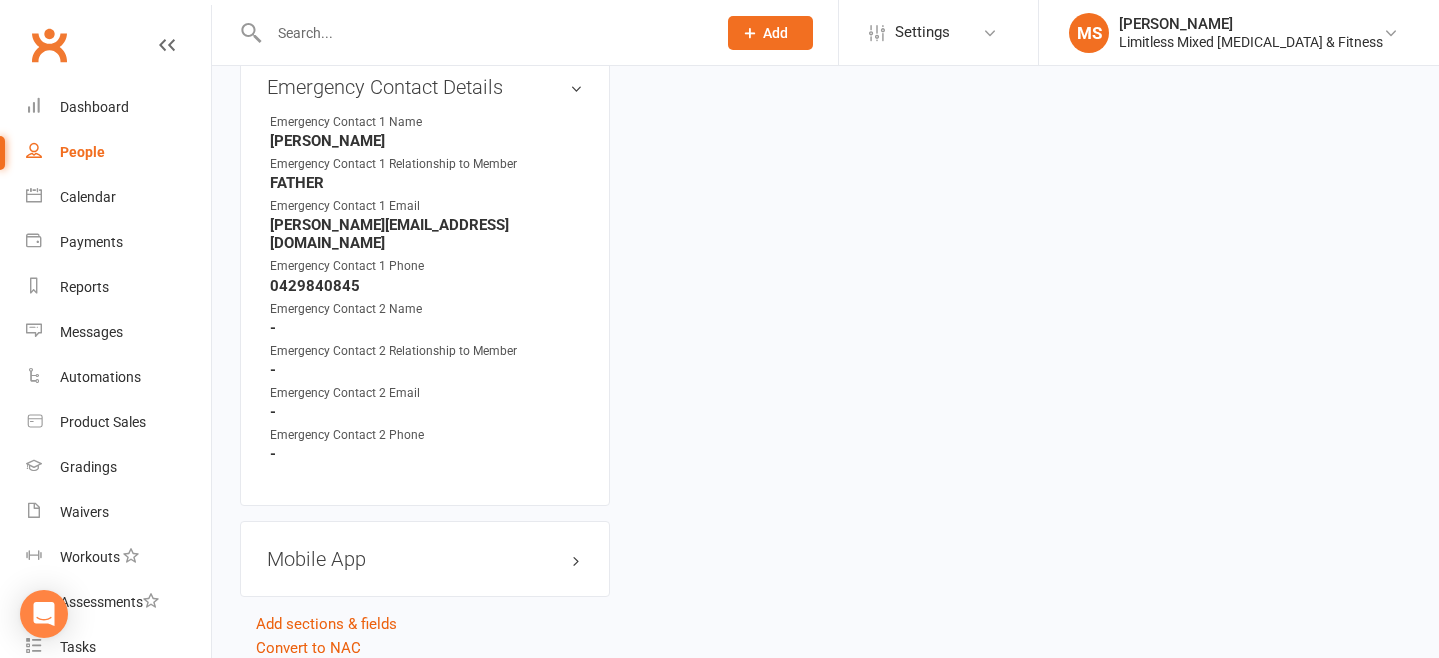 scroll, scrollTop: 1984, scrollLeft: 0, axis: vertical 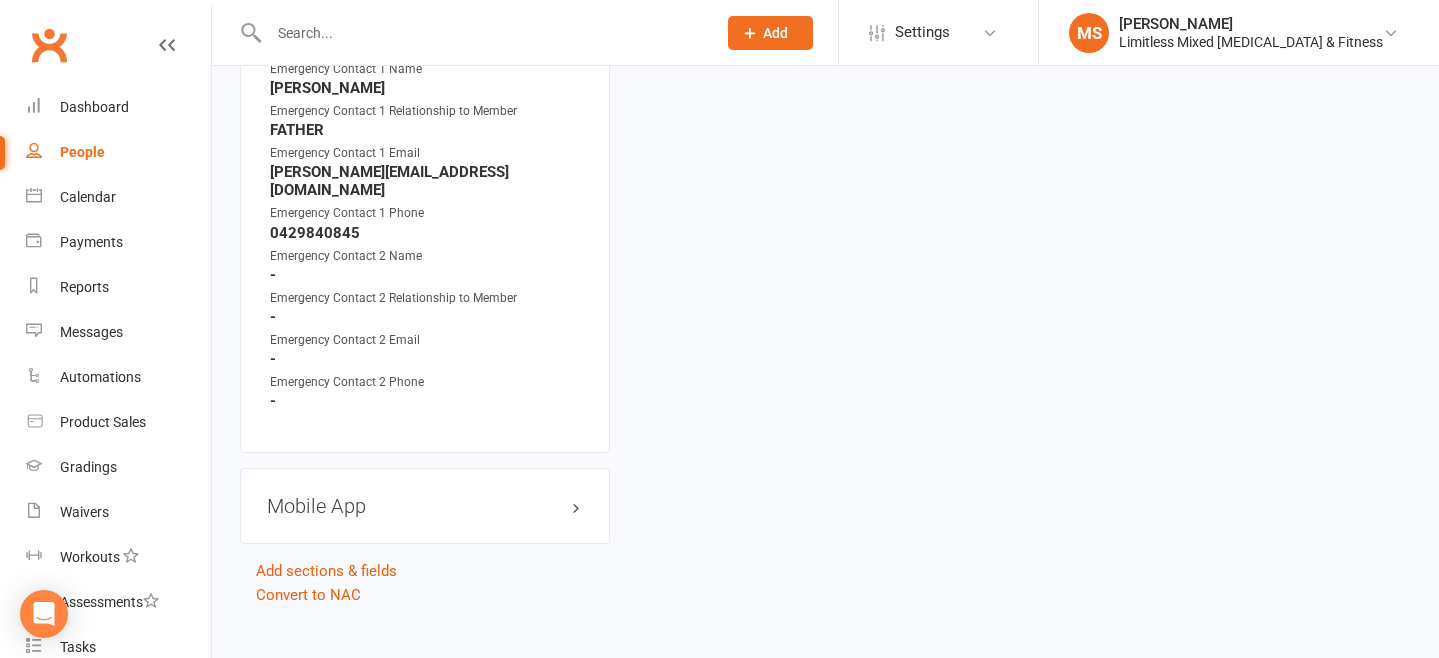 click on "Mobile App" at bounding box center [425, 506] 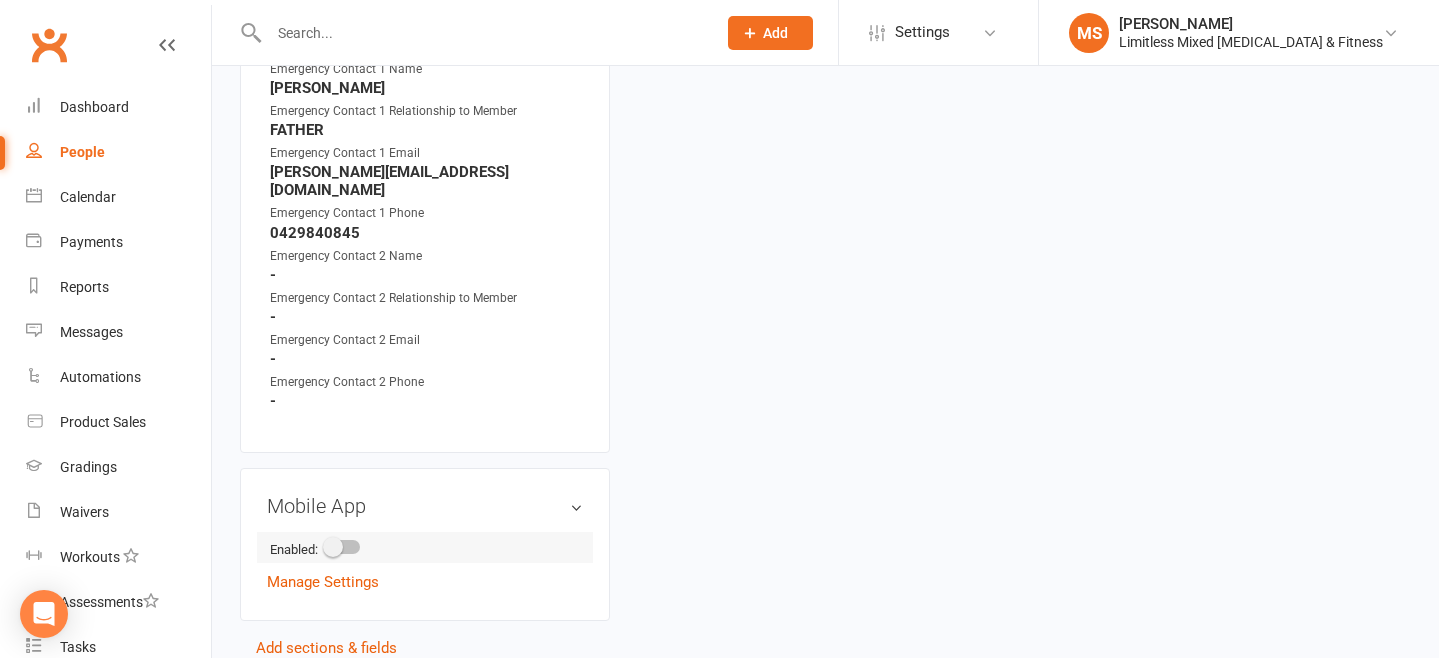 click at bounding box center [343, 547] 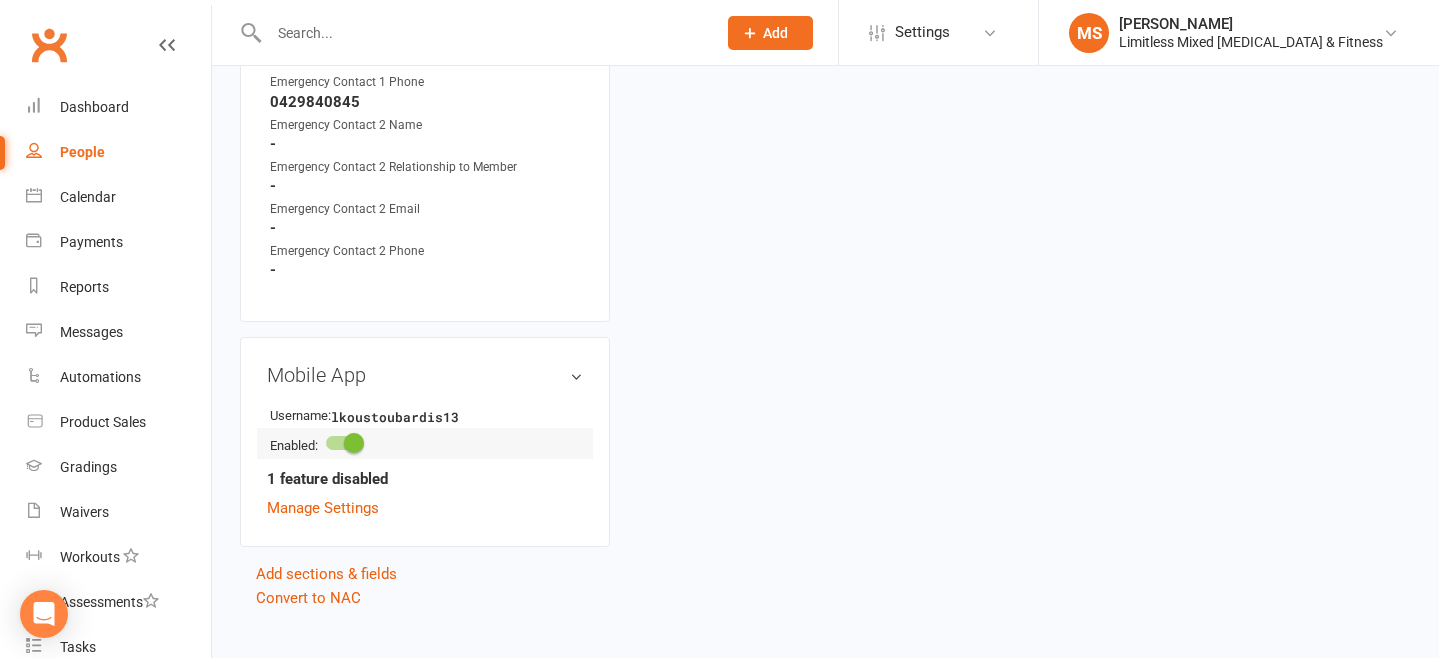 scroll, scrollTop: 2117, scrollLeft: 0, axis: vertical 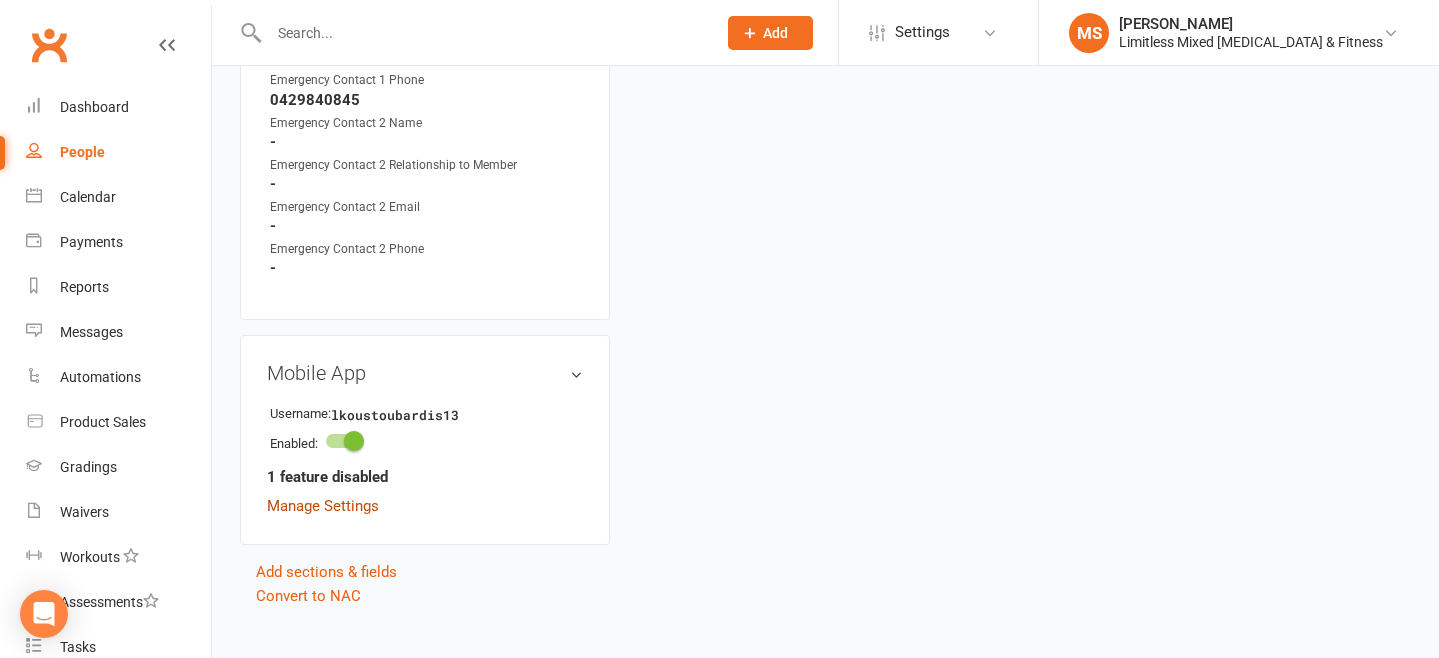 click on "Manage Settings" at bounding box center [323, 506] 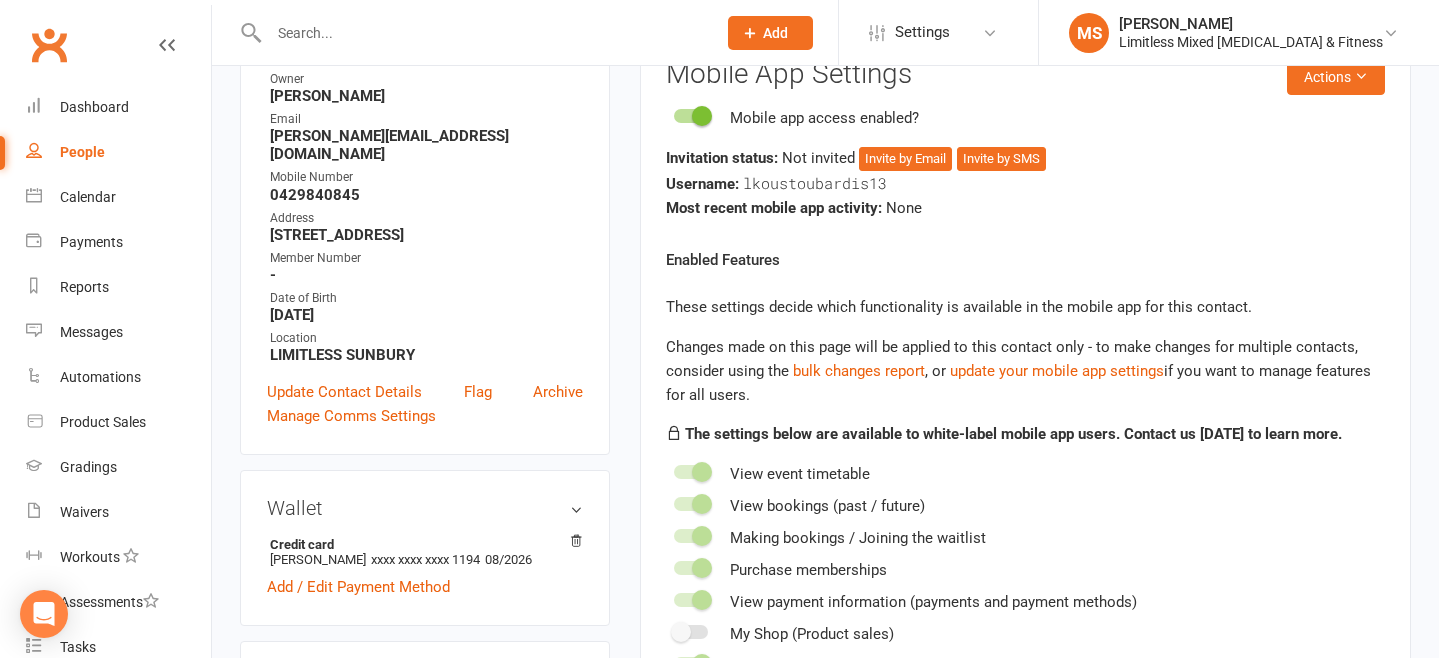 scroll, scrollTop: 171, scrollLeft: 0, axis: vertical 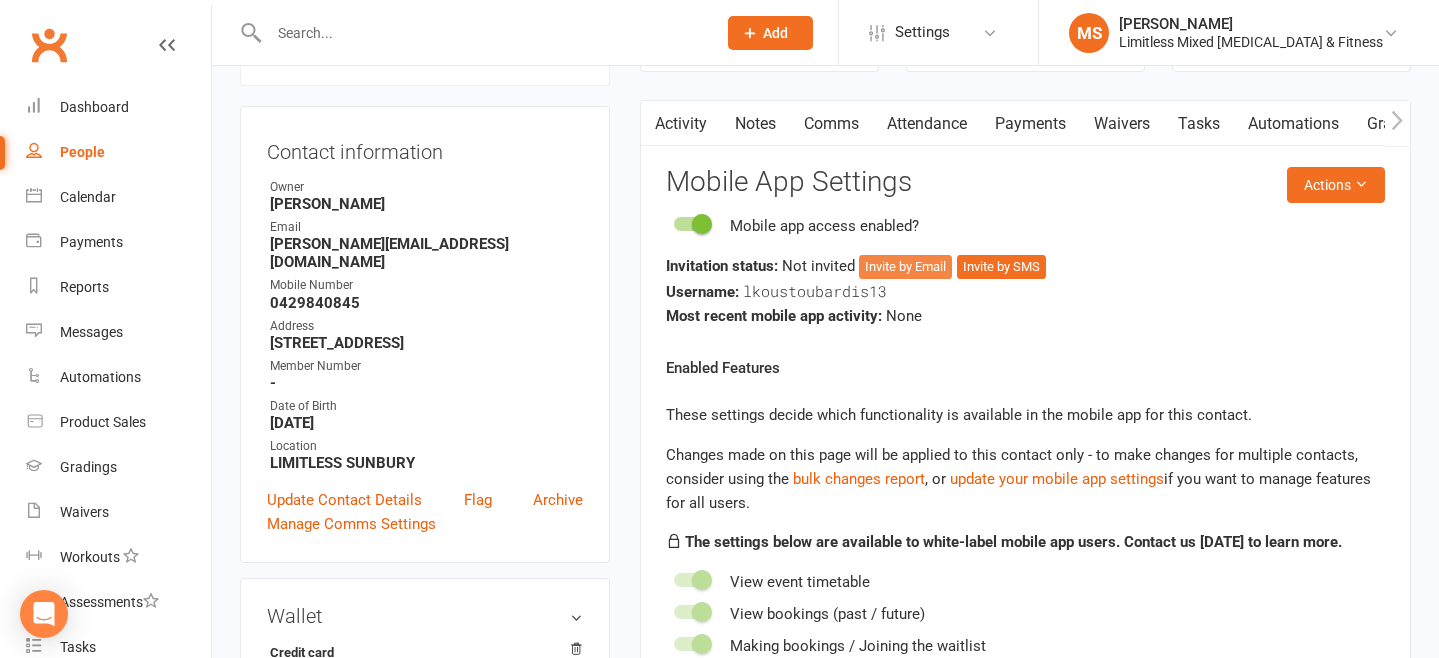 click on "Invite by Email" at bounding box center (905, 267) 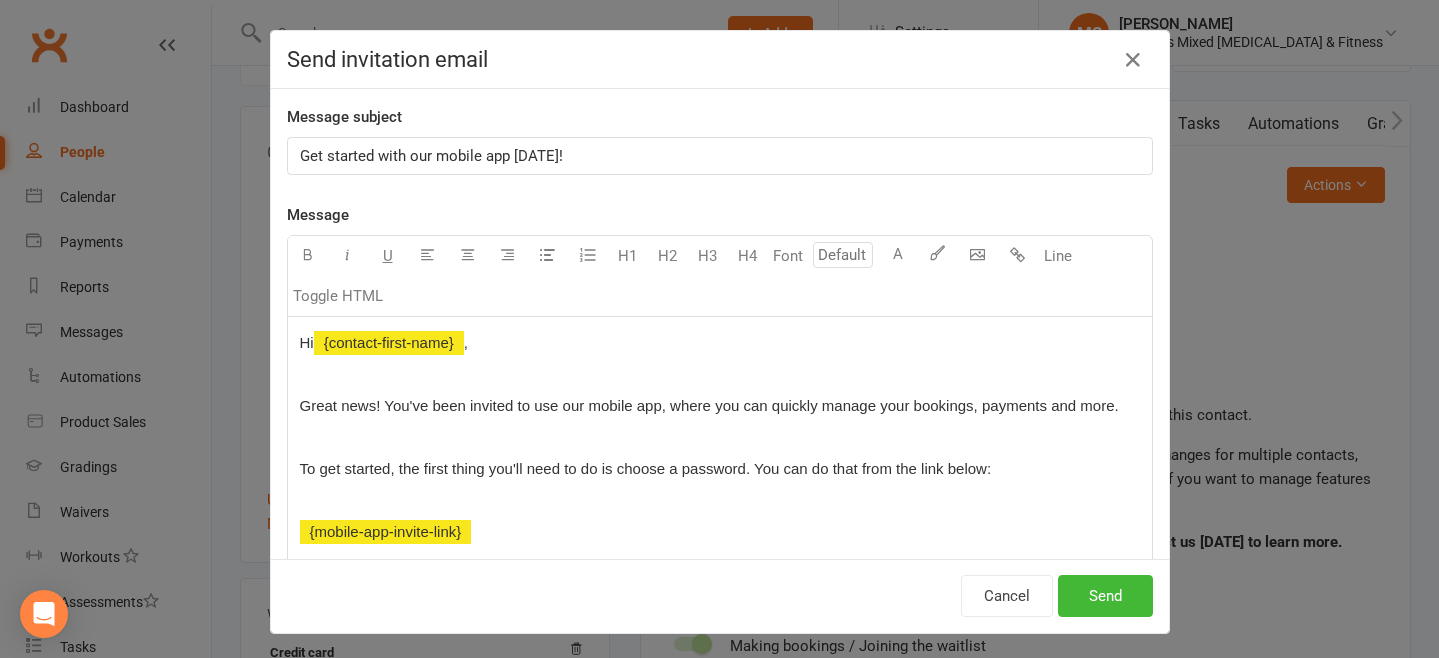 click on "Get started with our mobile app [DATE]!" at bounding box center [431, 156] 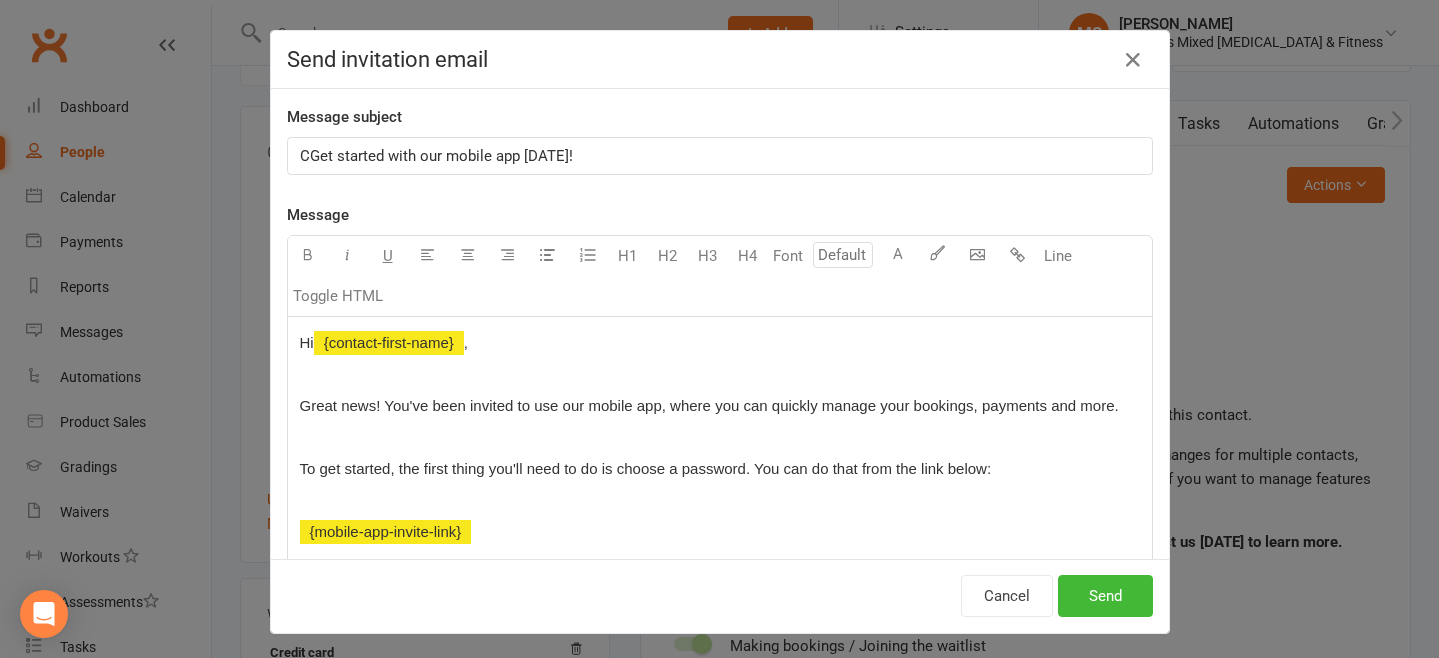 type 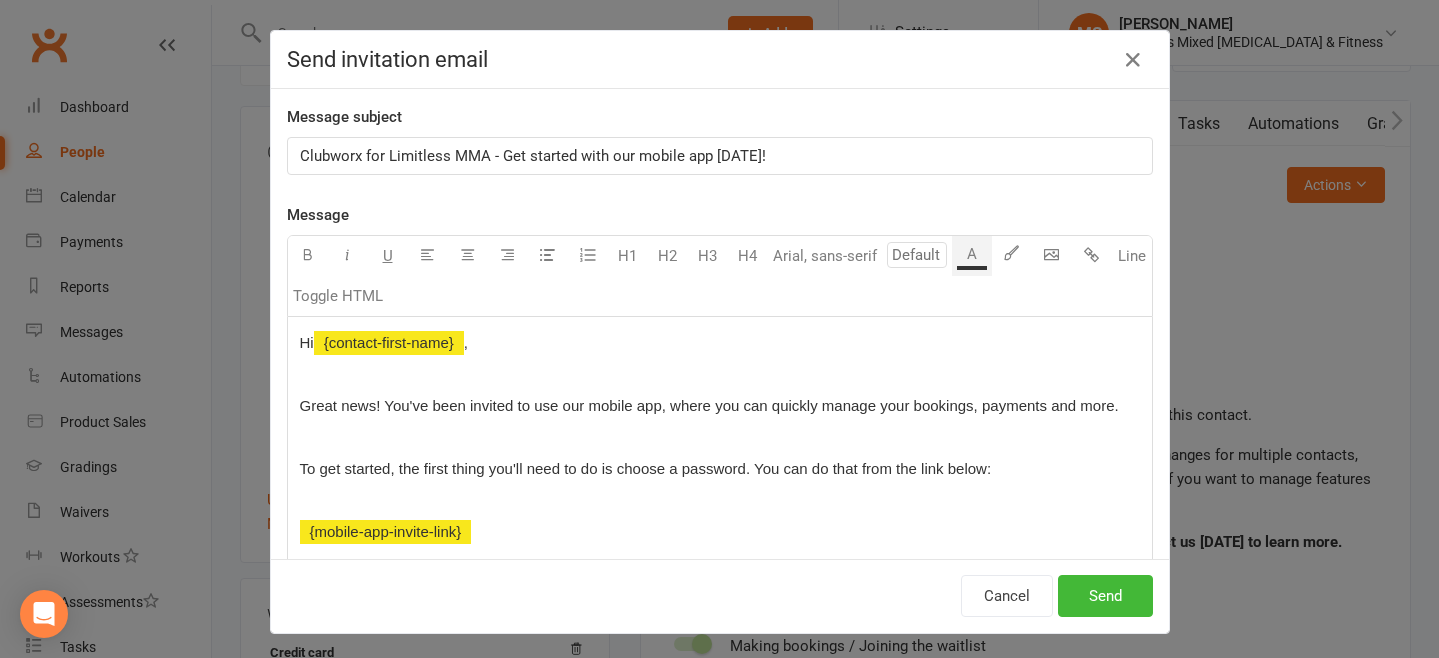 click on "Great news! You've been invited to use our mobile app, where you can quickly manage your bookings, payments and more." at bounding box center (709, 405) 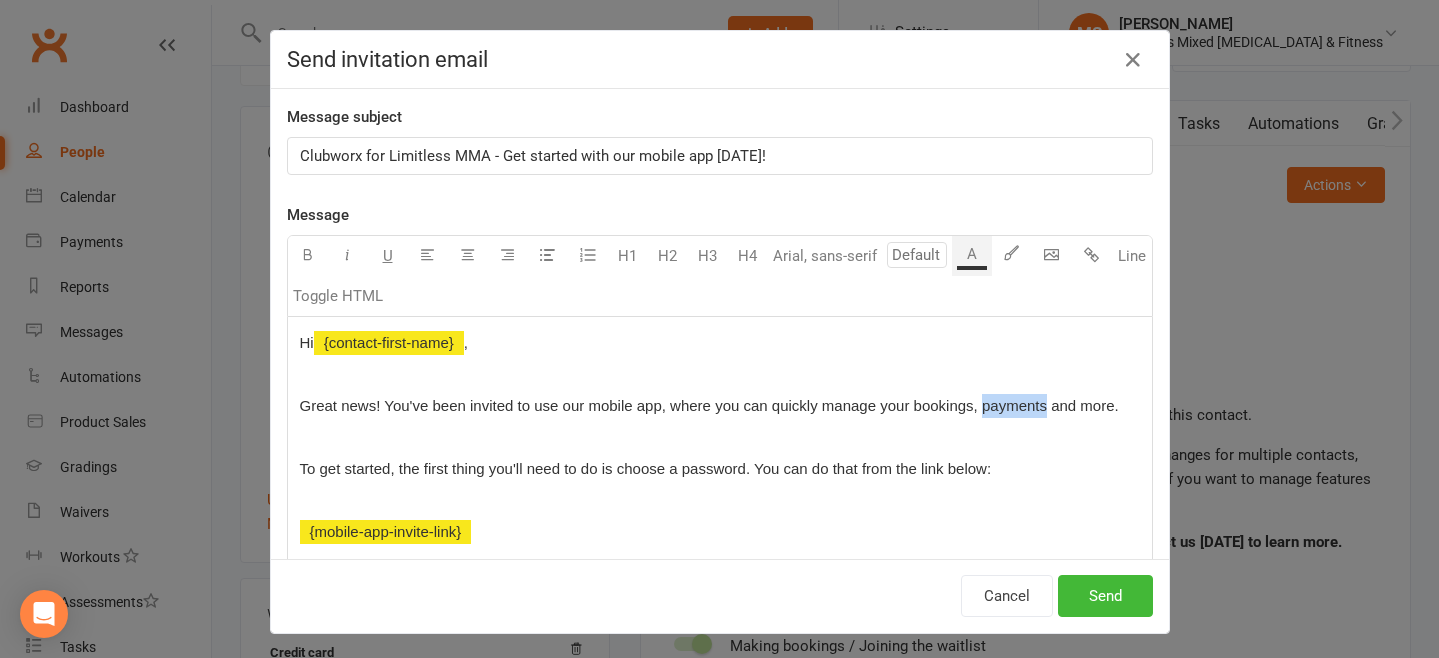 click on "Great news! You've been invited to use our mobile app, where you can quickly manage your bookings, payments and more." at bounding box center [709, 405] 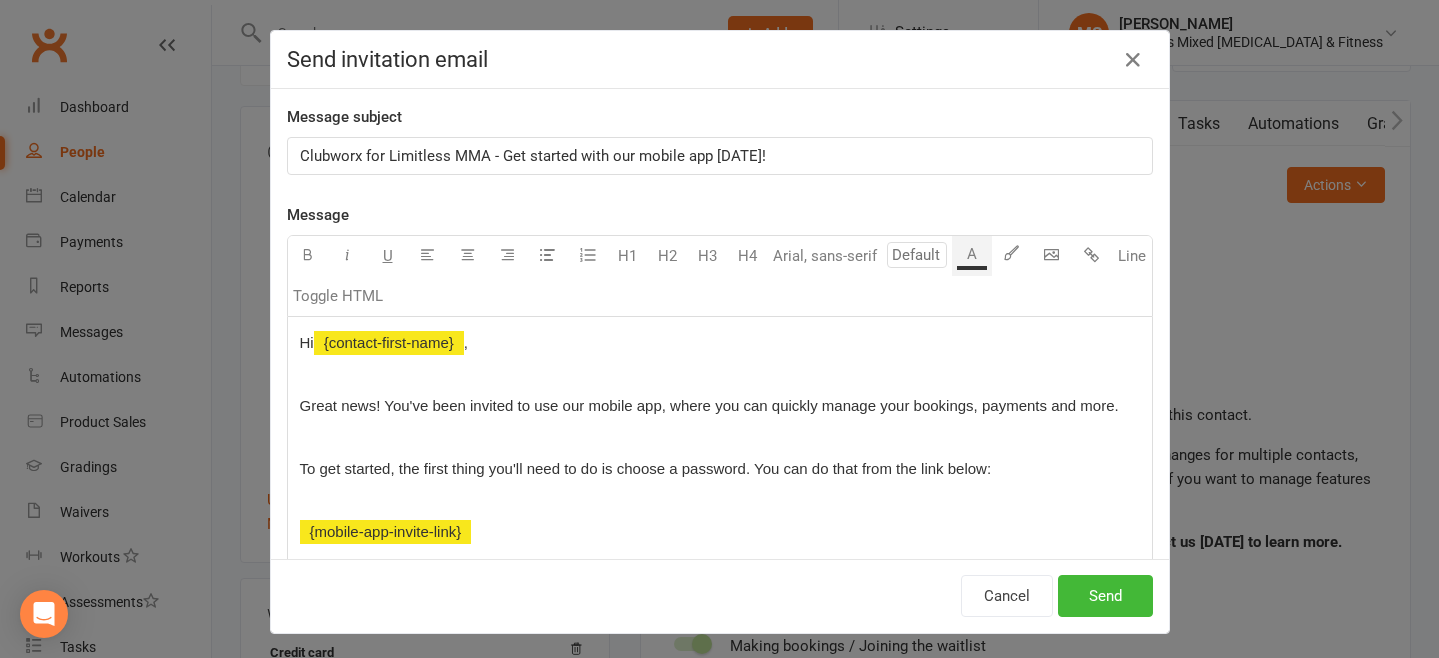type 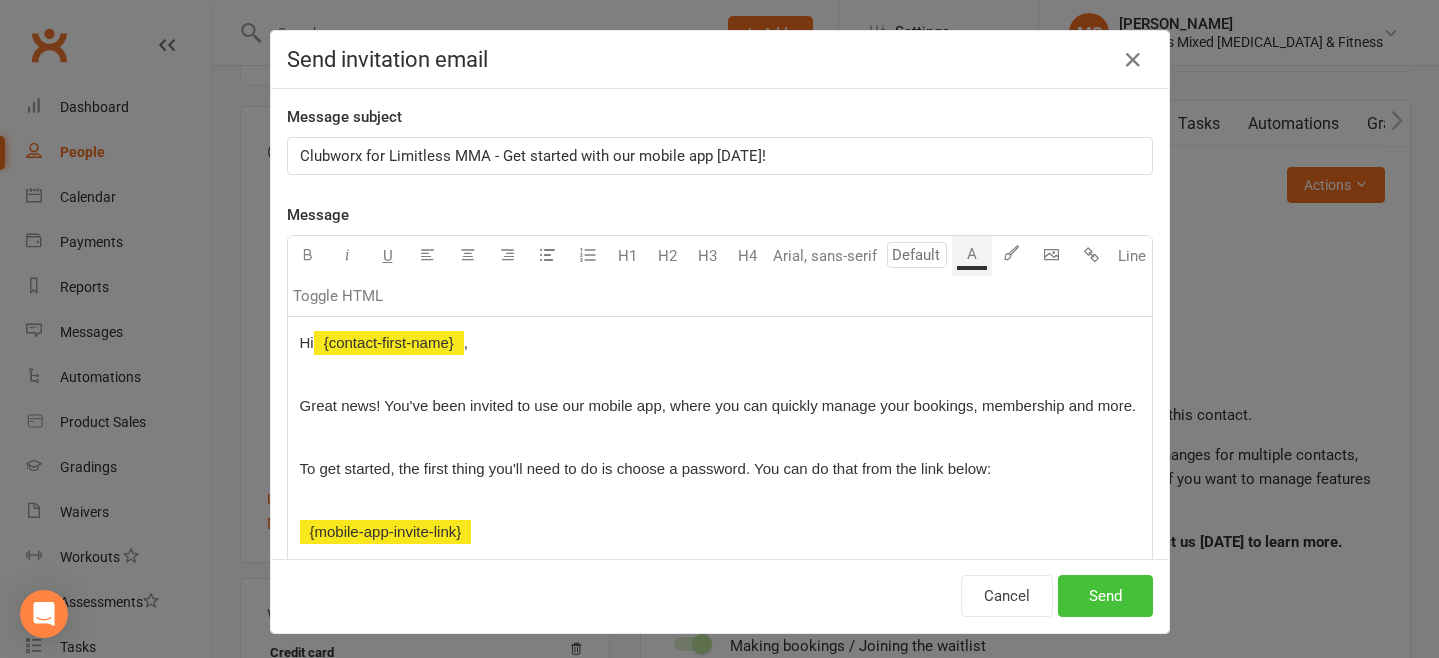 click on "Send" at bounding box center (1105, 596) 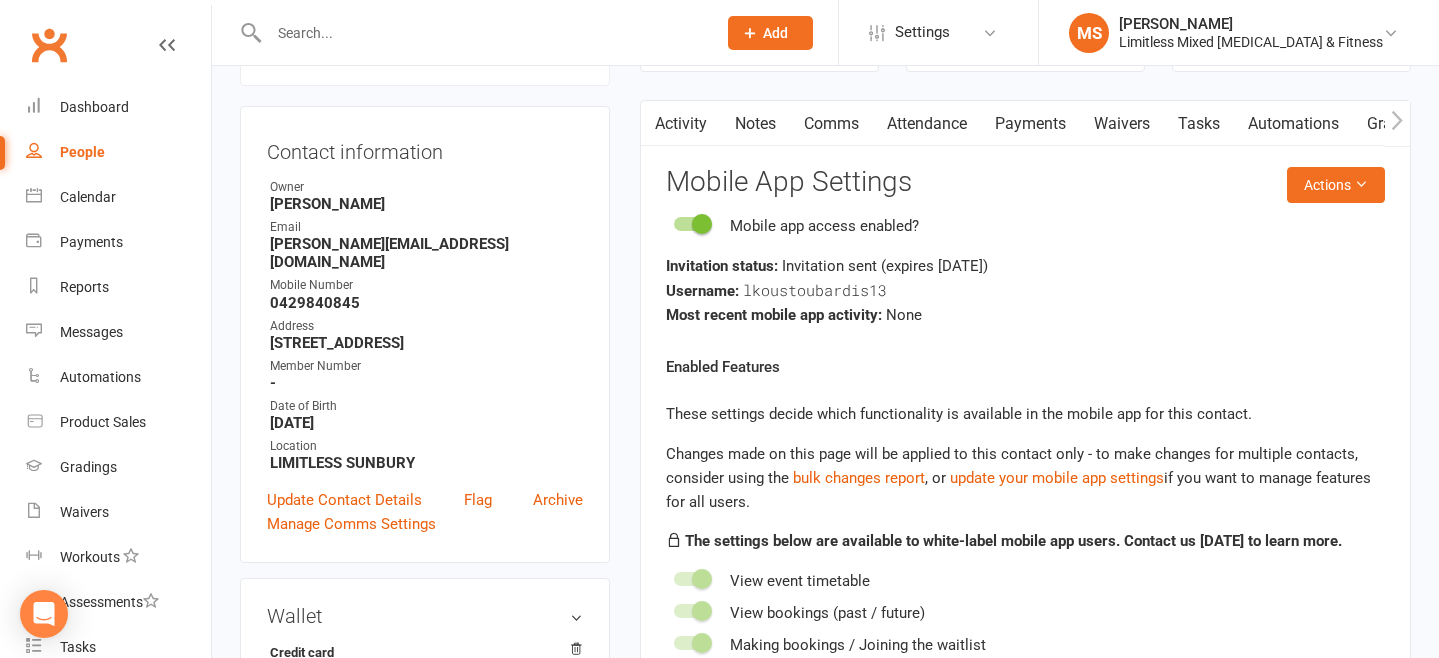 click on "People" at bounding box center (118, 152) 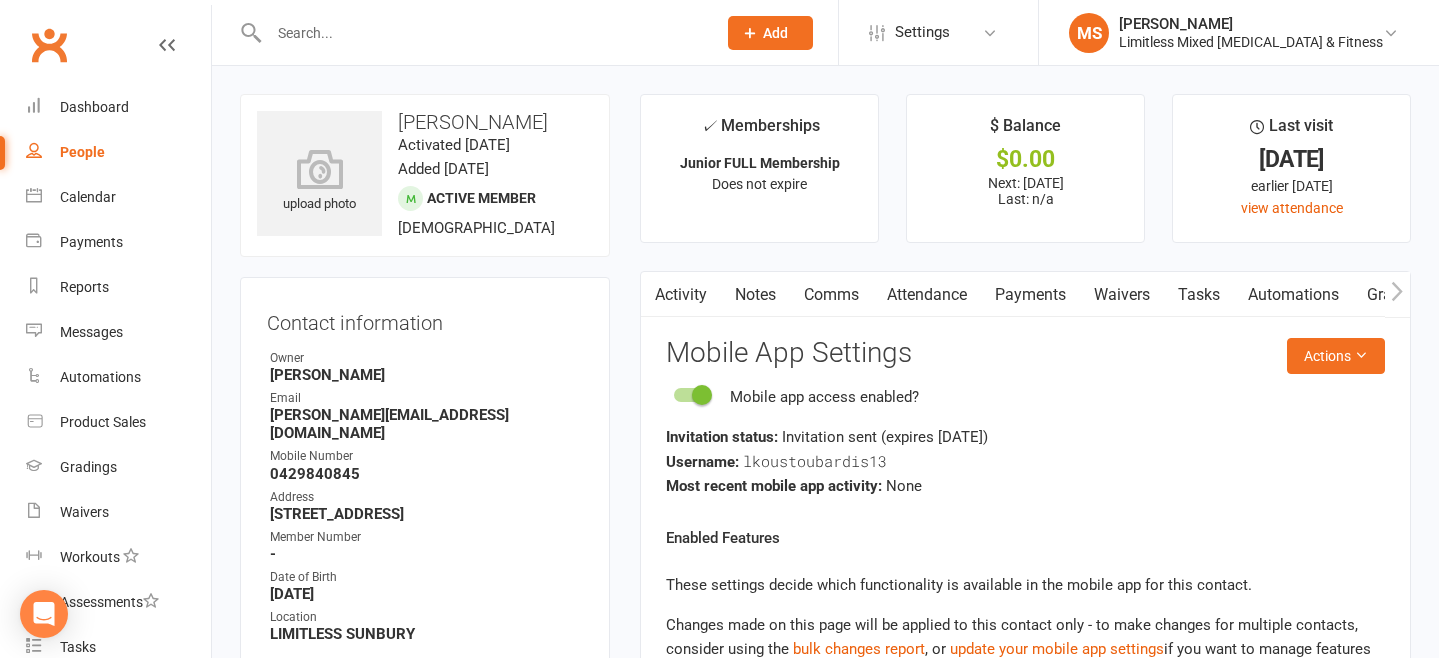 select on "100" 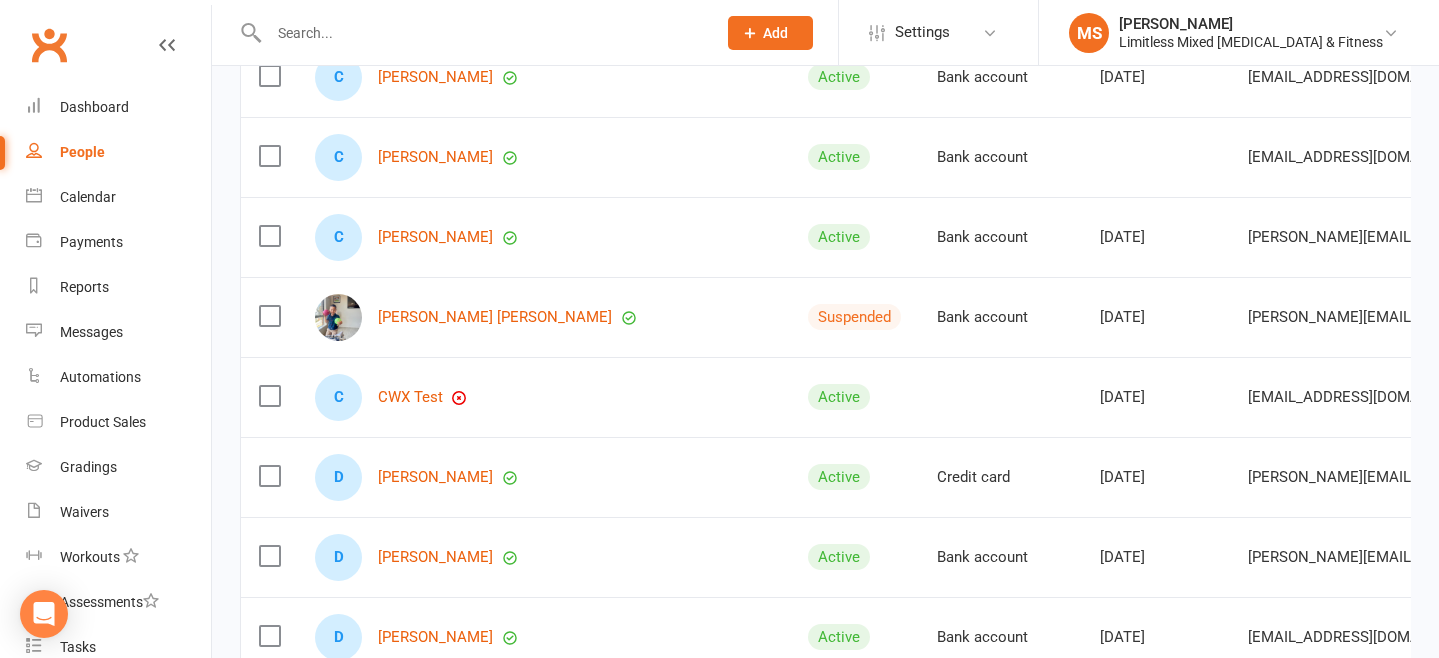 scroll, scrollTop: 3919, scrollLeft: 0, axis: vertical 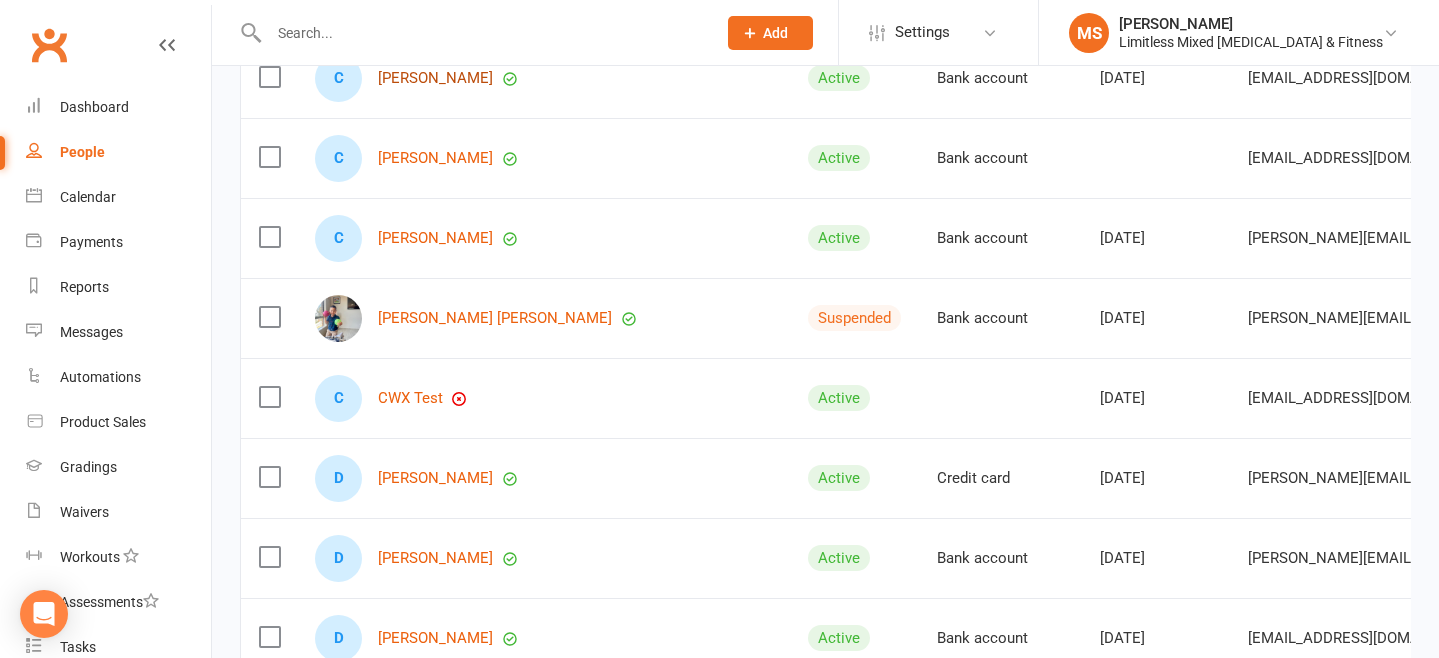 click on "[PERSON_NAME]" at bounding box center [435, 78] 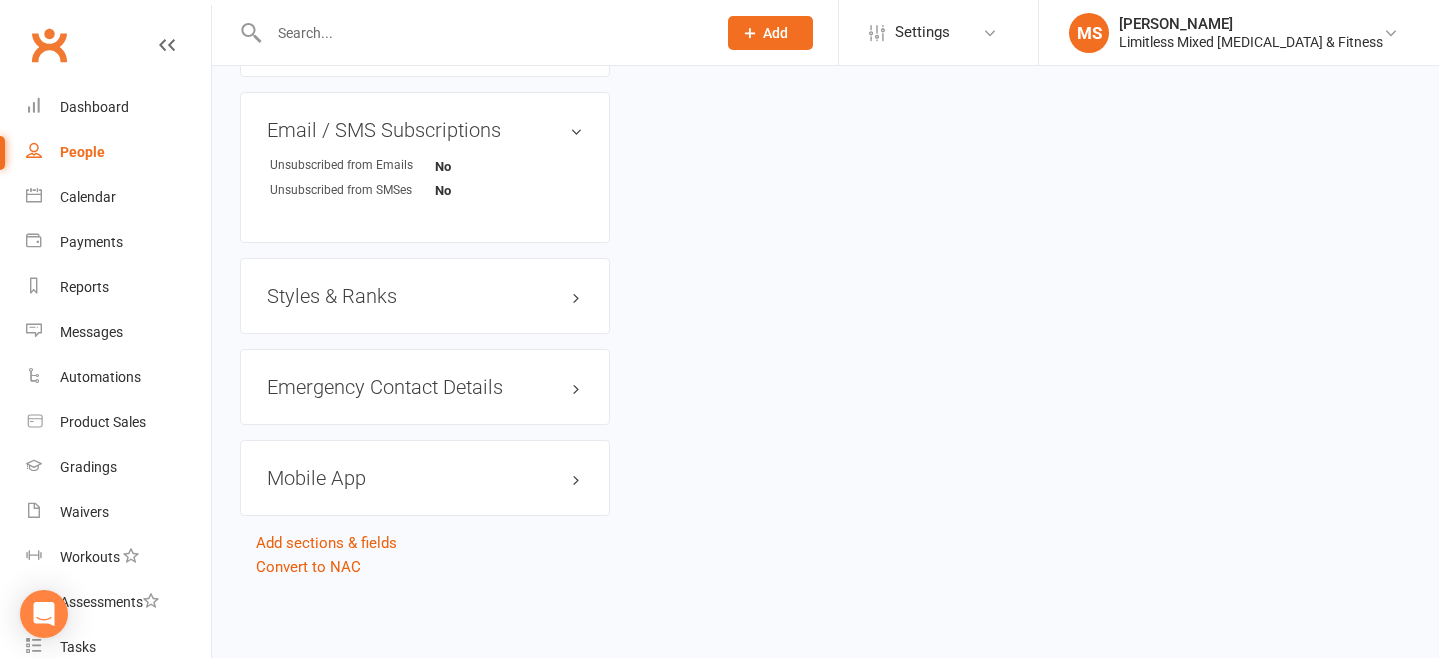 scroll, scrollTop: 0, scrollLeft: 0, axis: both 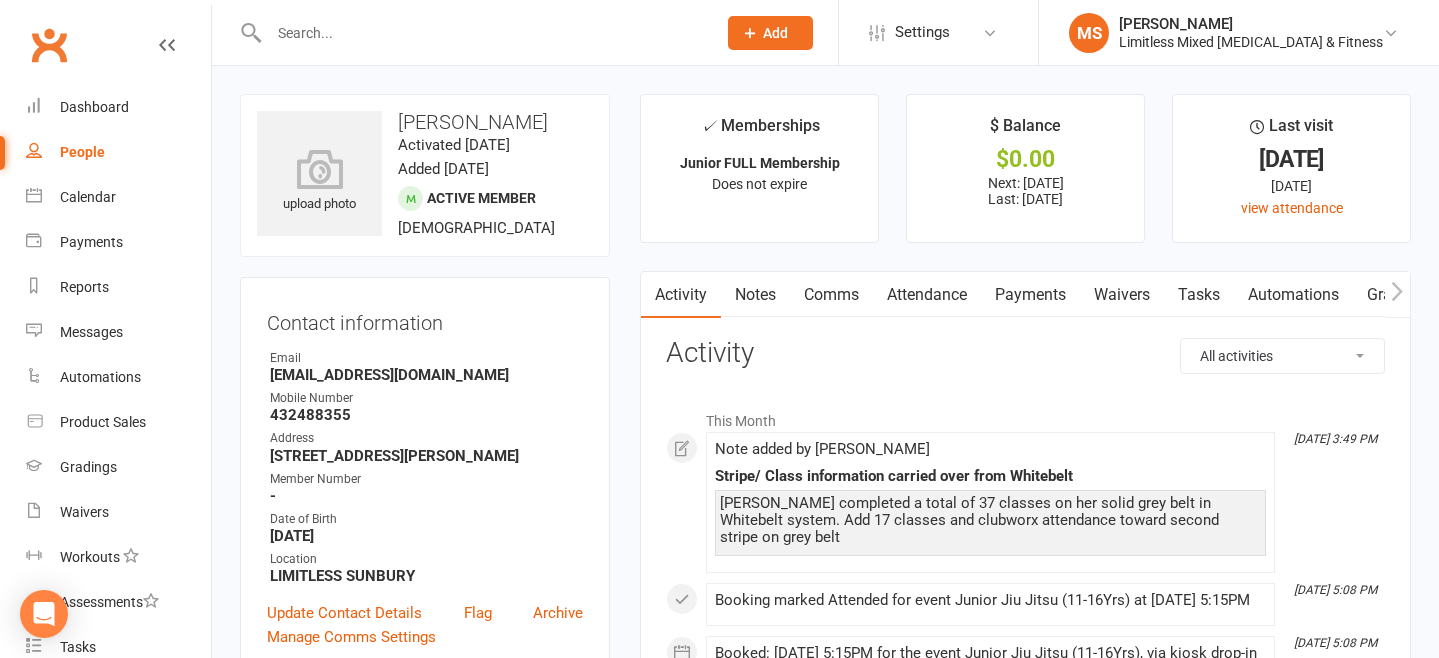 click on "People" at bounding box center [82, 152] 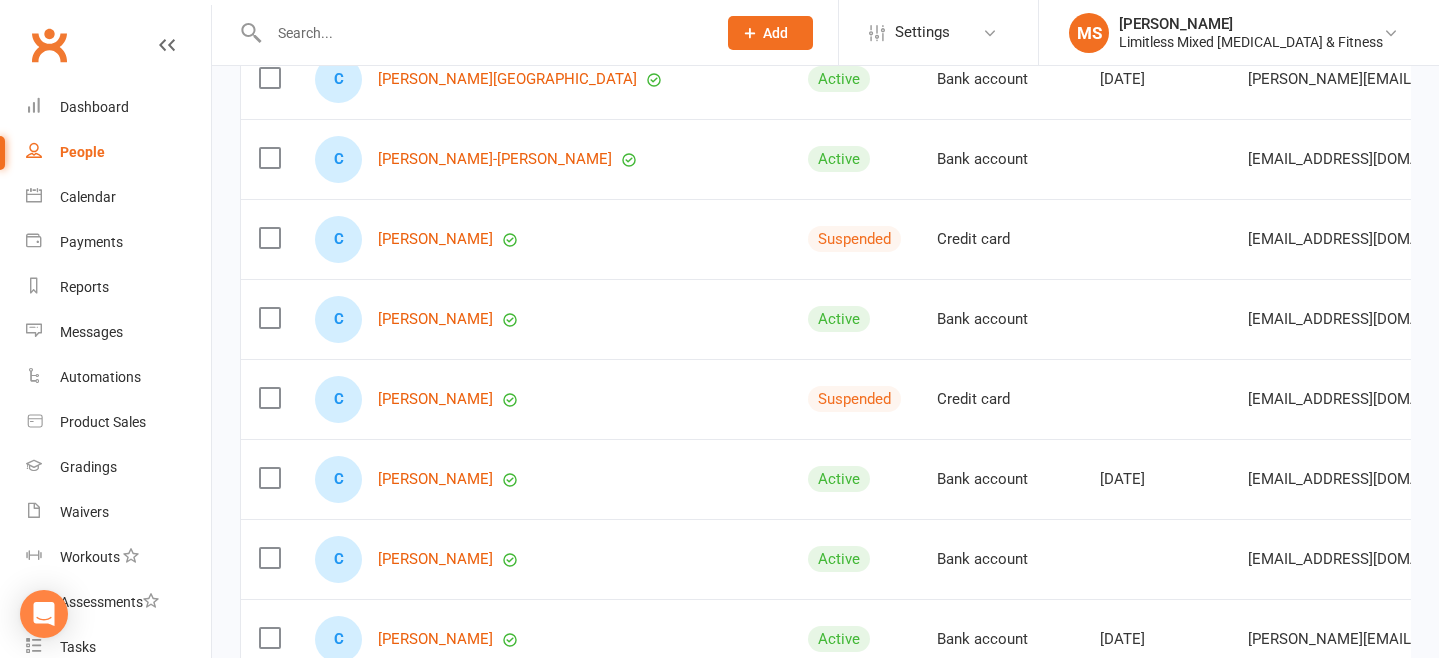scroll, scrollTop: 3712, scrollLeft: 0, axis: vertical 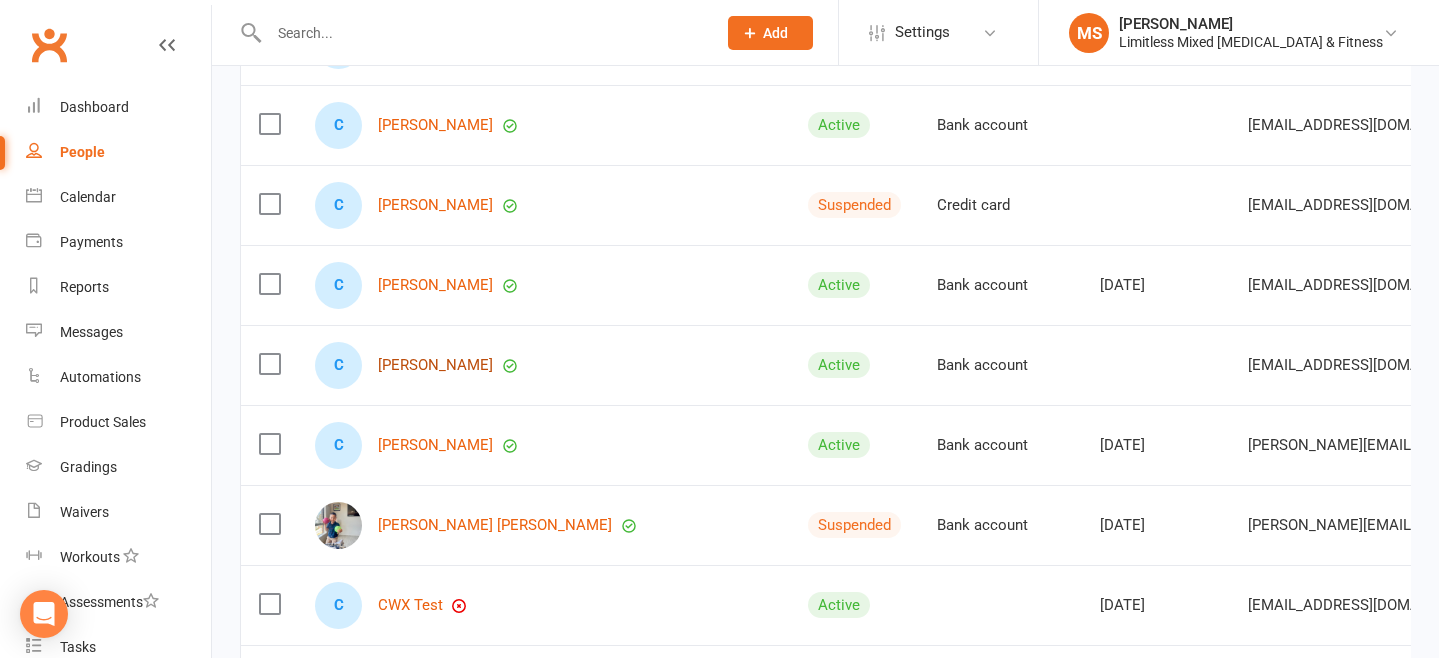 click on "[PERSON_NAME]" at bounding box center [435, 365] 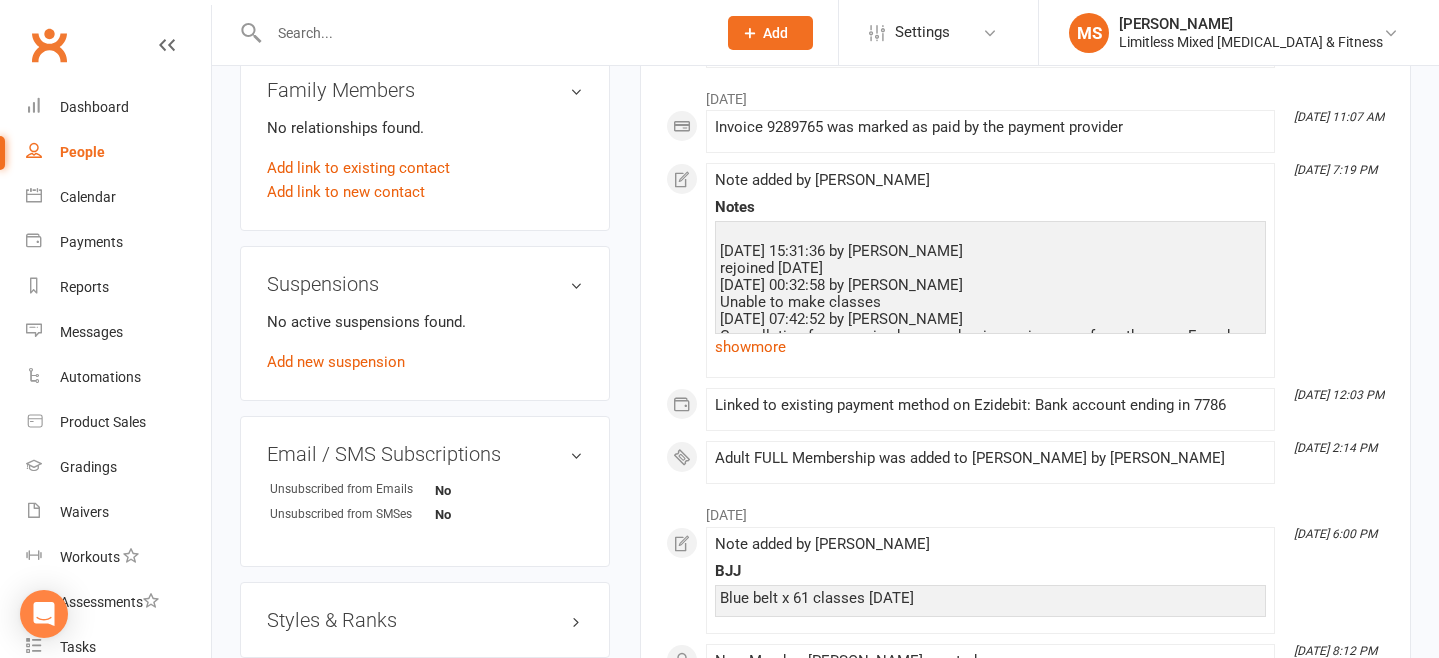 scroll, scrollTop: 1339, scrollLeft: 0, axis: vertical 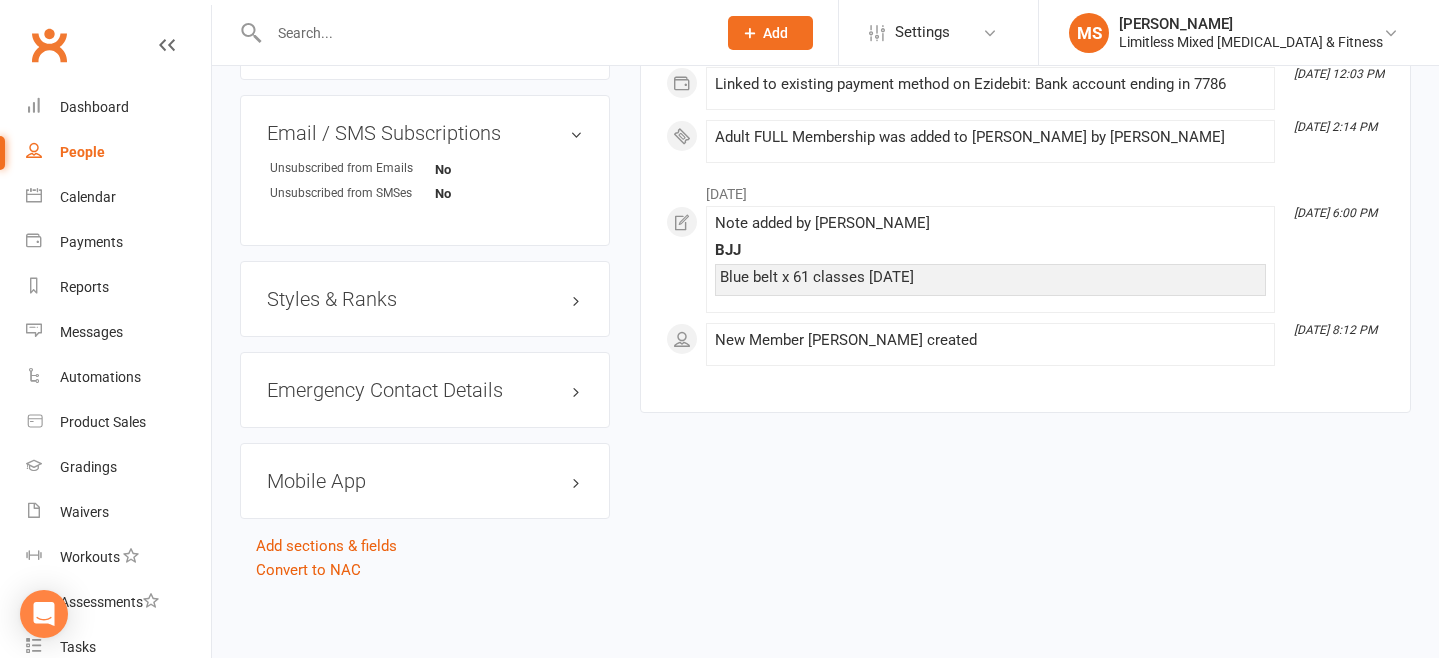 click on "Styles & Ranks" at bounding box center [425, 299] 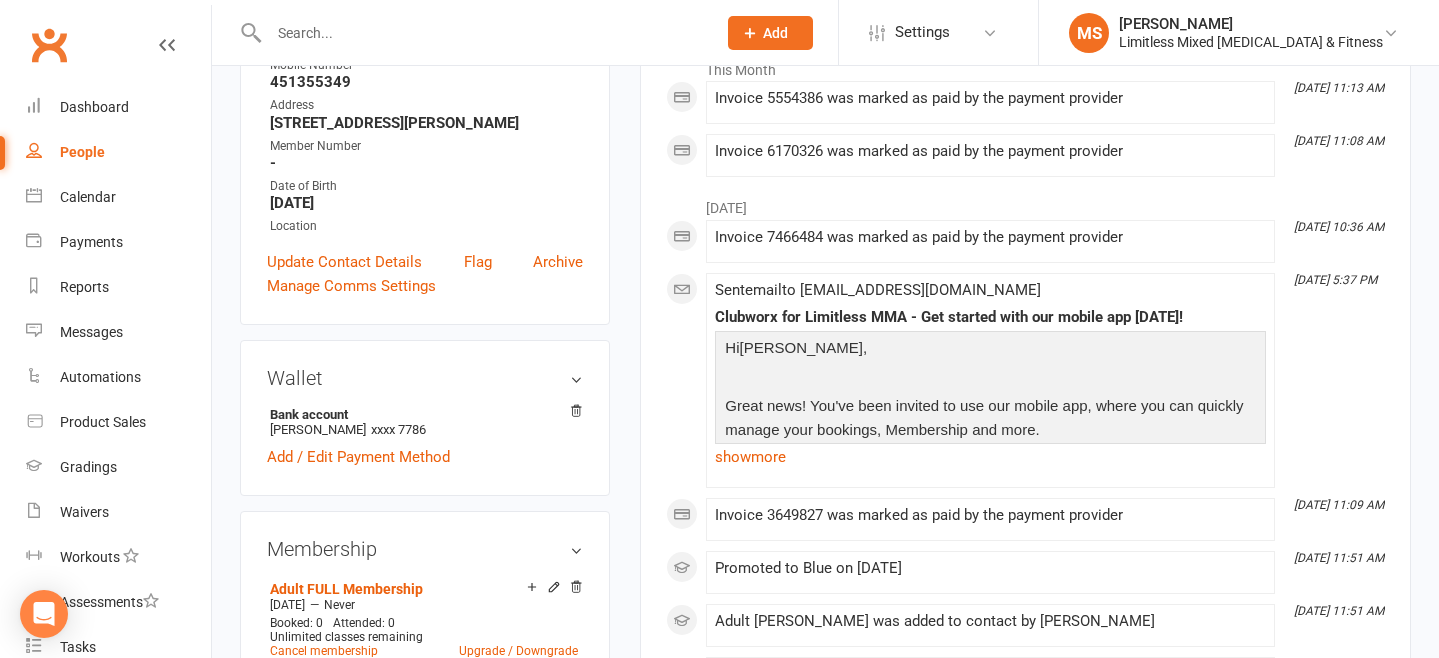 scroll, scrollTop: 0, scrollLeft: 0, axis: both 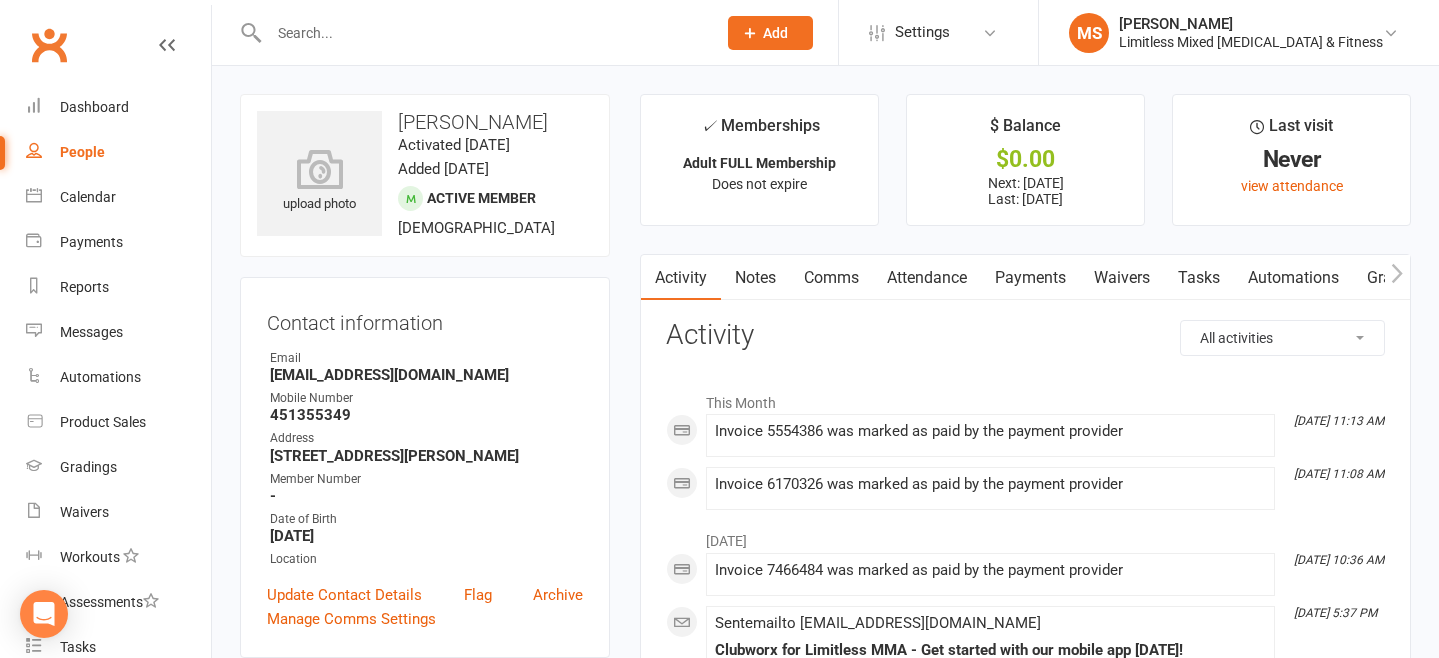 click on "Notes" at bounding box center (755, 278) 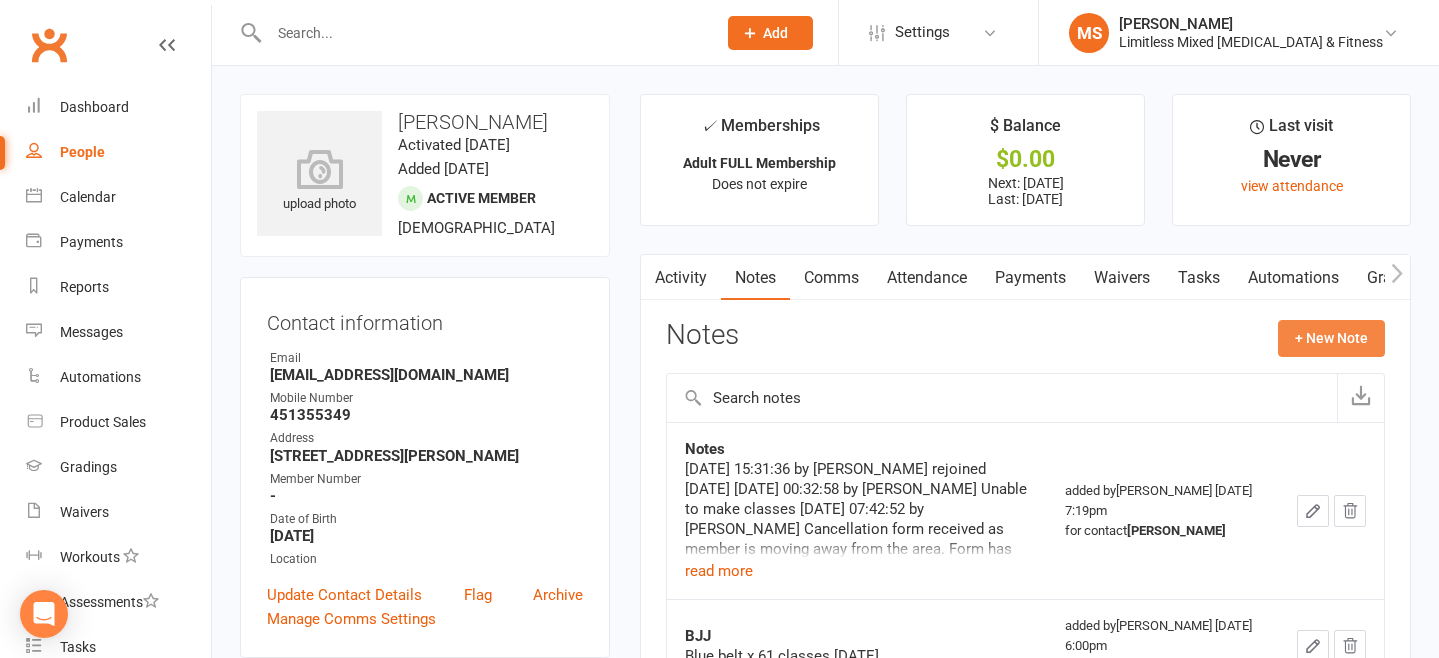 click on "+ New Note" at bounding box center (1331, 338) 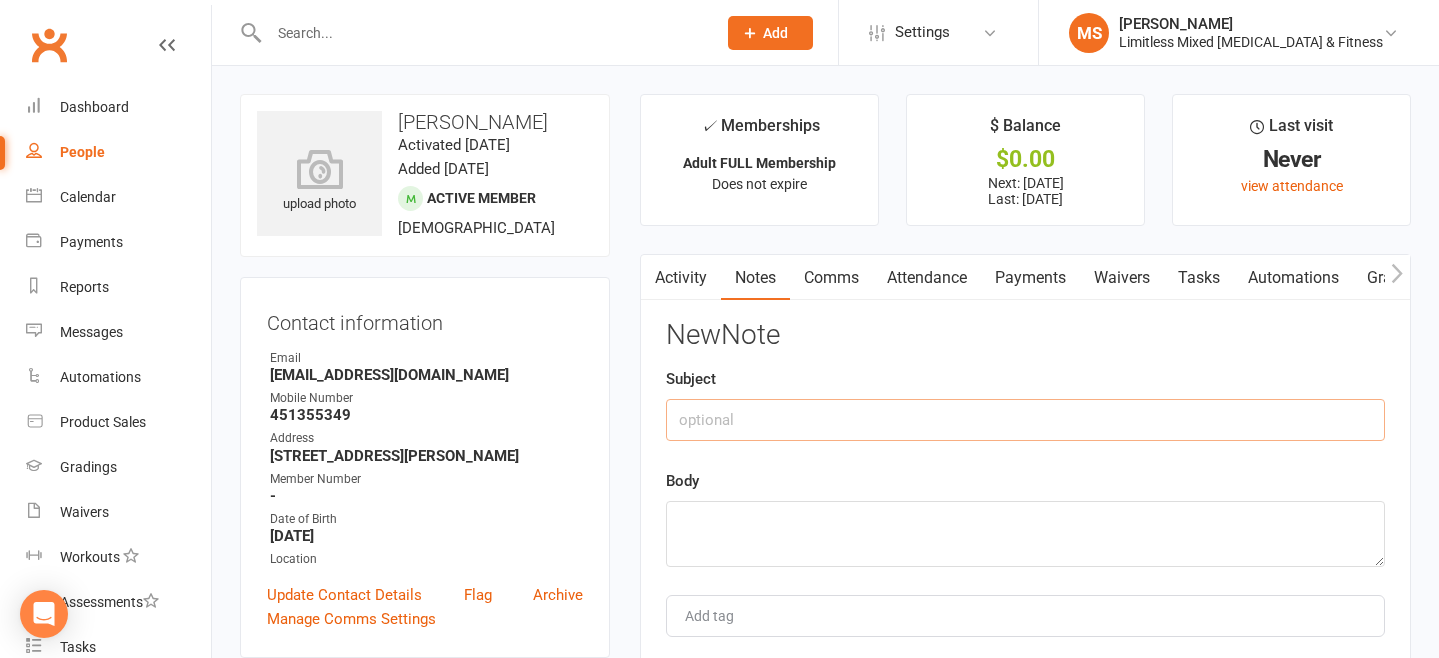 click at bounding box center [1025, 420] 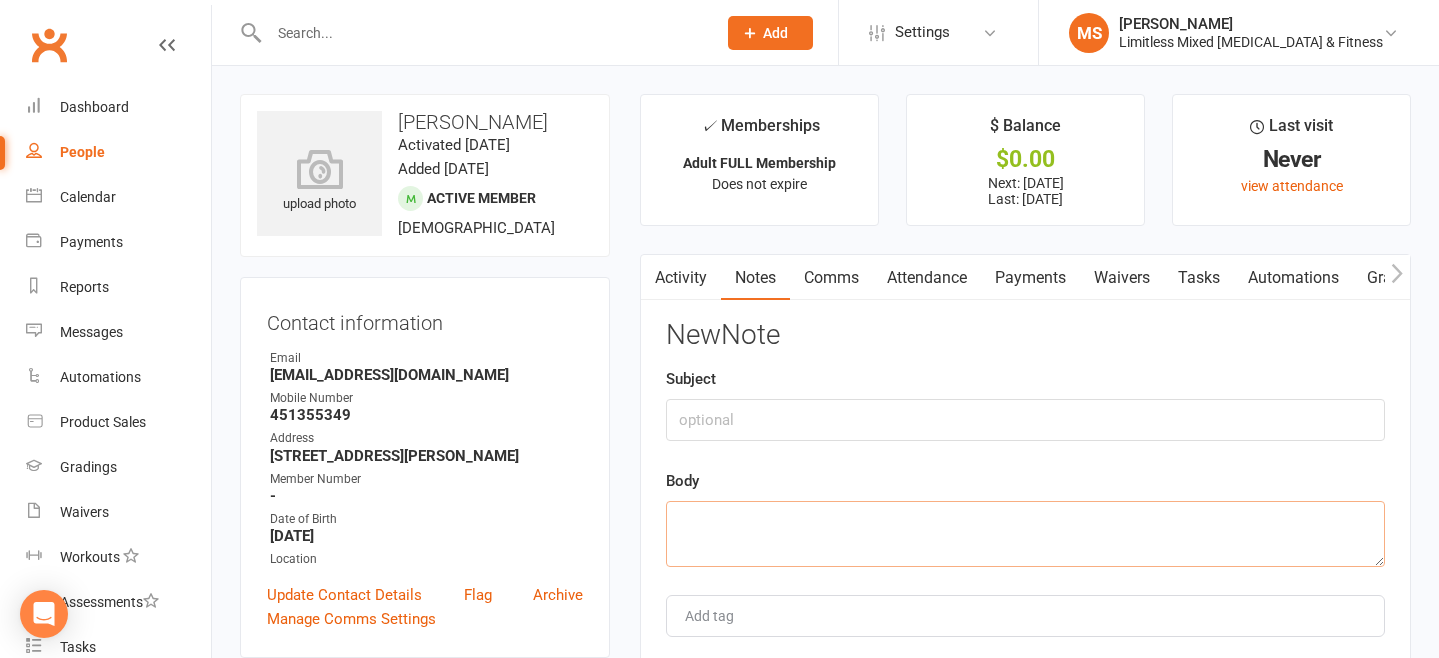 click at bounding box center (1025, 534) 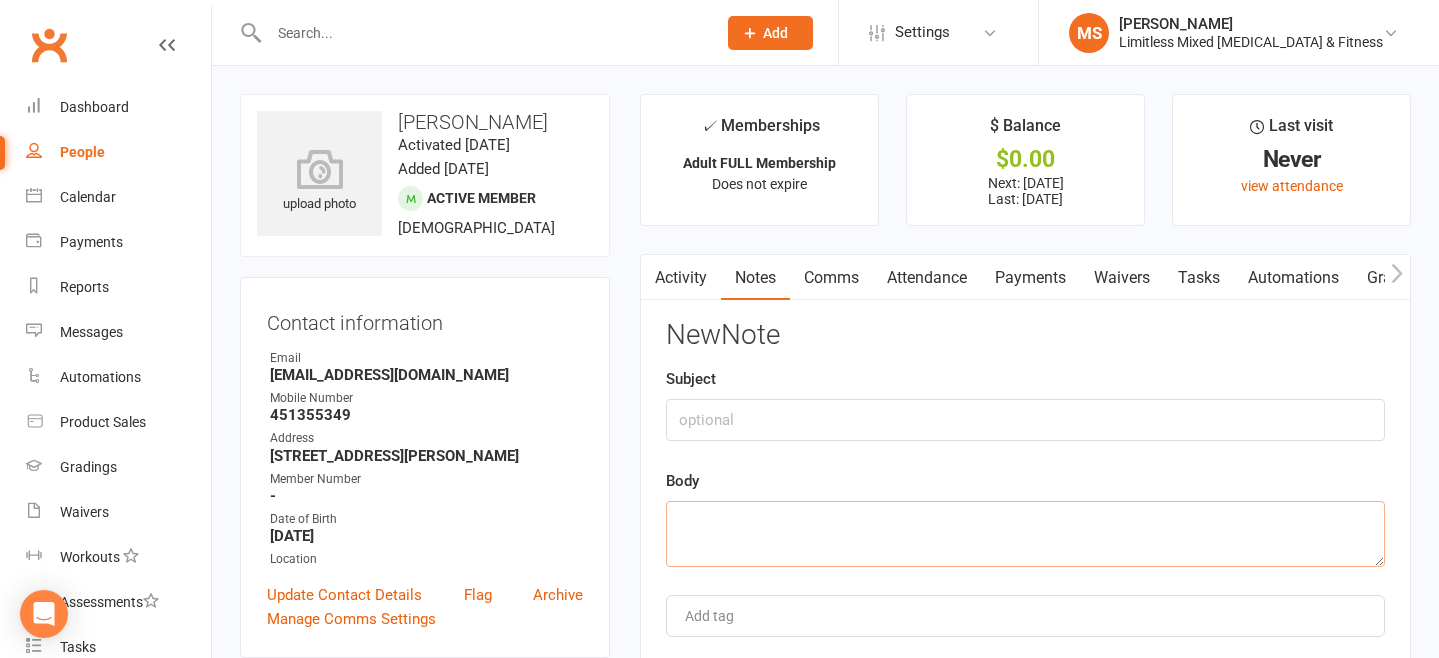 paste on "[PERSON_NAME] has done 19 classes toward his second stripe on his whitebelt. Add these to clubworx classes since starting on clubworx" 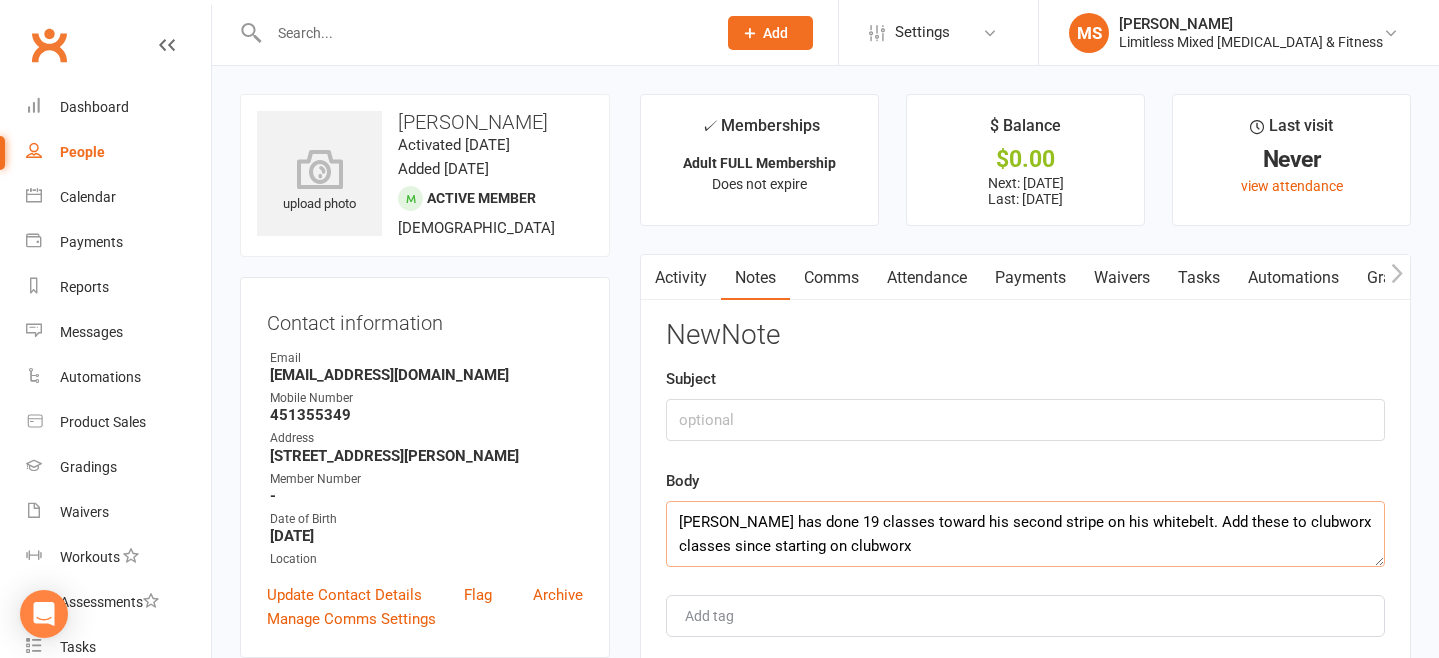 click on "[PERSON_NAME] has done 19 classes toward his second stripe on his whitebelt. Add these to clubworx classes since starting on clubworx" at bounding box center (1025, 534) 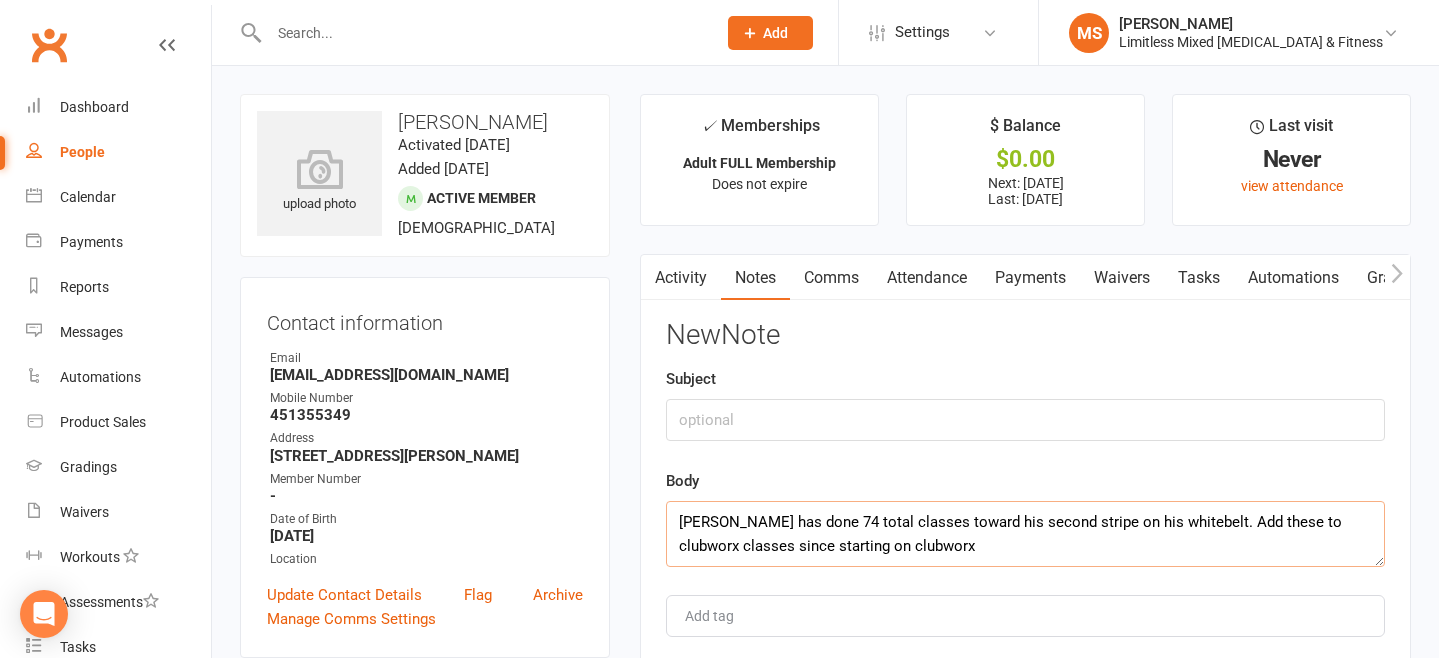 click on "[PERSON_NAME] has done 74 total classes toward his second stripe on his whitebelt. Add these to clubworx classes since starting on clubworx" at bounding box center [1025, 534] 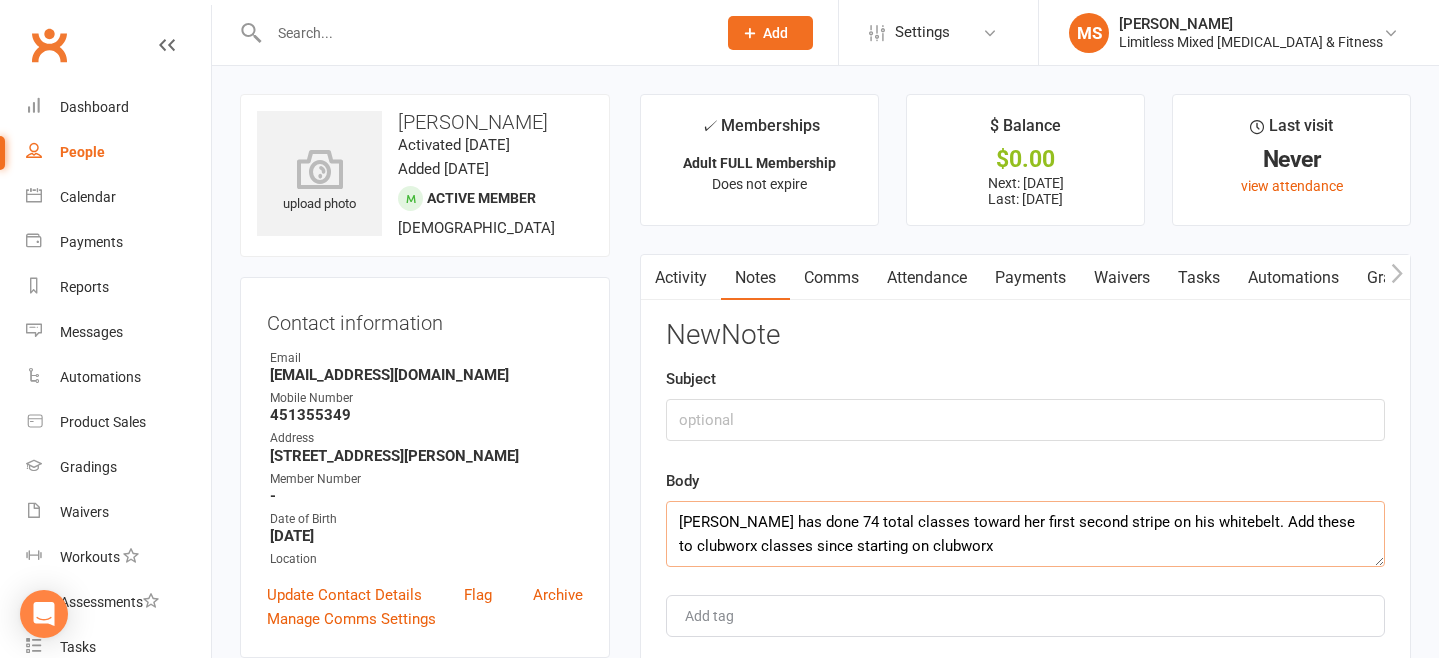 click on "[PERSON_NAME] has done 74 total classes toward her first second stripe on his whitebelt. Add these to clubworx classes since starting on clubworx" at bounding box center [1025, 534] 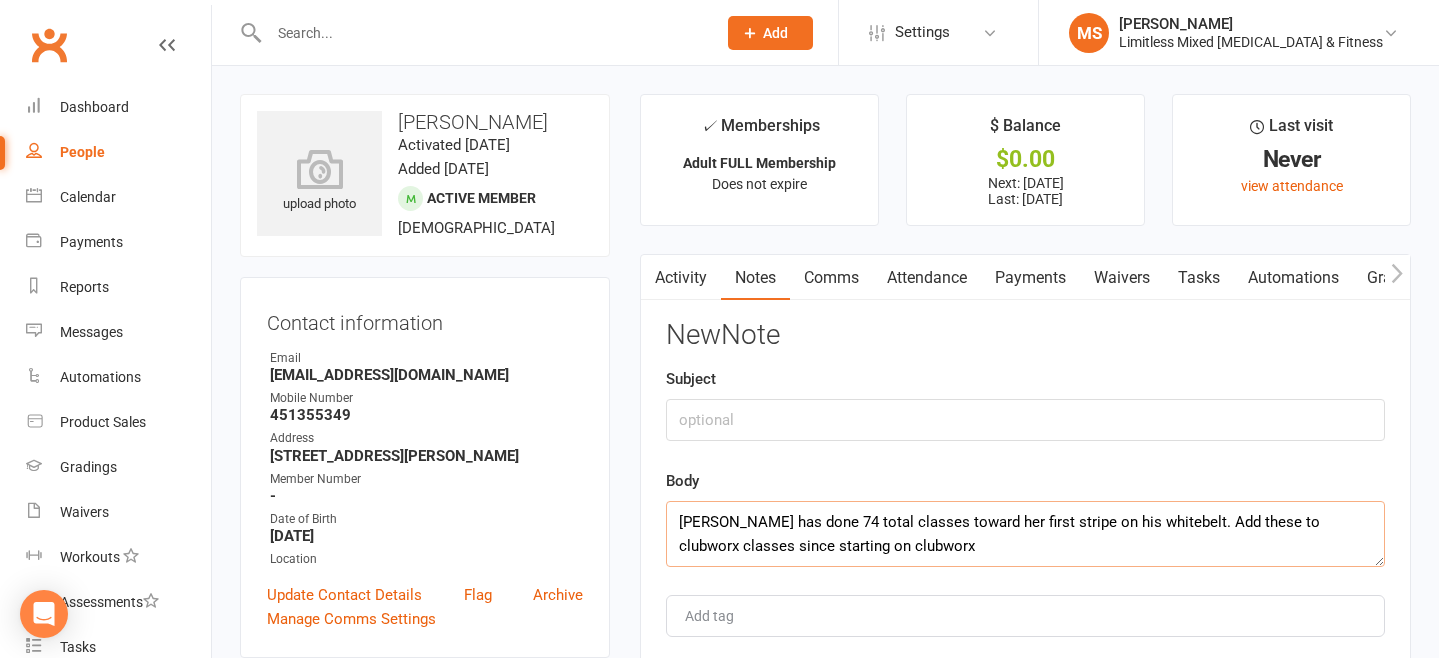click on "[PERSON_NAME] has done 74 total classes toward her first stripe on his whitebelt. Add these to clubworx classes since starting on clubworx" at bounding box center (1025, 534) 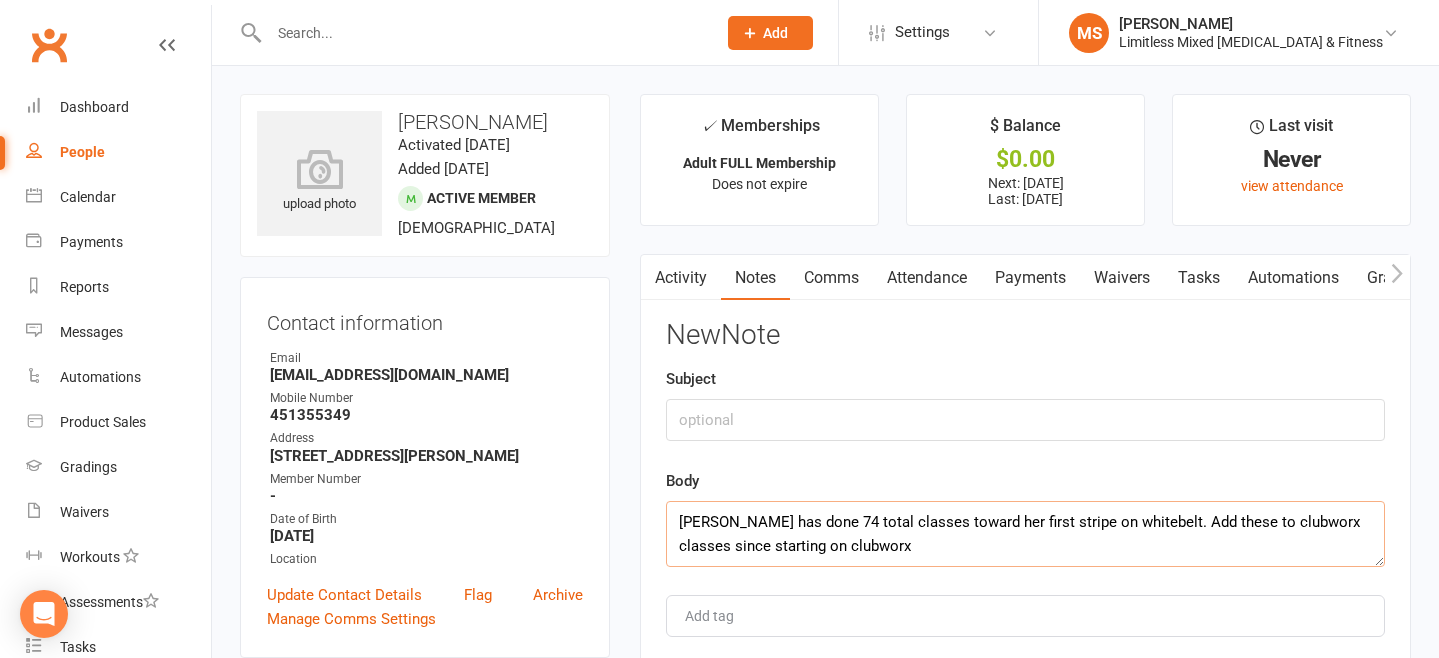 click on "[PERSON_NAME] has done 74 total classes toward her first stripe on whitebelt. Add these to clubworx classes since starting on clubworx" at bounding box center [1025, 534] 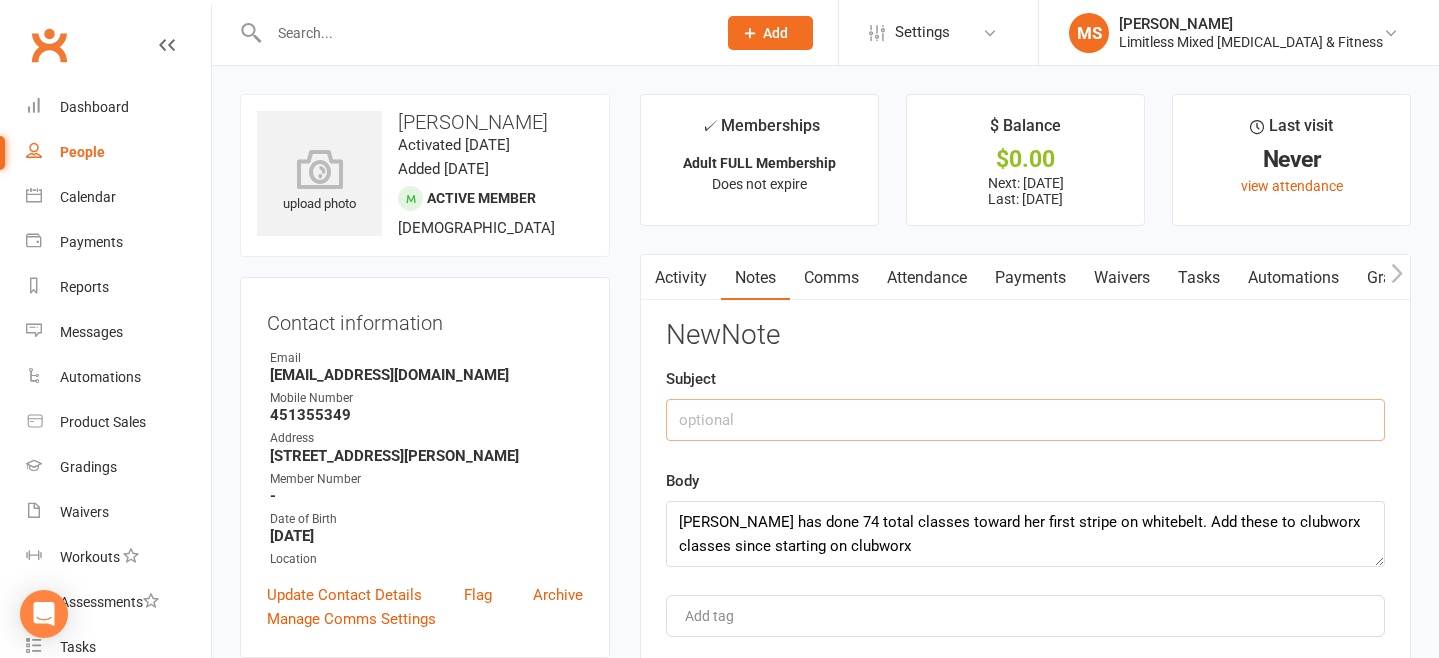 click at bounding box center [1025, 420] 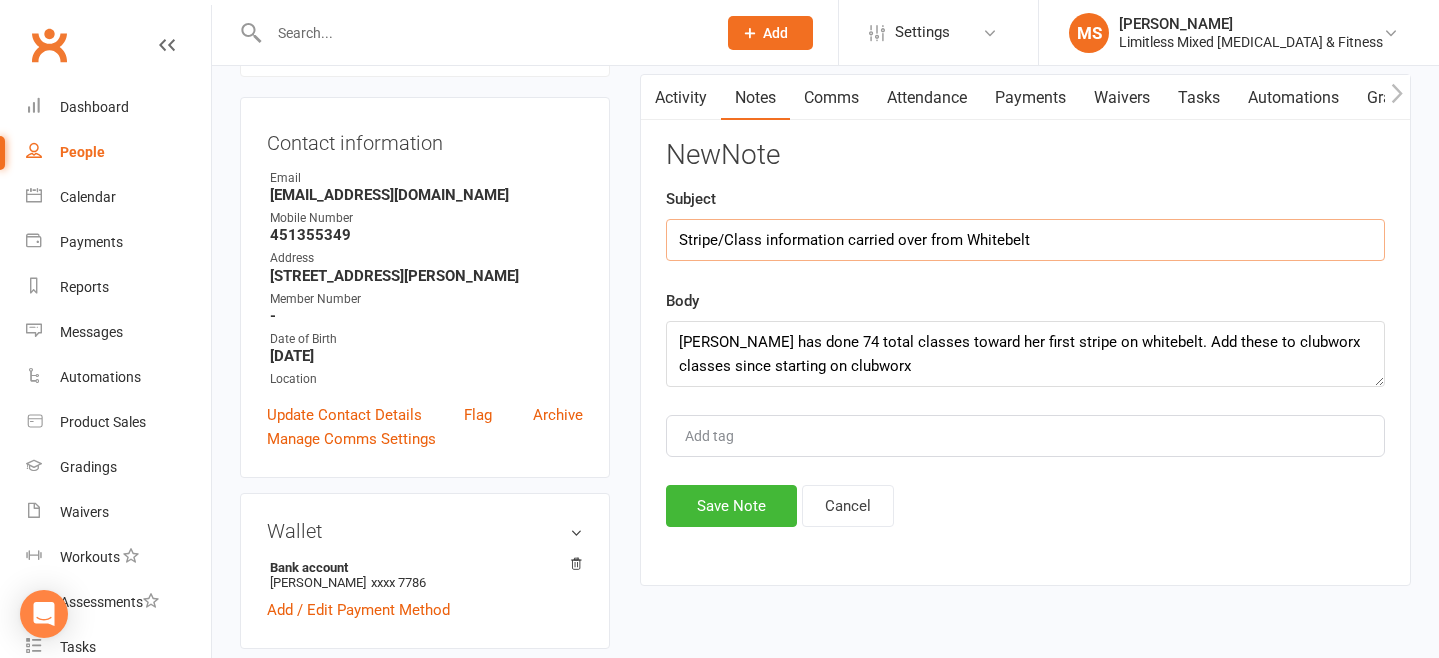 scroll, scrollTop: 203, scrollLeft: 0, axis: vertical 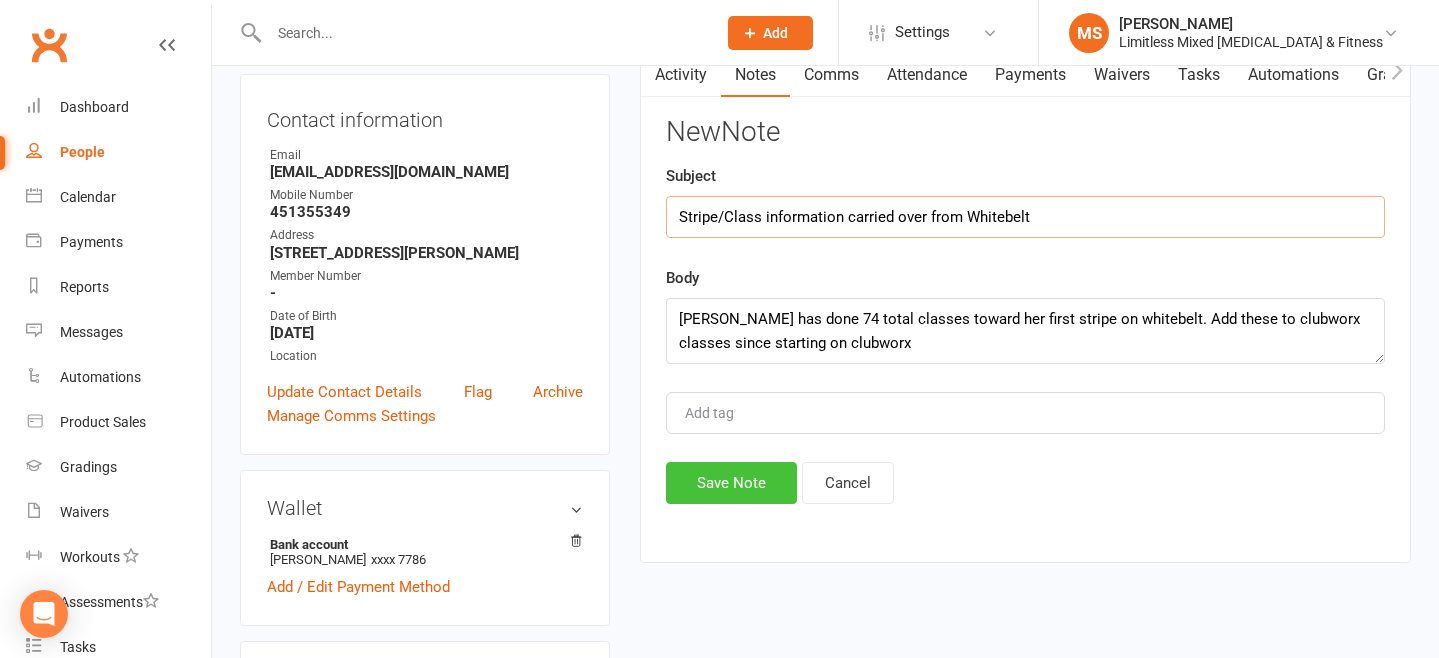 type on "Stripe/Class information carried over from Whitebelt" 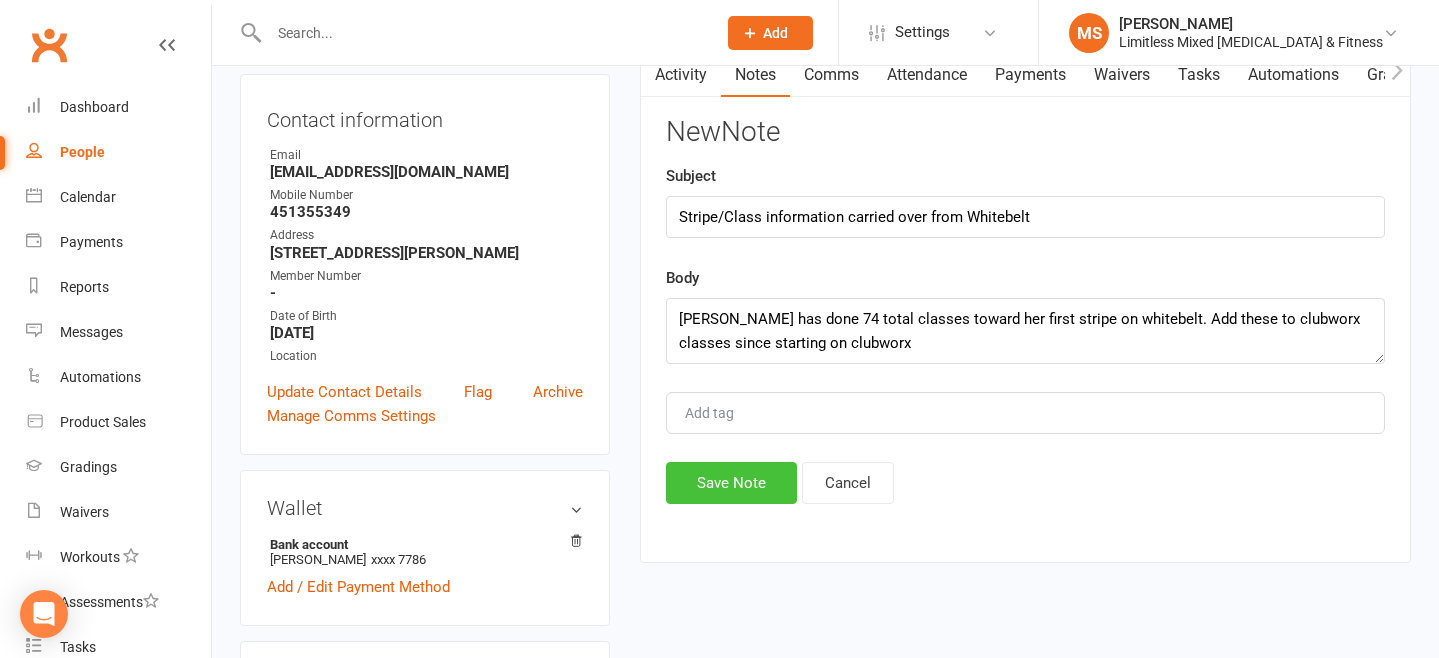 click on "Save Note" at bounding box center (731, 483) 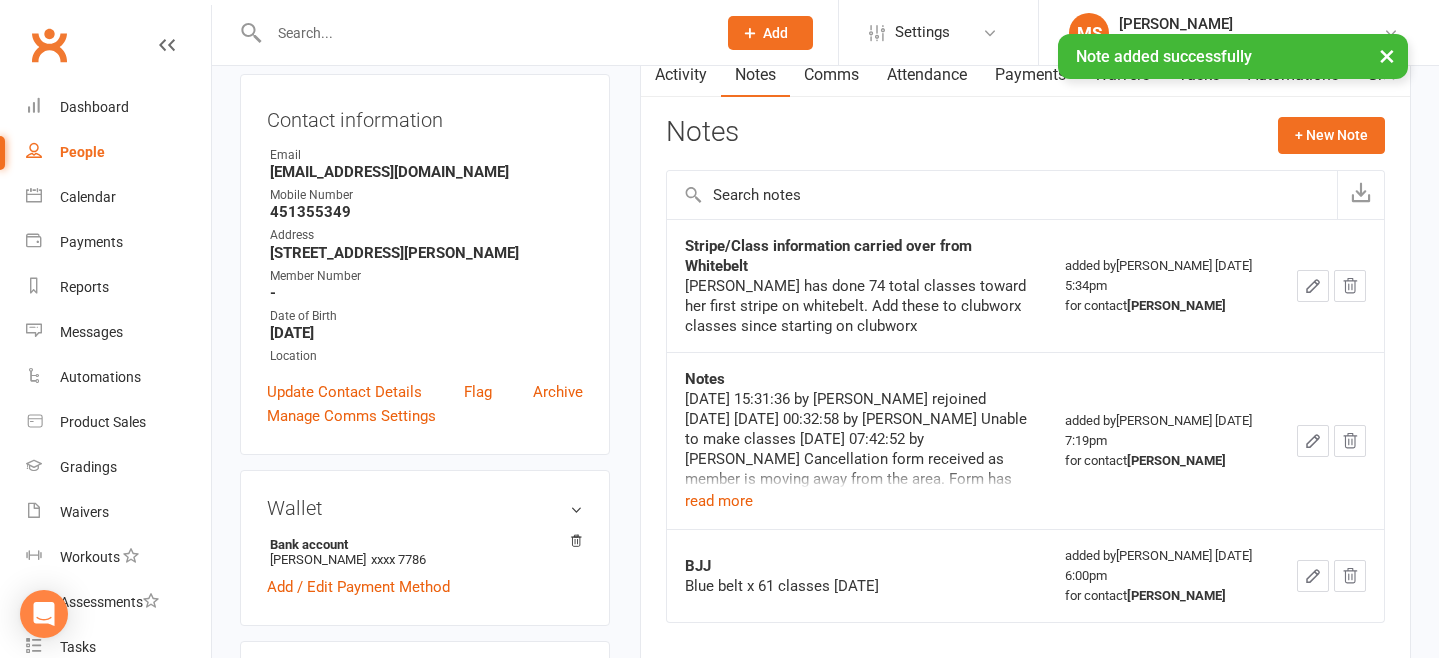 click 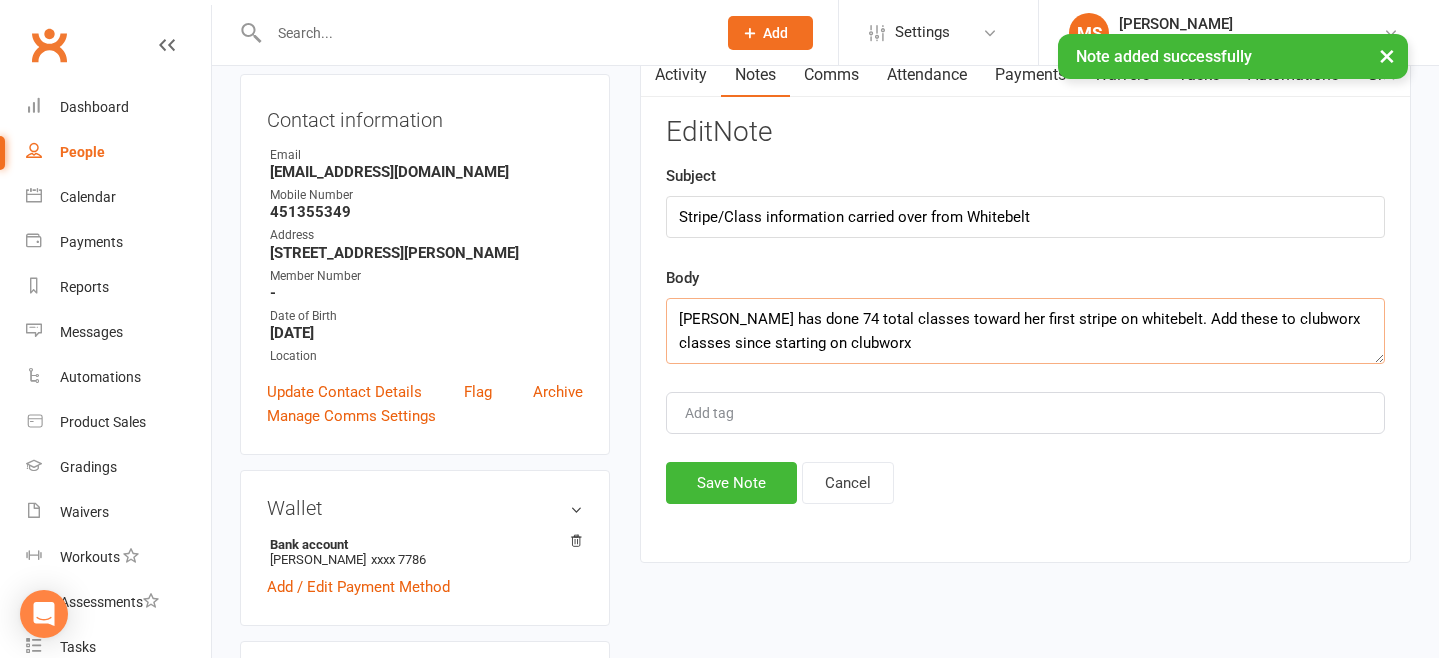 click on "[PERSON_NAME] has done 74 total classes toward her first stripe on whitebelt. Add these to clubworx classes since starting on clubworx" at bounding box center (1025, 331) 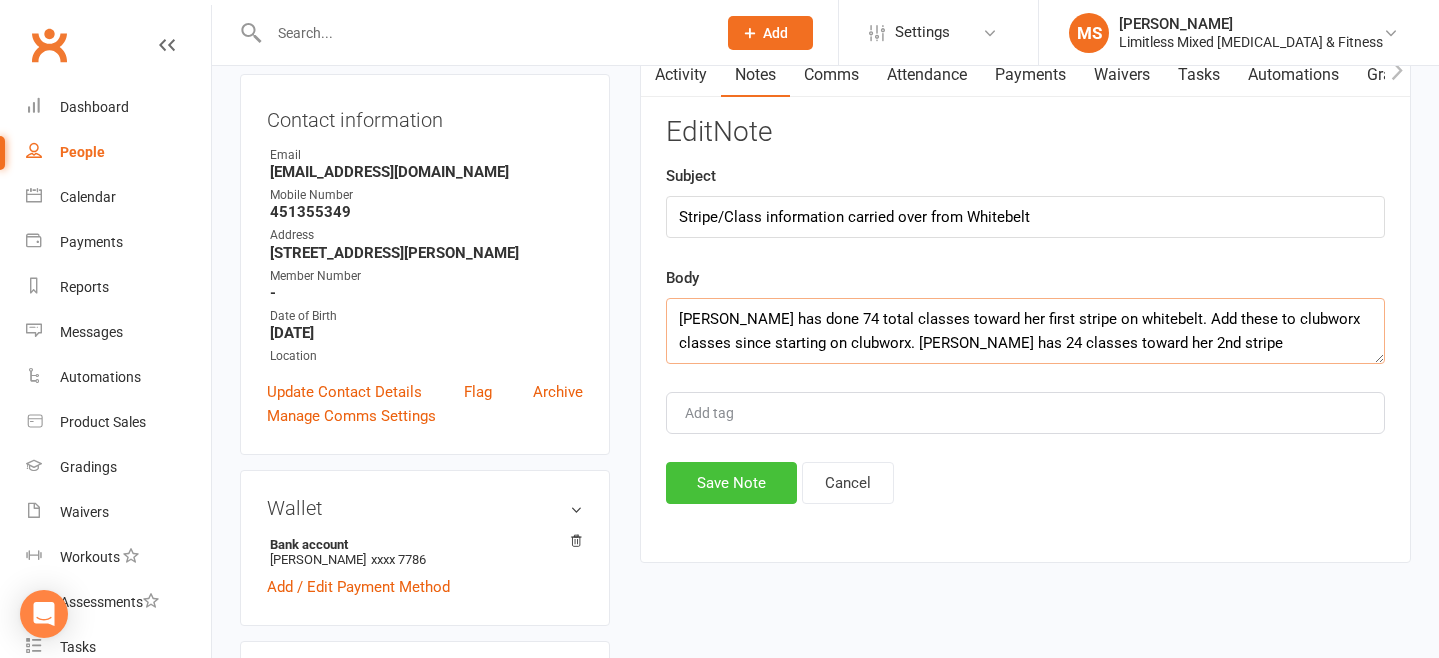 type on "[PERSON_NAME] has done 74 total classes toward her first stripe on whitebelt. Add these to clubworx classes since starting on clubworx. [PERSON_NAME] has 24 classes toward her 2nd stripe" 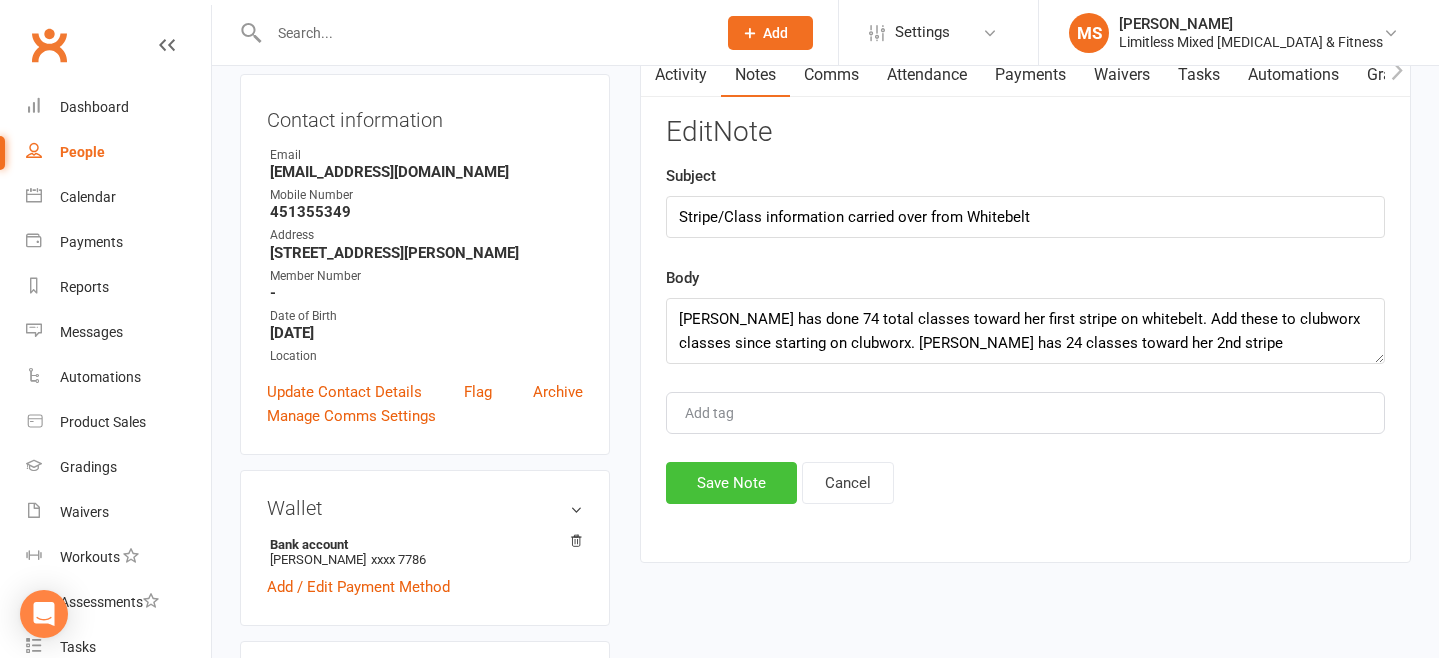 click on "Save Note" at bounding box center (731, 483) 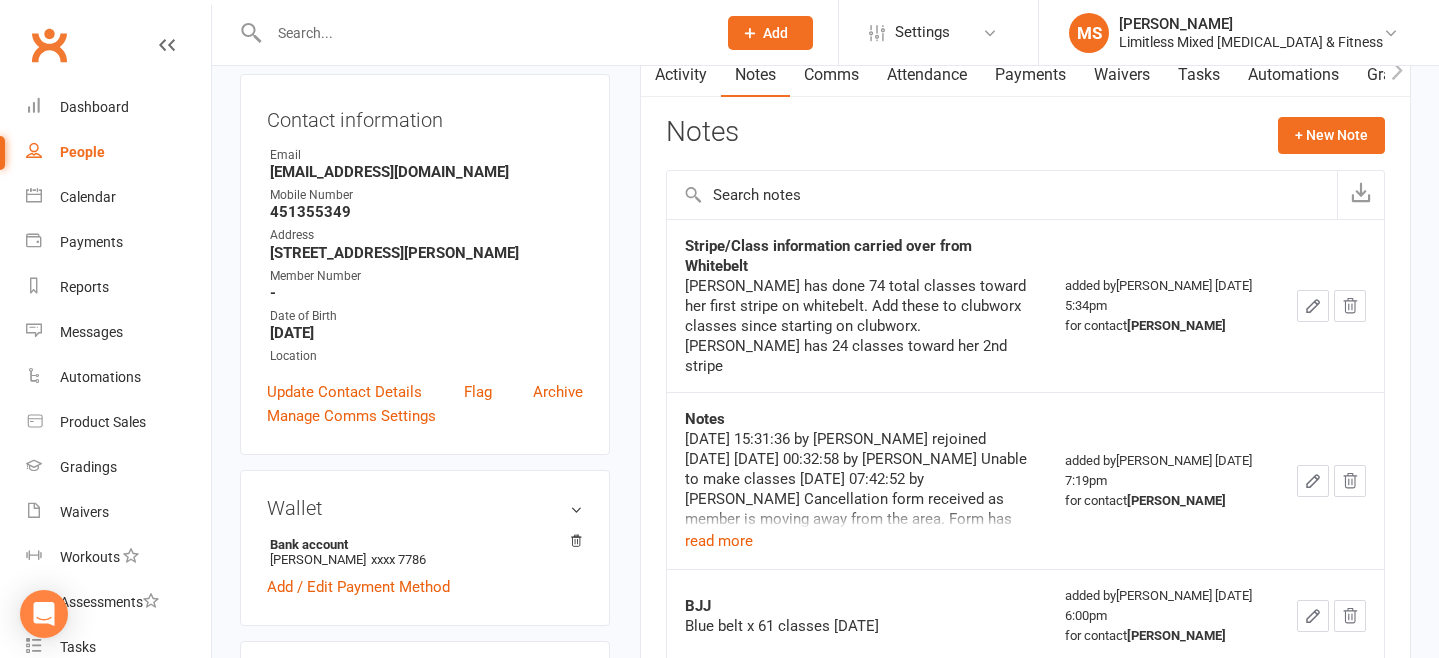 scroll, scrollTop: 0, scrollLeft: 0, axis: both 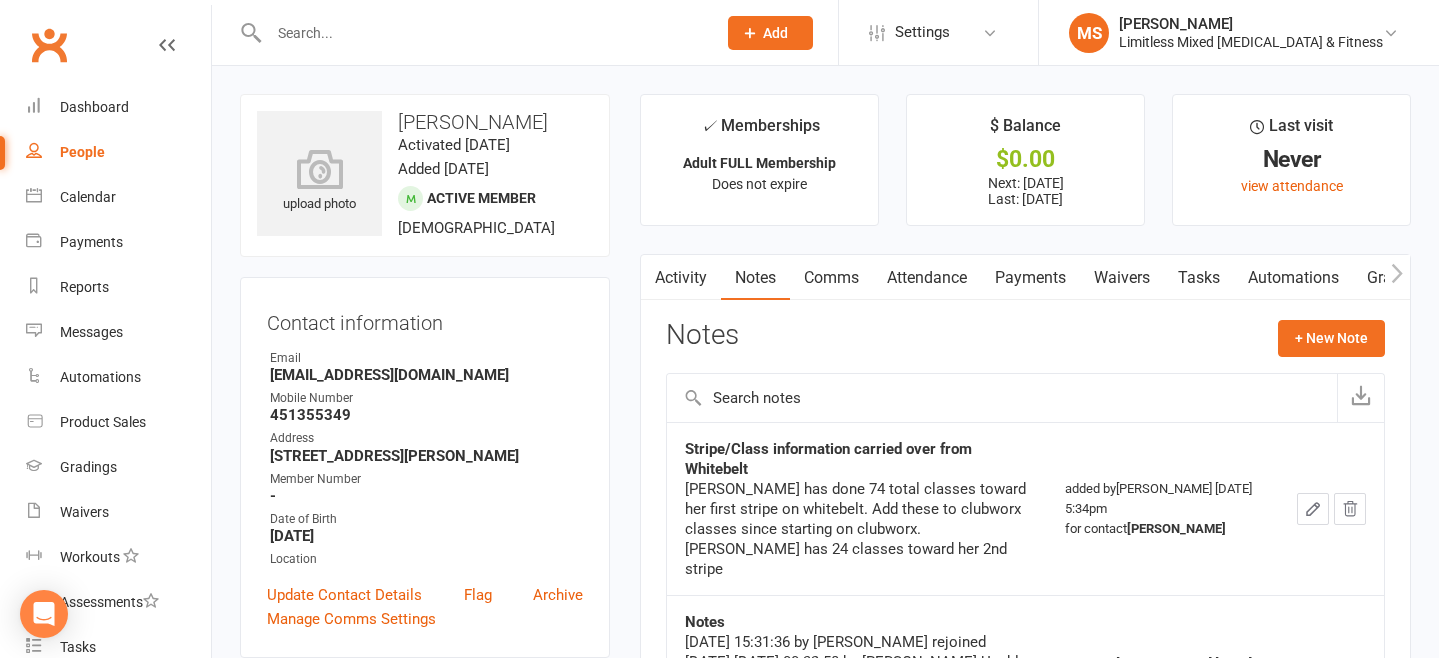 click at bounding box center (482, 33) 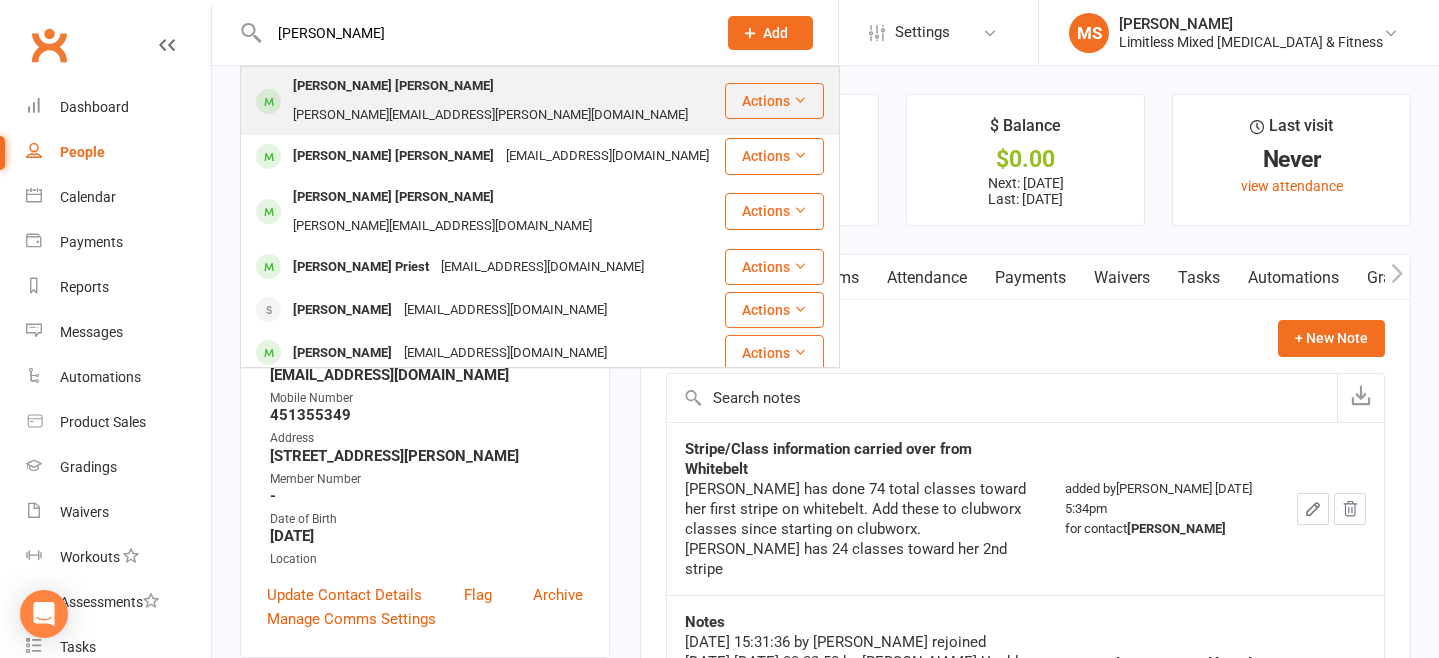 type on "[PERSON_NAME]" 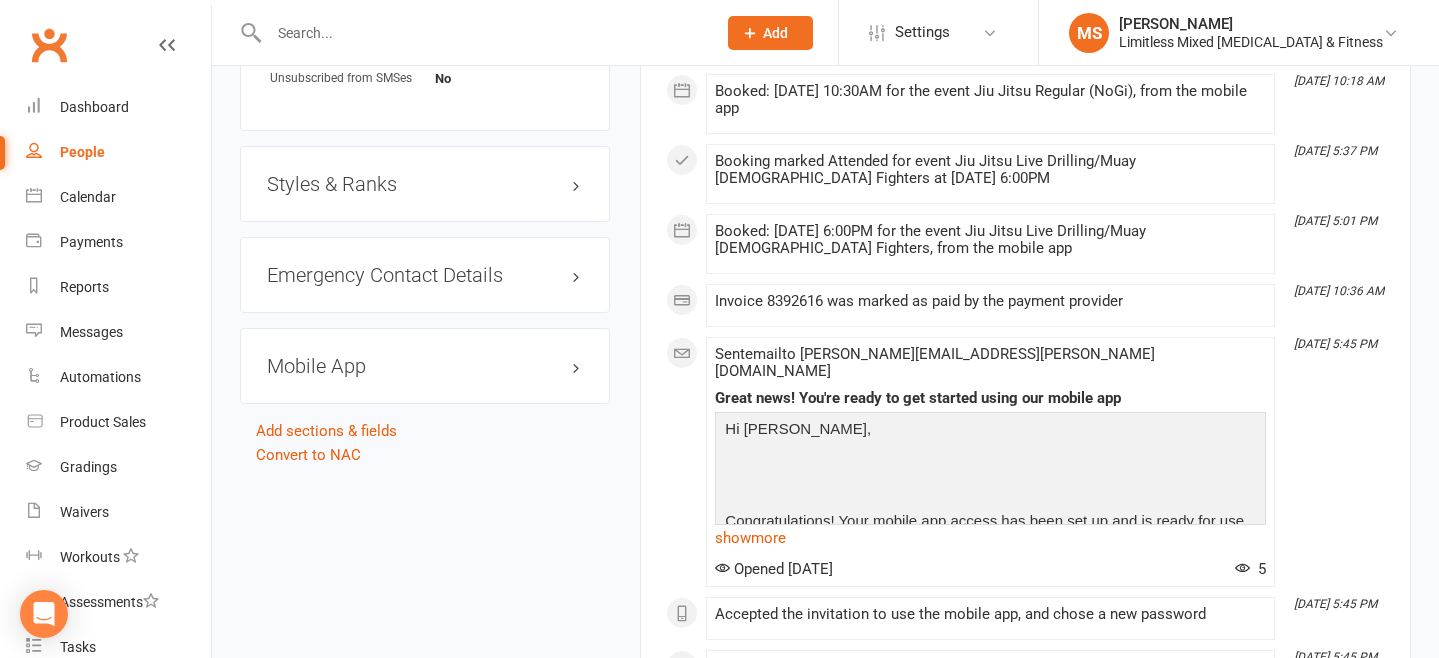 scroll, scrollTop: 1516, scrollLeft: 0, axis: vertical 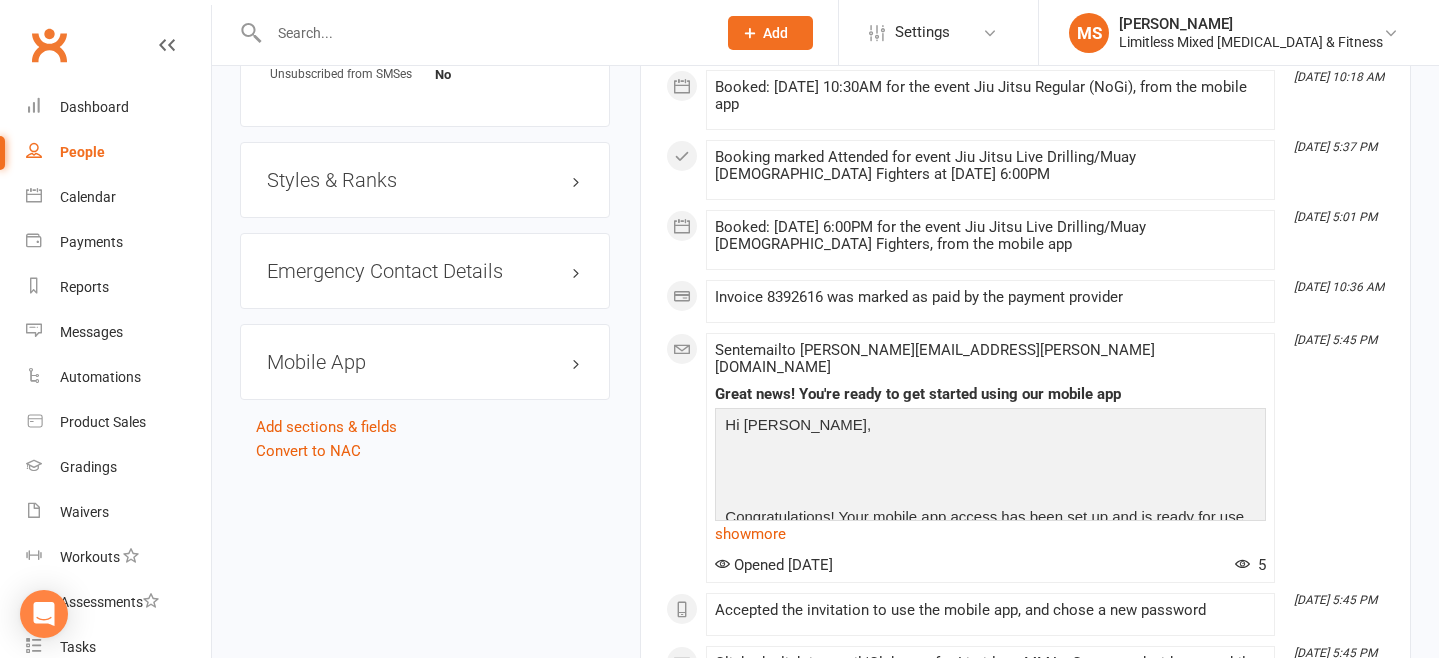 click on "Mobile App" at bounding box center [425, 362] 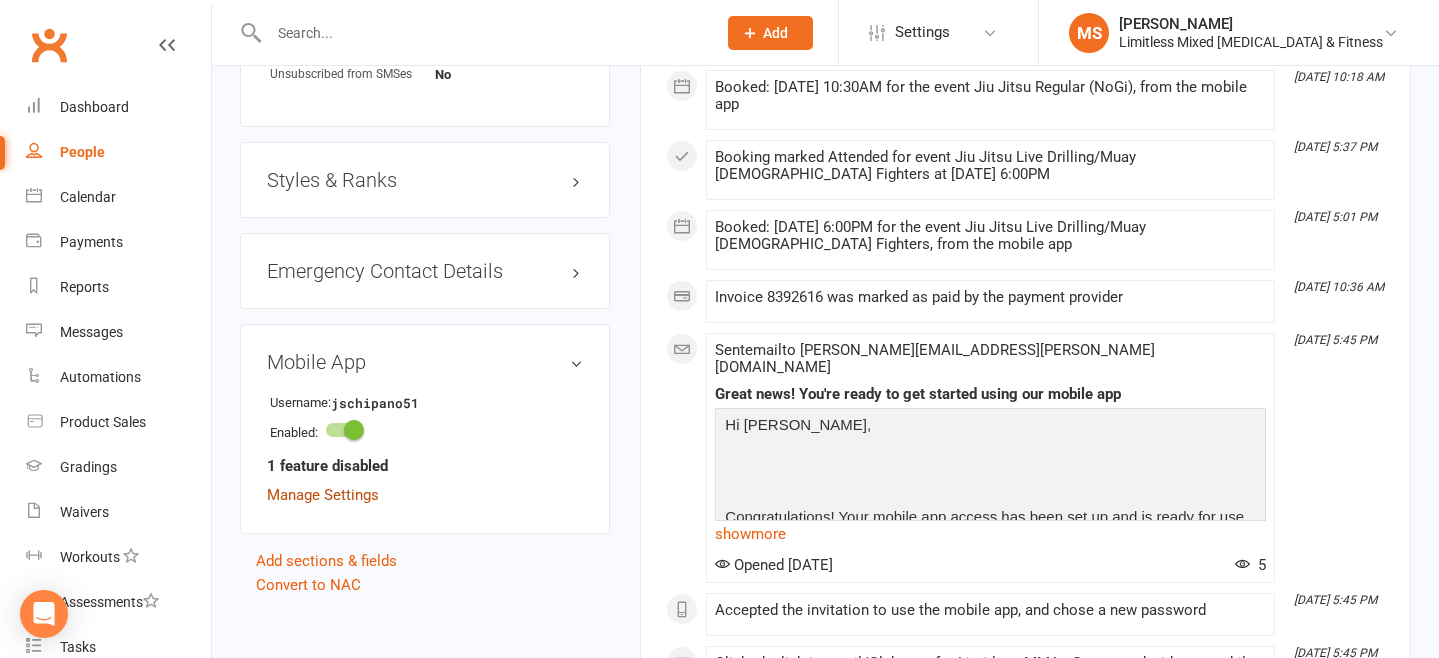 click on "Manage Settings" at bounding box center (323, 495) 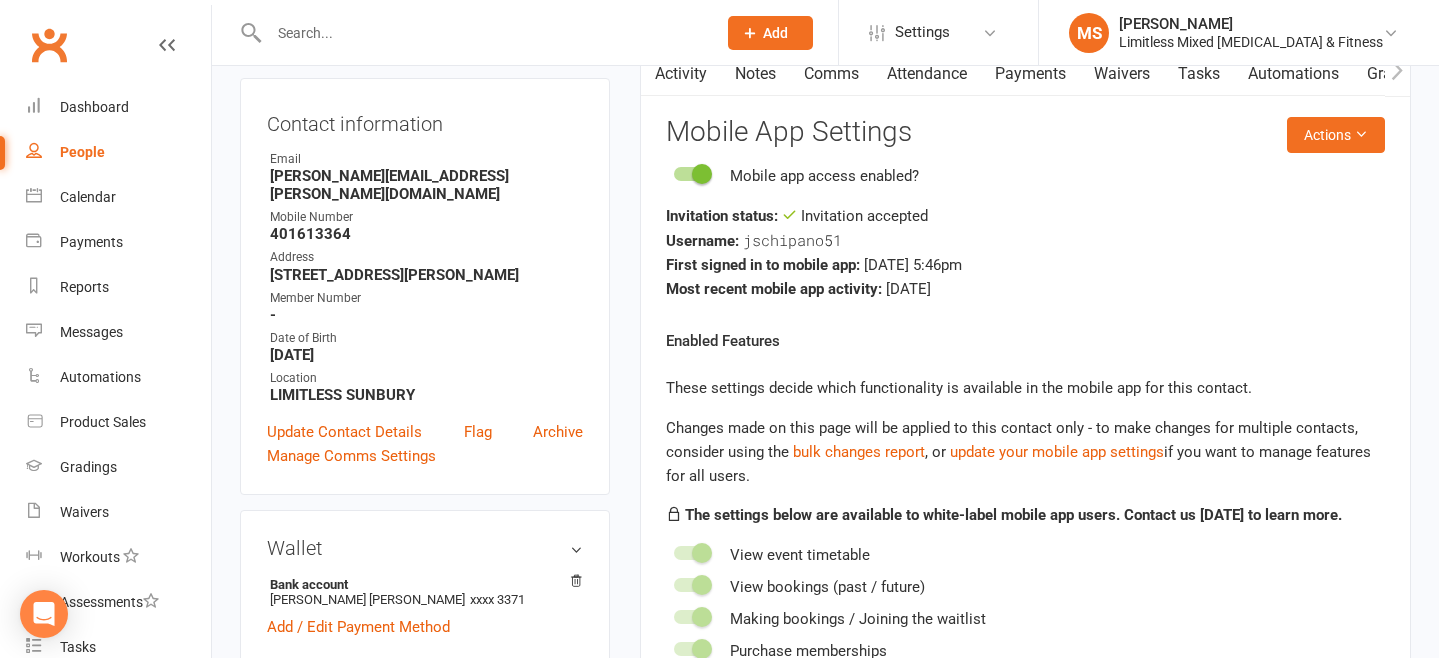 scroll, scrollTop: 171, scrollLeft: 0, axis: vertical 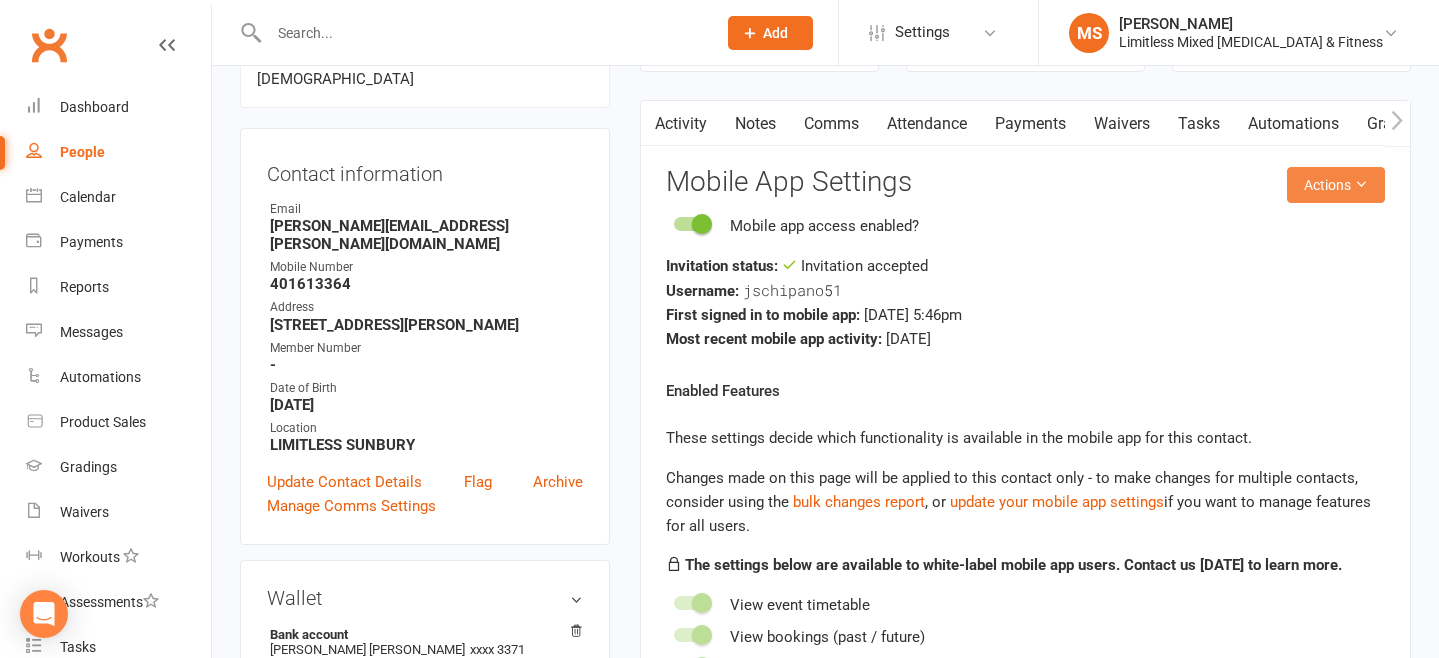 click on "Actions" at bounding box center (1336, 185) 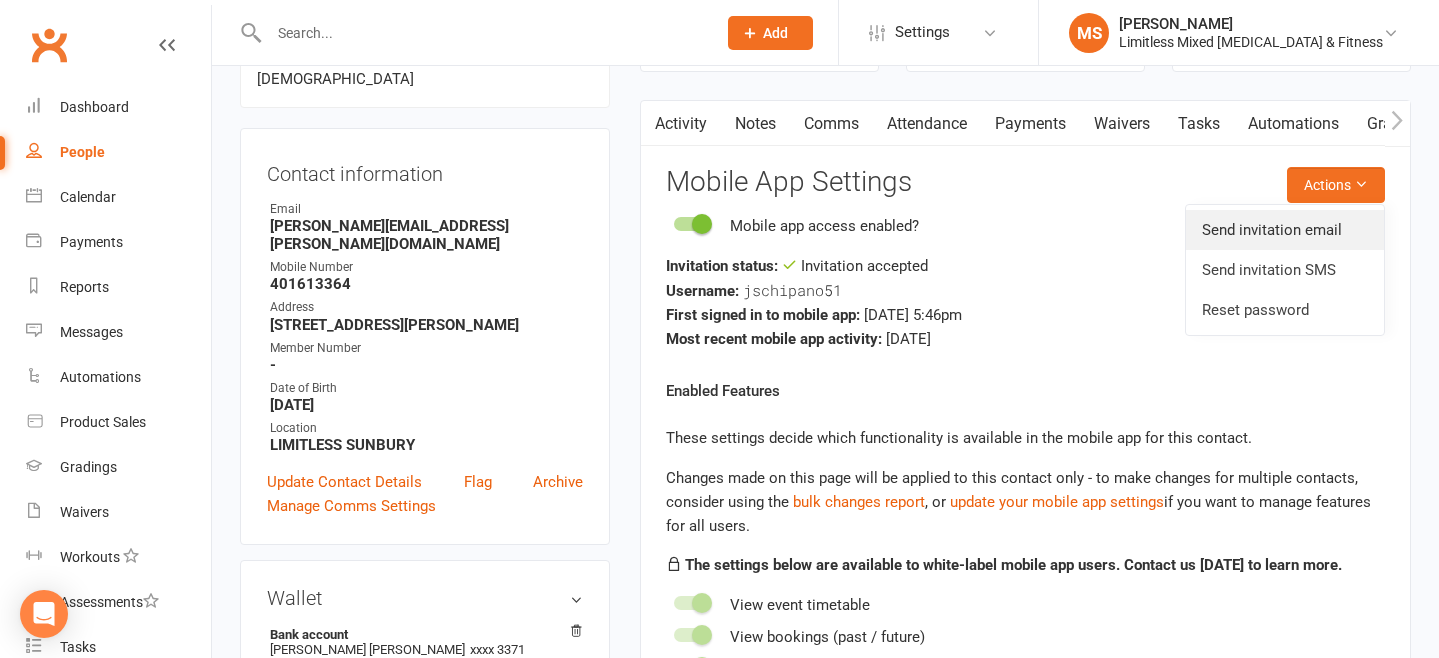 click on "Send invitation email" at bounding box center (1285, 230) 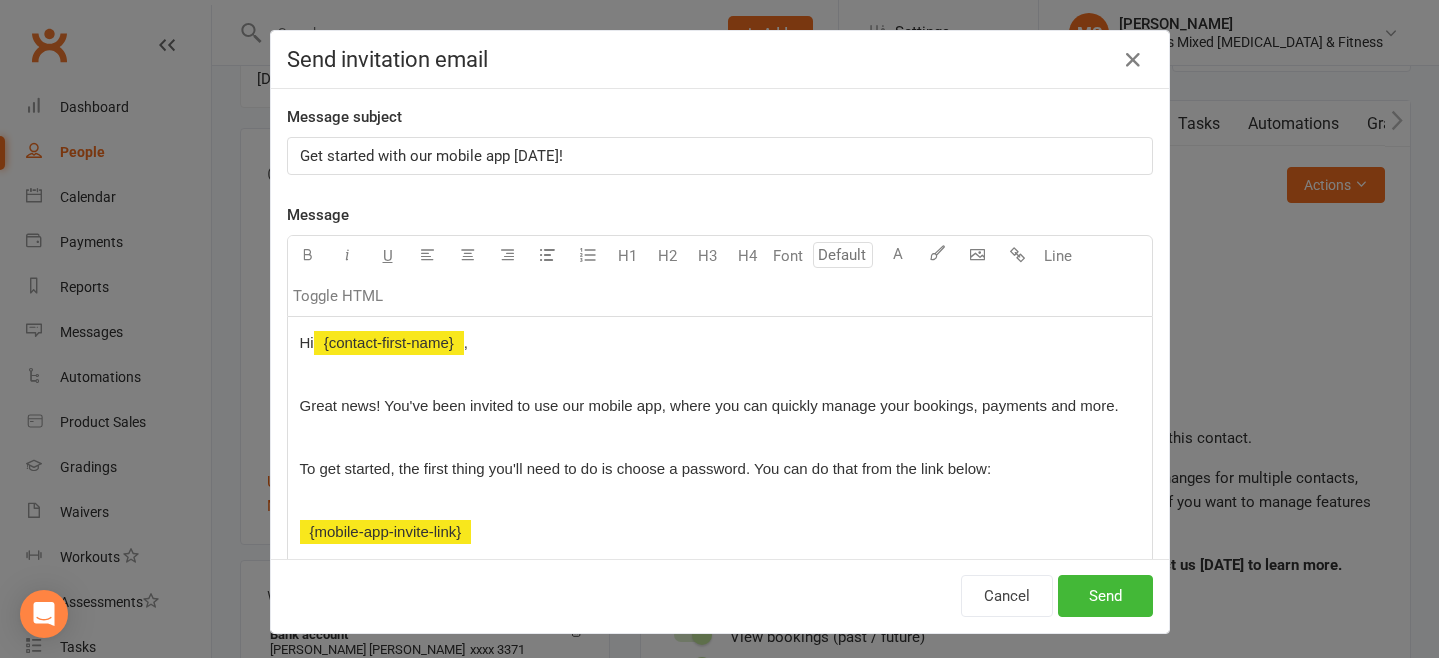 click on "Get started with our mobile app [DATE]!" at bounding box center (431, 156) 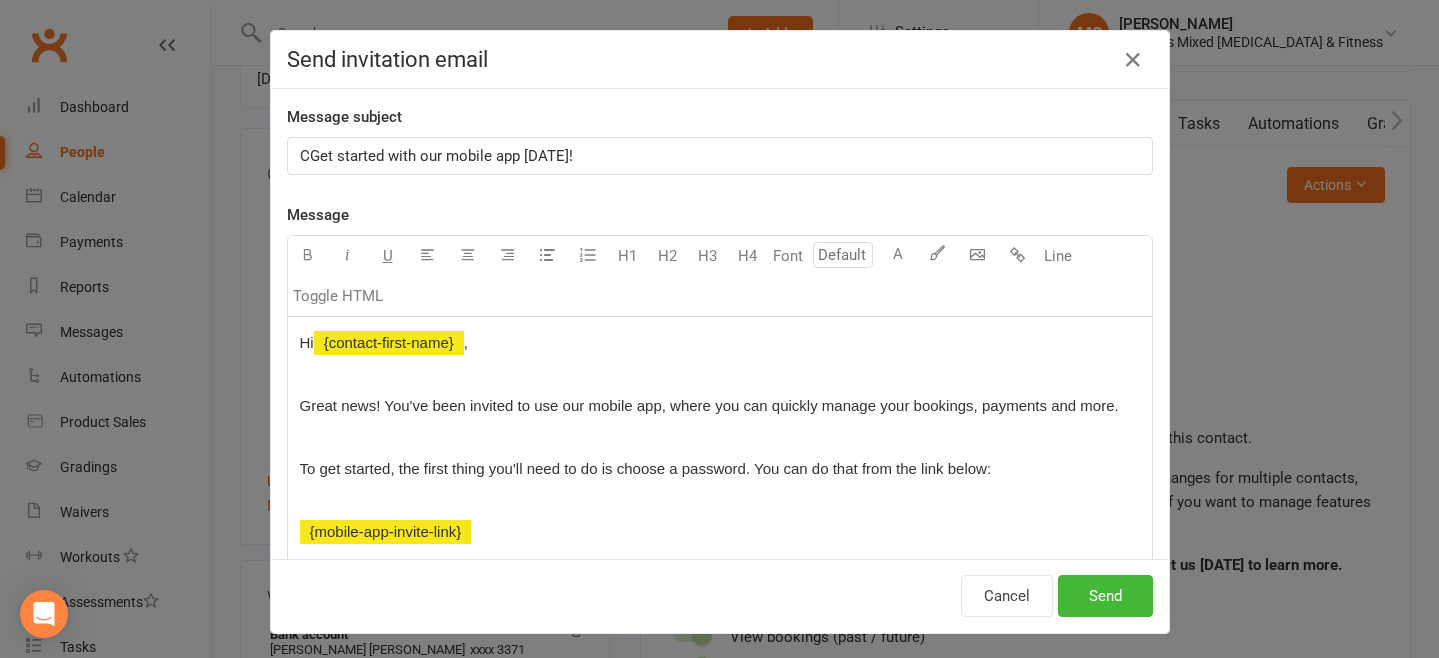 type 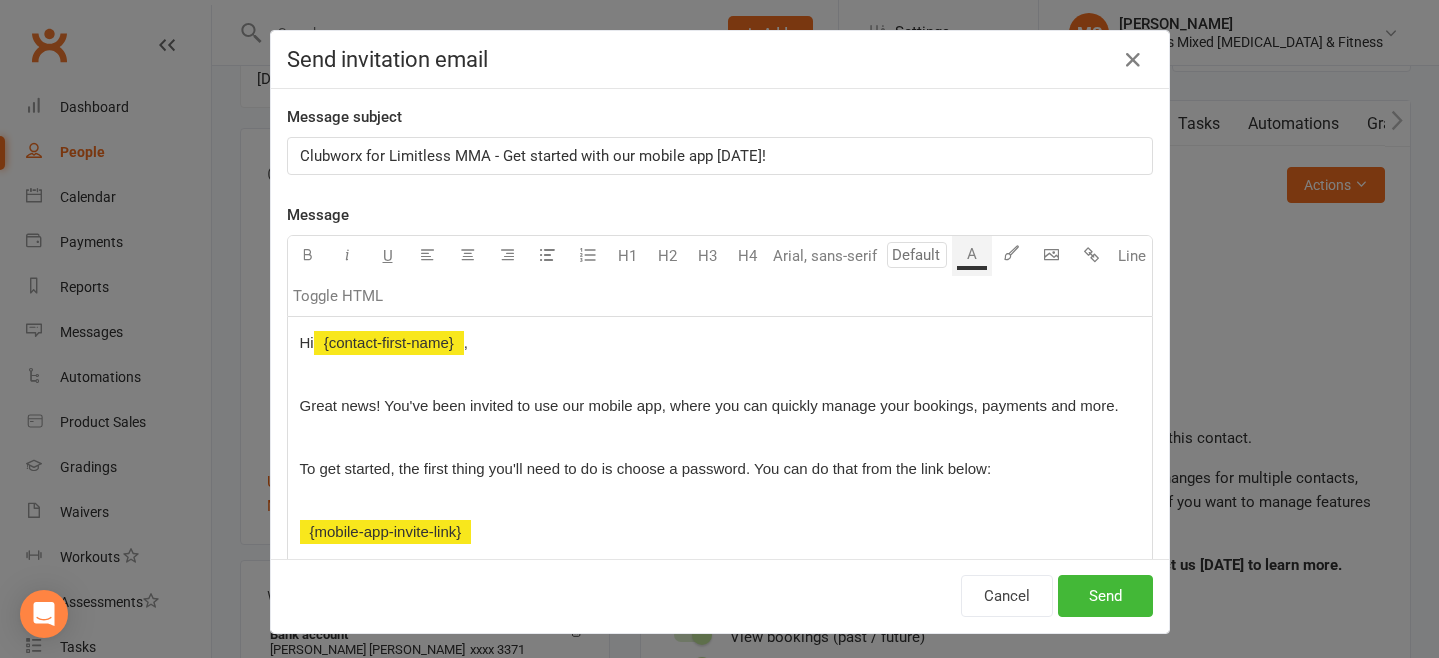 click on "Great news! You've been invited to use our mobile app, where you can quickly manage your bookings, payments and more." at bounding box center [709, 405] 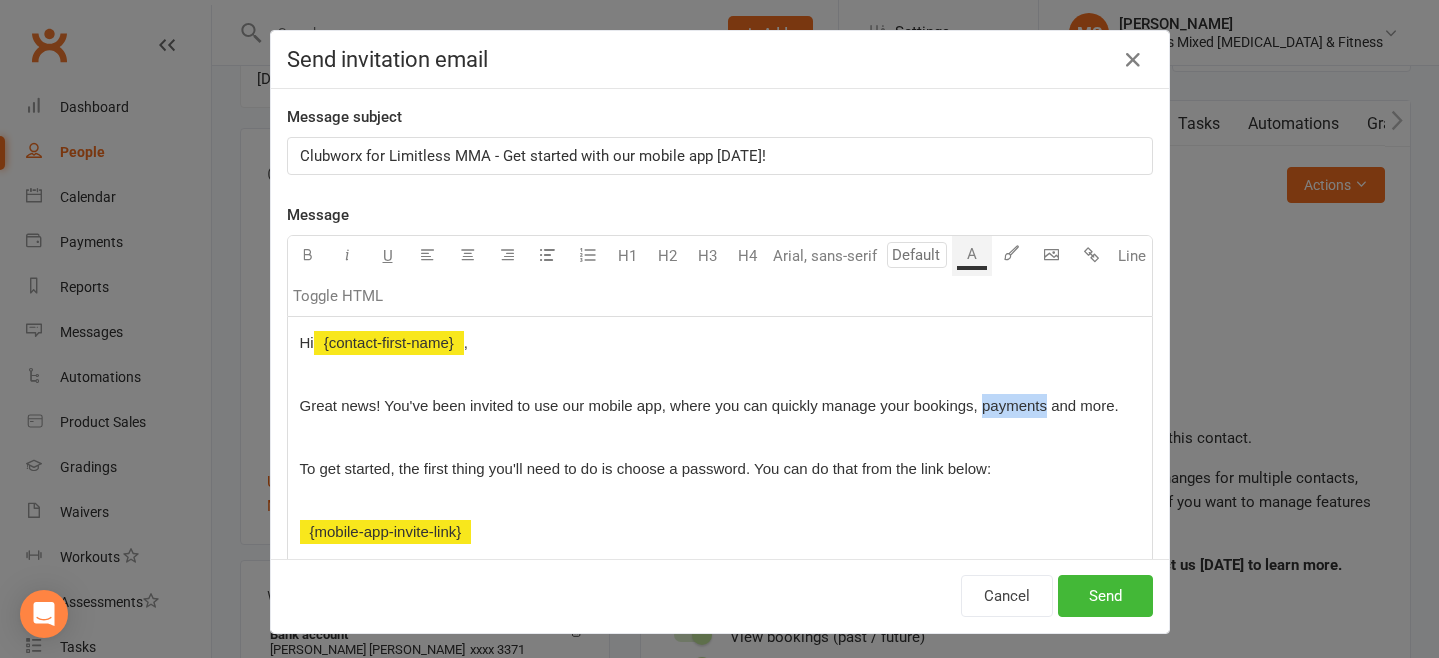 click on "Great news! You've been invited to use our mobile app, where you can quickly manage your bookings, payments and more." at bounding box center (709, 405) 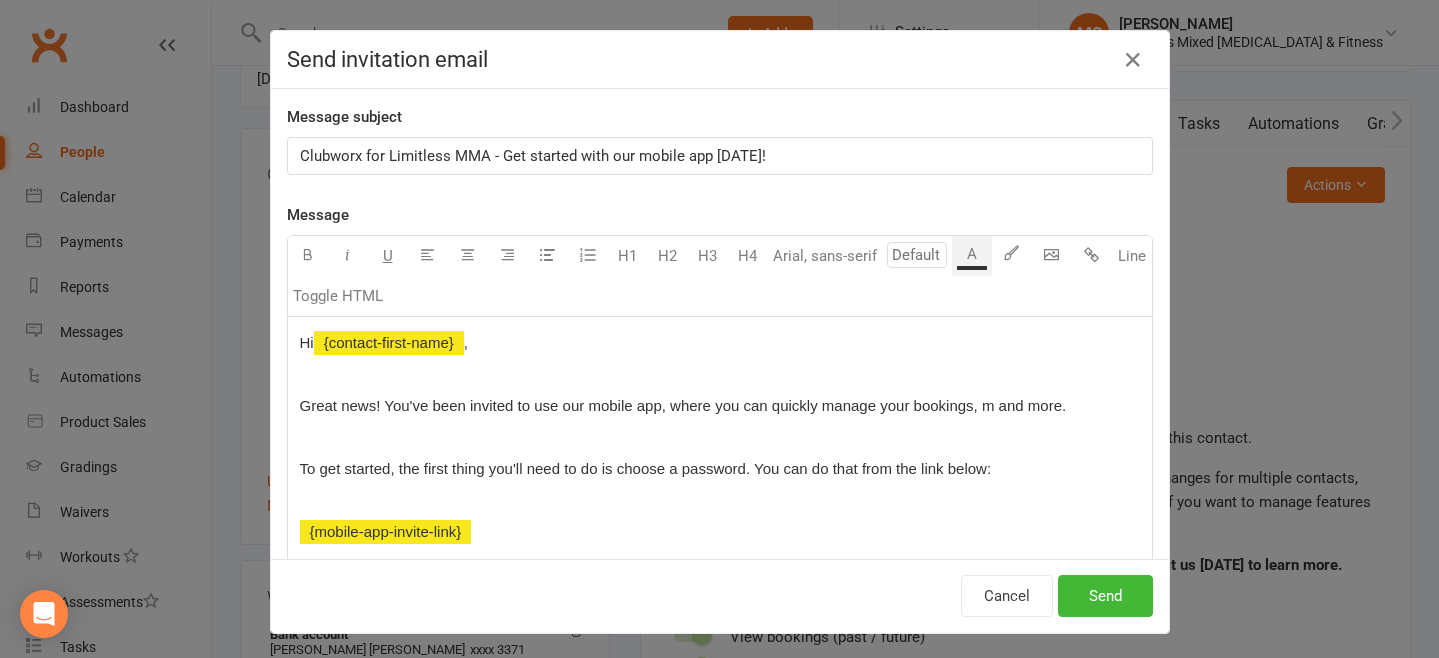 type 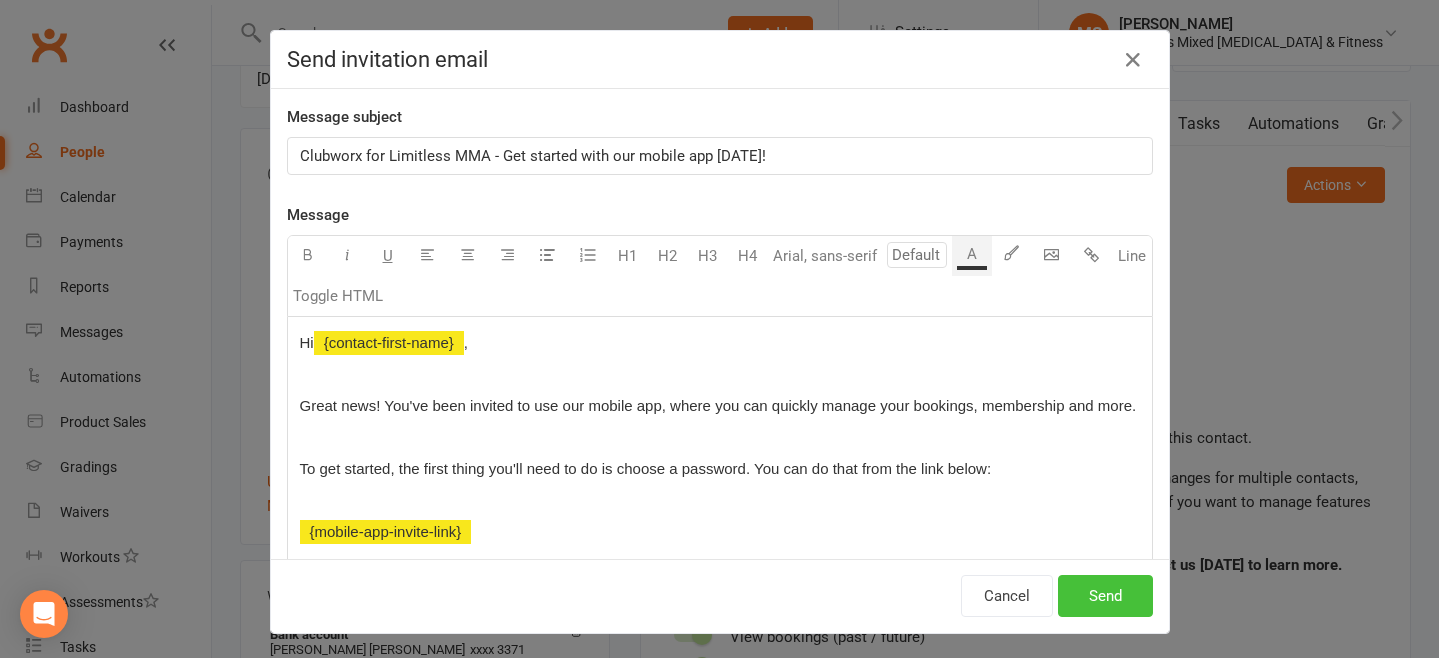 click on "Send" at bounding box center [1105, 596] 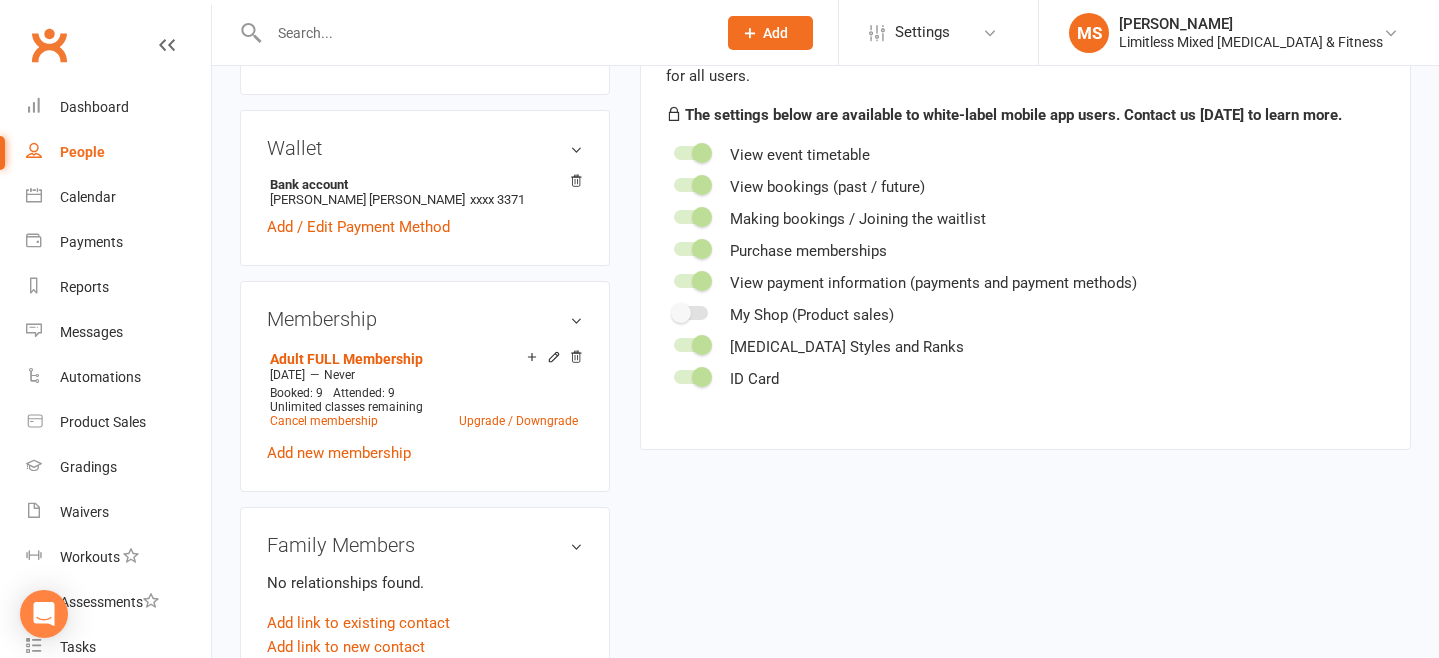 scroll, scrollTop: 0, scrollLeft: 0, axis: both 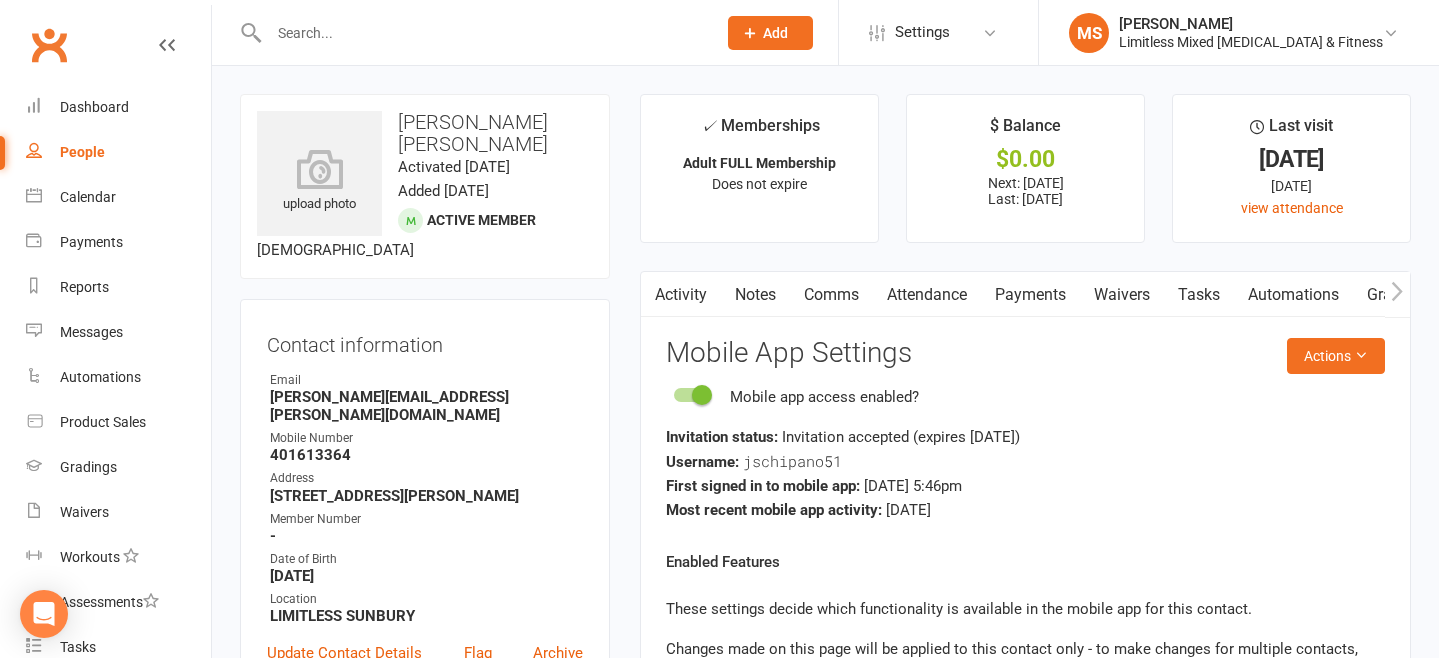 click on "upload photo [PERSON_NAME] [PERSON_NAME] Activated [DATE] Added [DATE]   Active member [DEMOGRAPHIC_DATA]  Contact information Owner   Email  [PERSON_NAME][EMAIL_ADDRESS][PERSON_NAME][DOMAIN_NAME]
Mobile Number  [PHONE_NUMBER]
Address  [STREET_ADDRESS][PERSON_NAME]
Member Number  -
Date of Birth  [DEMOGRAPHIC_DATA]
Location  LIMITLESS SUNBURY
Update Contact Details Flag Archive Manage Comms Settings
Wallet Bank account [PERSON_NAME] [PERSON_NAME]  xxxx 3371
Add / Edit Payment Method
Membership      Adult FULL Membership [DATE] — Never Booked: 9 Attended: 9 Unlimited classes remaining   Cancel membership Upgrade / Downgrade Add new membership
Family Members  No relationships found. Add link to existing contact  Add link to new contact
Suspensions  No active suspensions found. Add new suspension
Email / SMS Subscriptions  edit Unsubscribed from Emails No
Unsubscribed from SMSes No
Styles & Ranks  Emergency Contact Details  edit Mobile App  Username:  jschipano51 Enabled:
1 feature disabled Manage Settings
✓" at bounding box center [825, 1089] 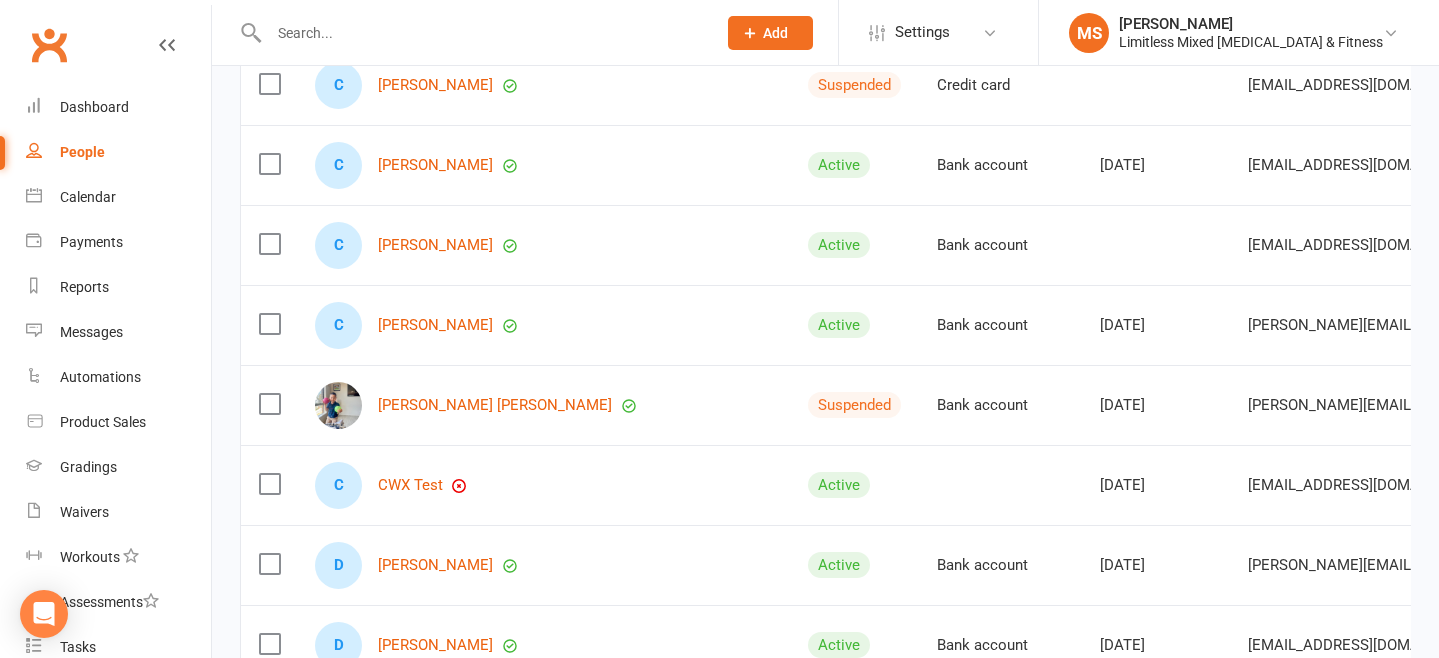 scroll, scrollTop: 3834, scrollLeft: 0, axis: vertical 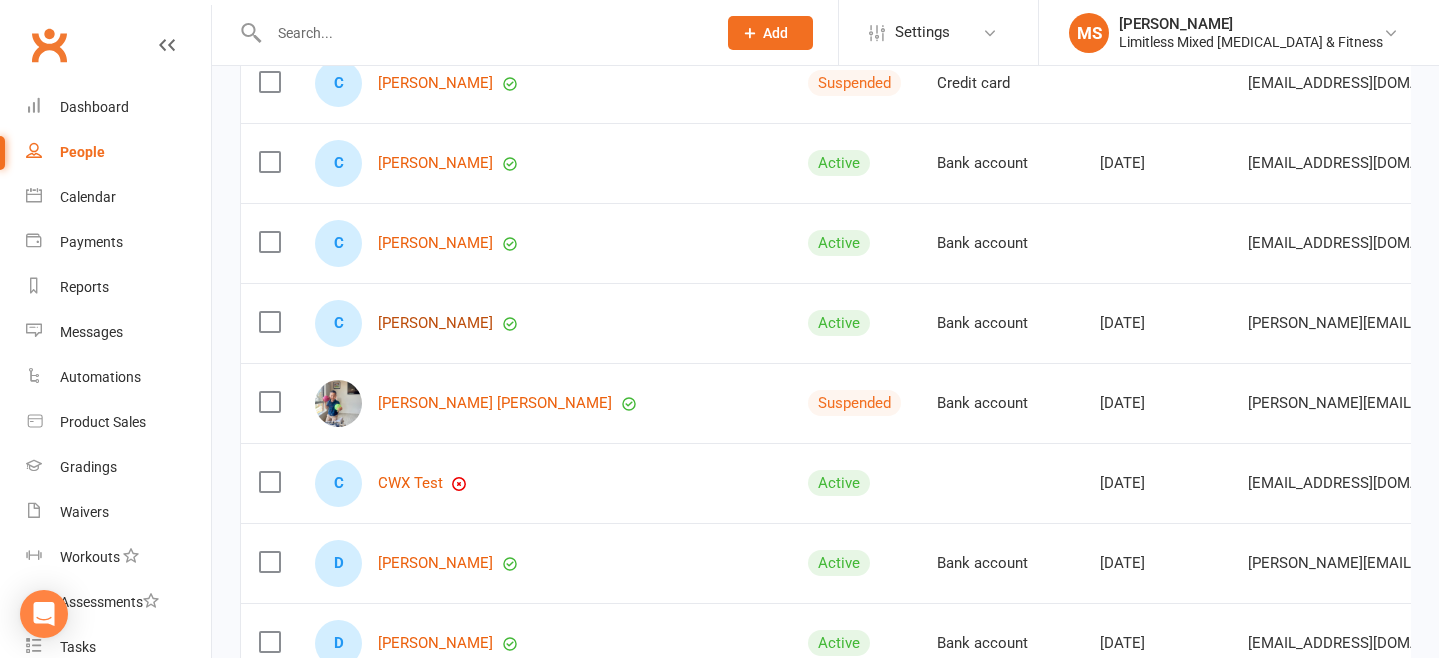 click on "[PERSON_NAME]" at bounding box center [435, 323] 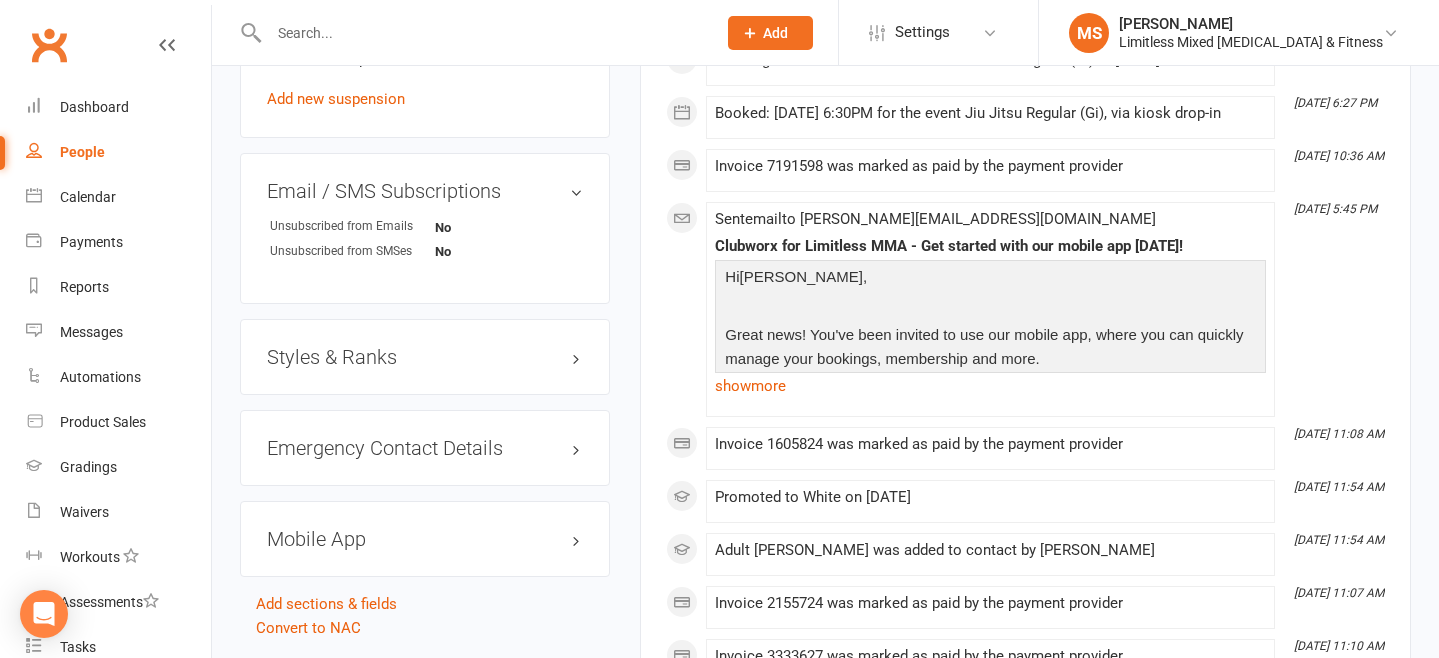 scroll, scrollTop: 1325, scrollLeft: 0, axis: vertical 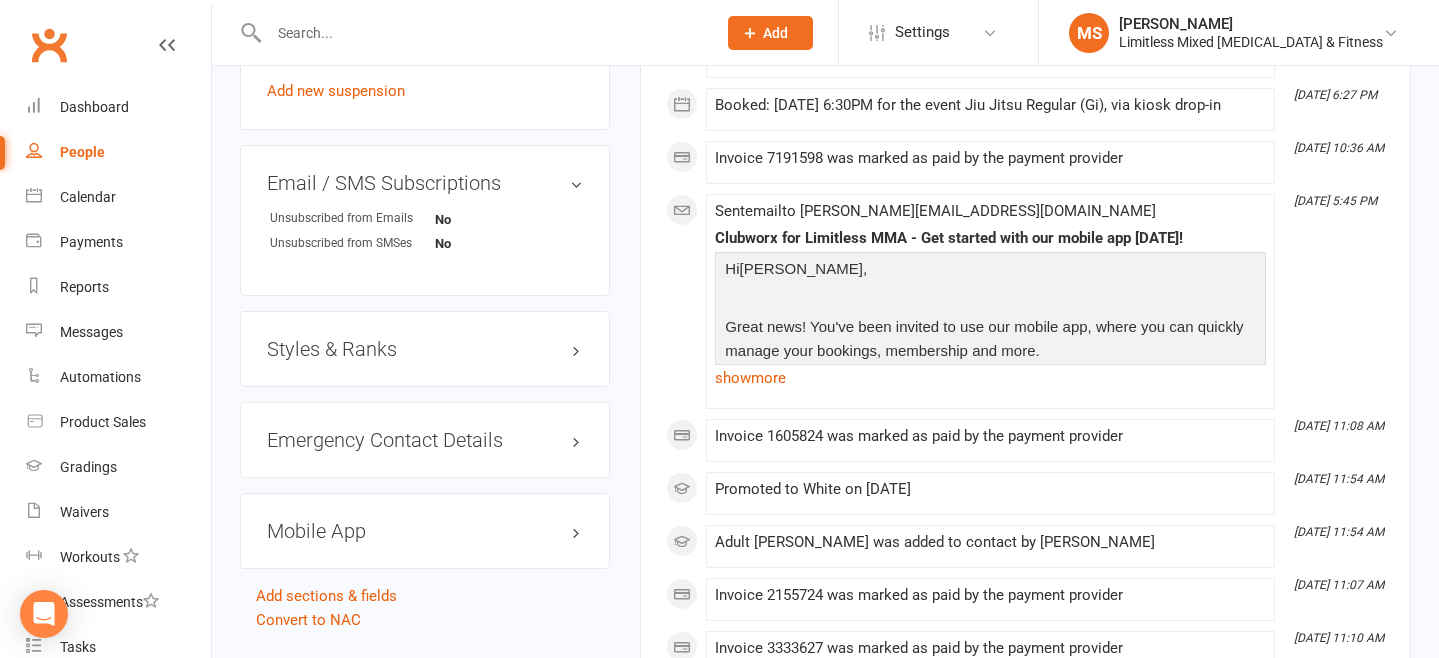 click on "Styles & Ranks" at bounding box center [425, 349] 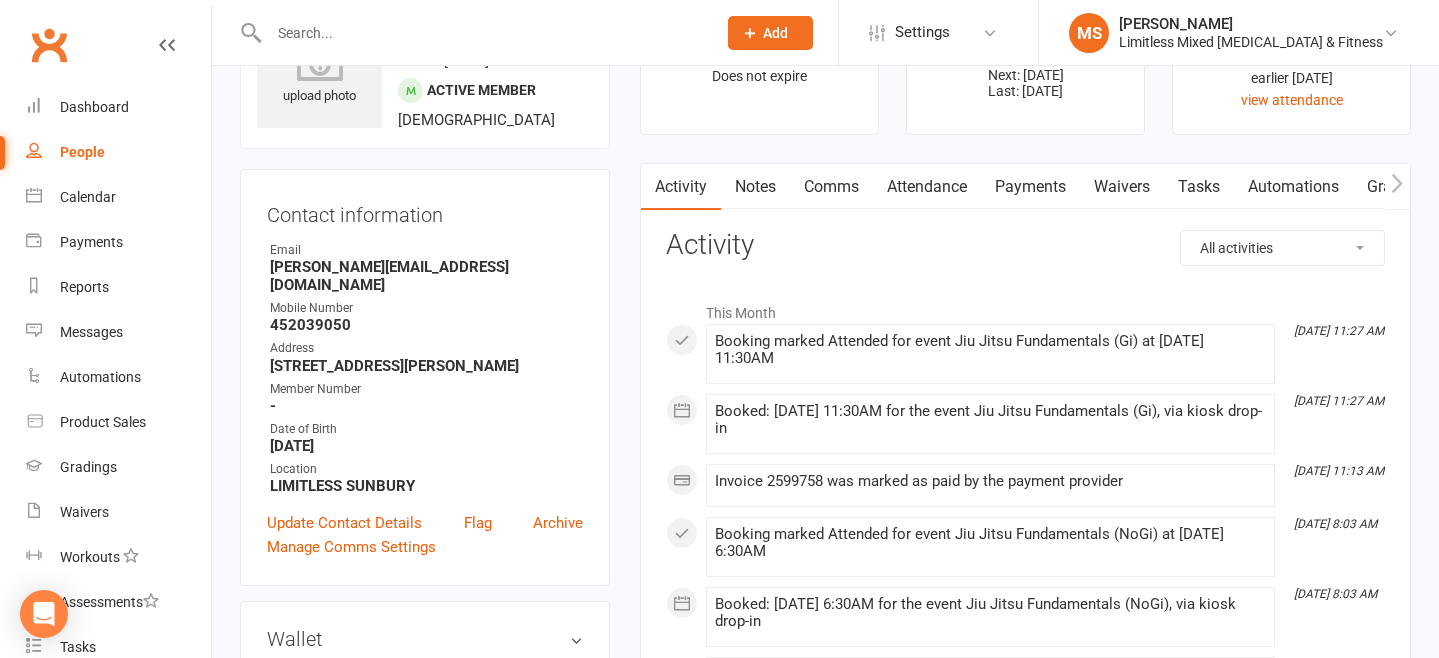 scroll, scrollTop: 0, scrollLeft: 0, axis: both 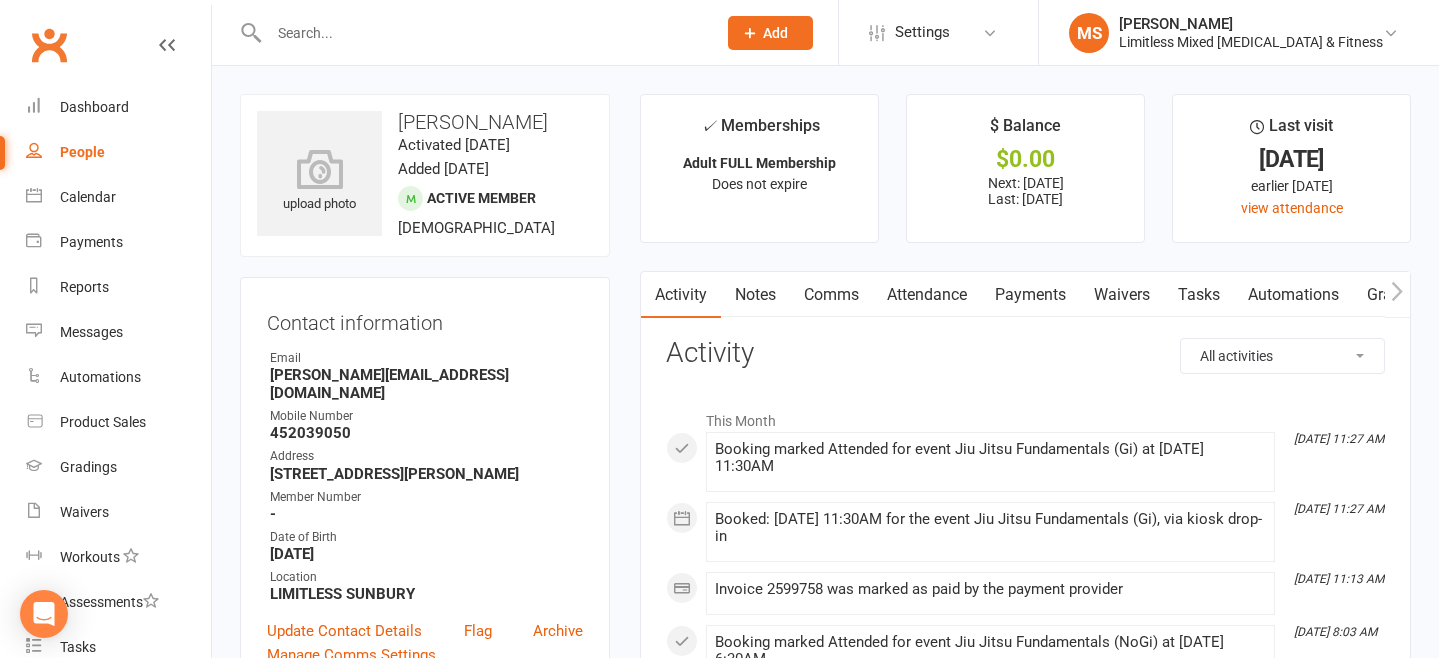 click on "Notes" at bounding box center [755, 295] 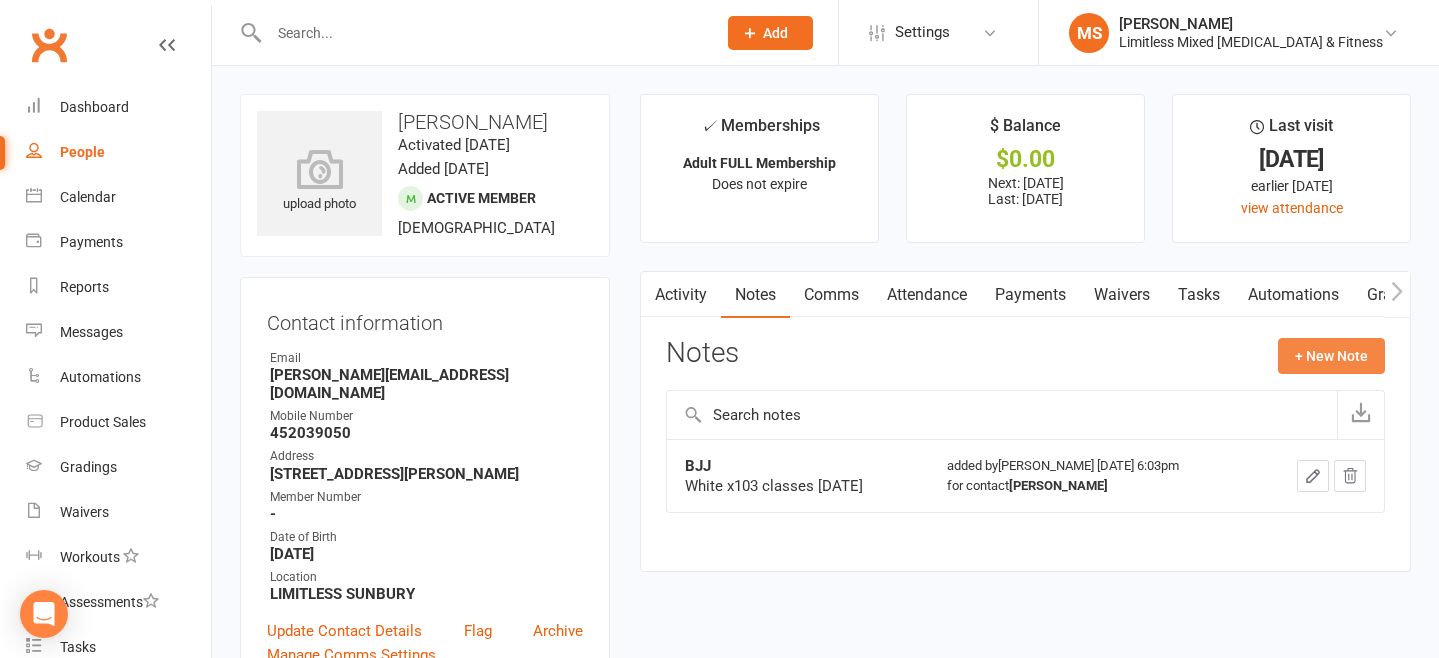 click on "+ New Note" at bounding box center (1331, 356) 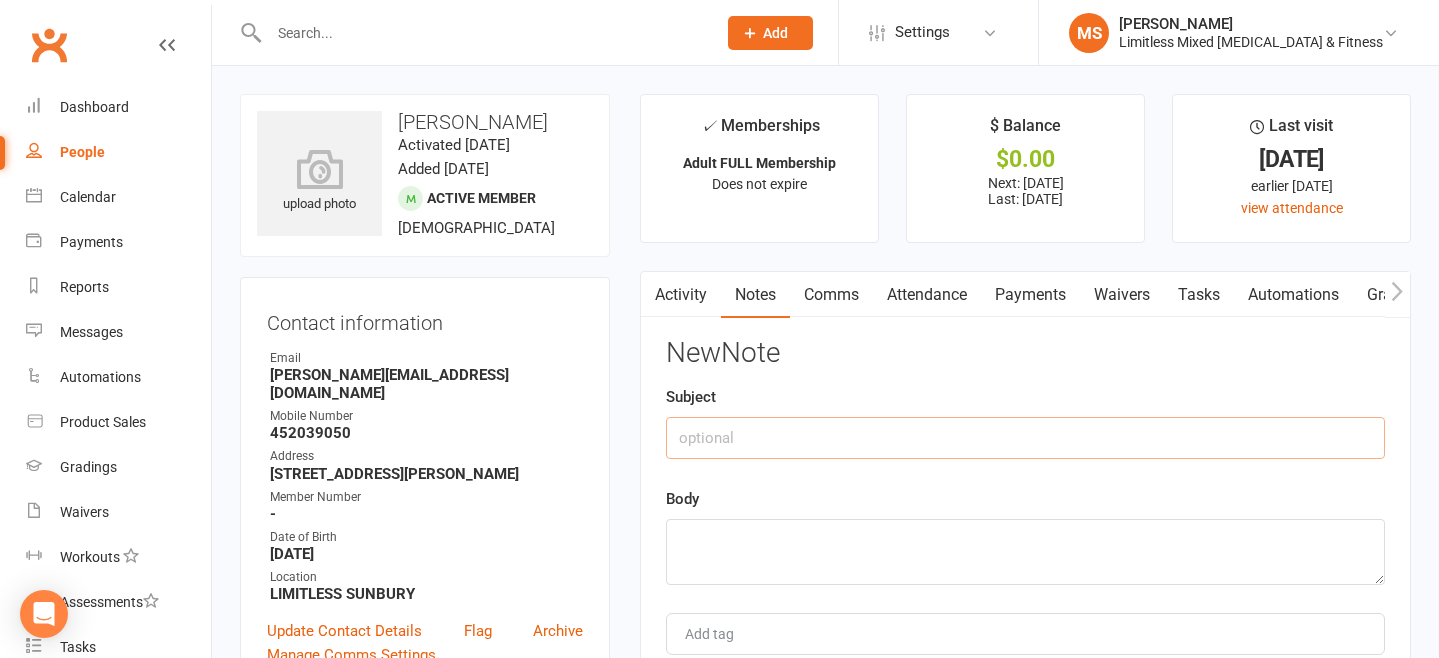 click at bounding box center (1025, 438) 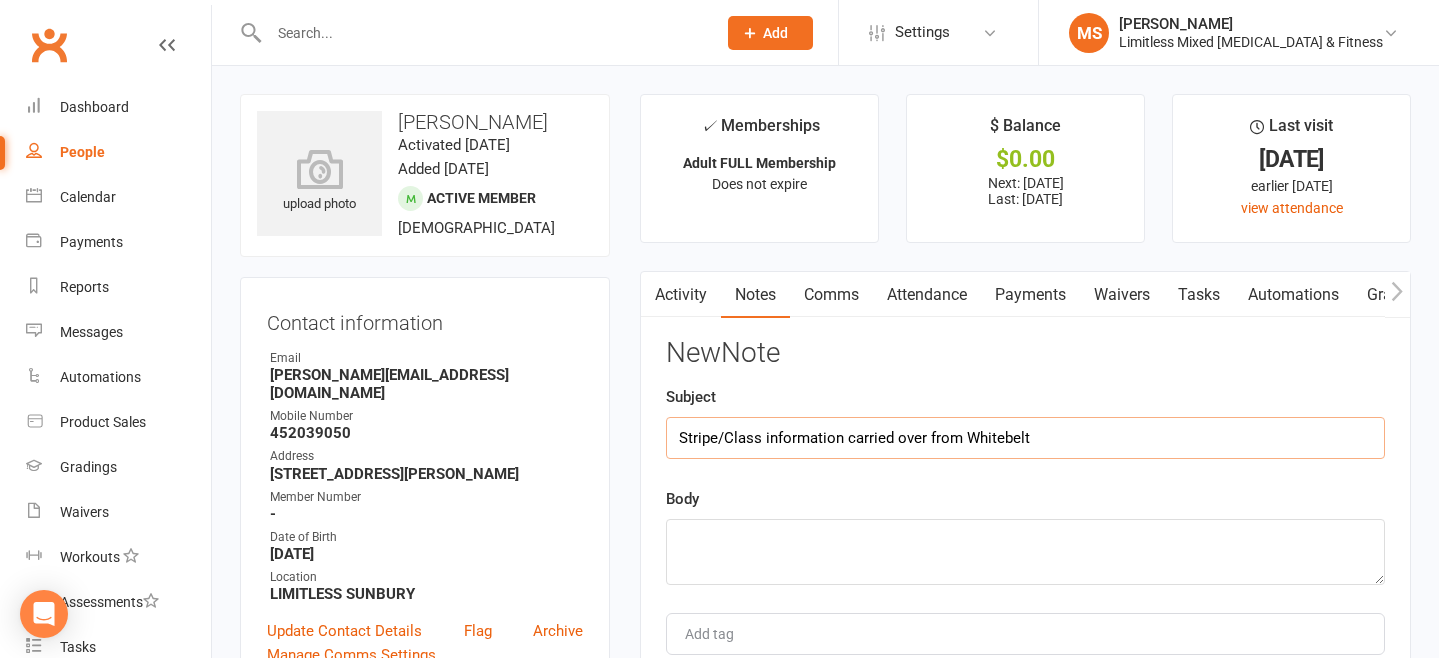 type on "Stripe/Class information carried over from Whitebelt" 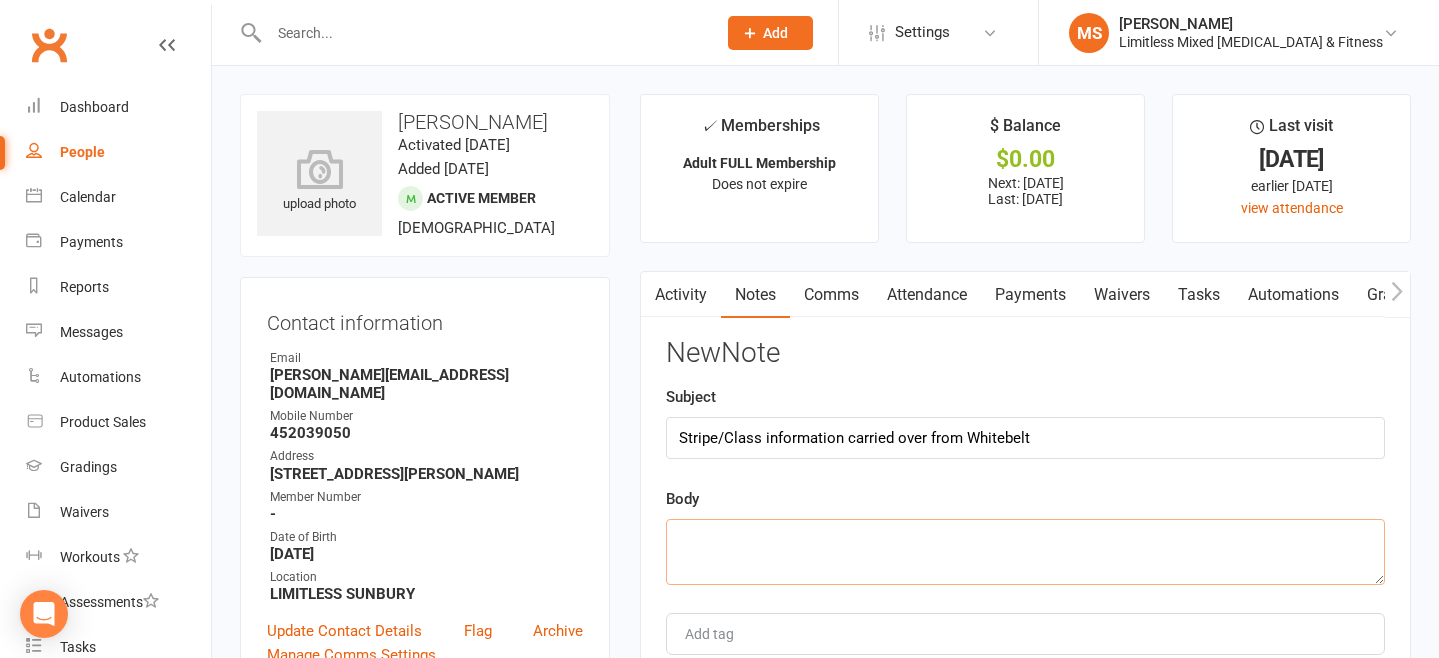 click at bounding box center [1025, 552] 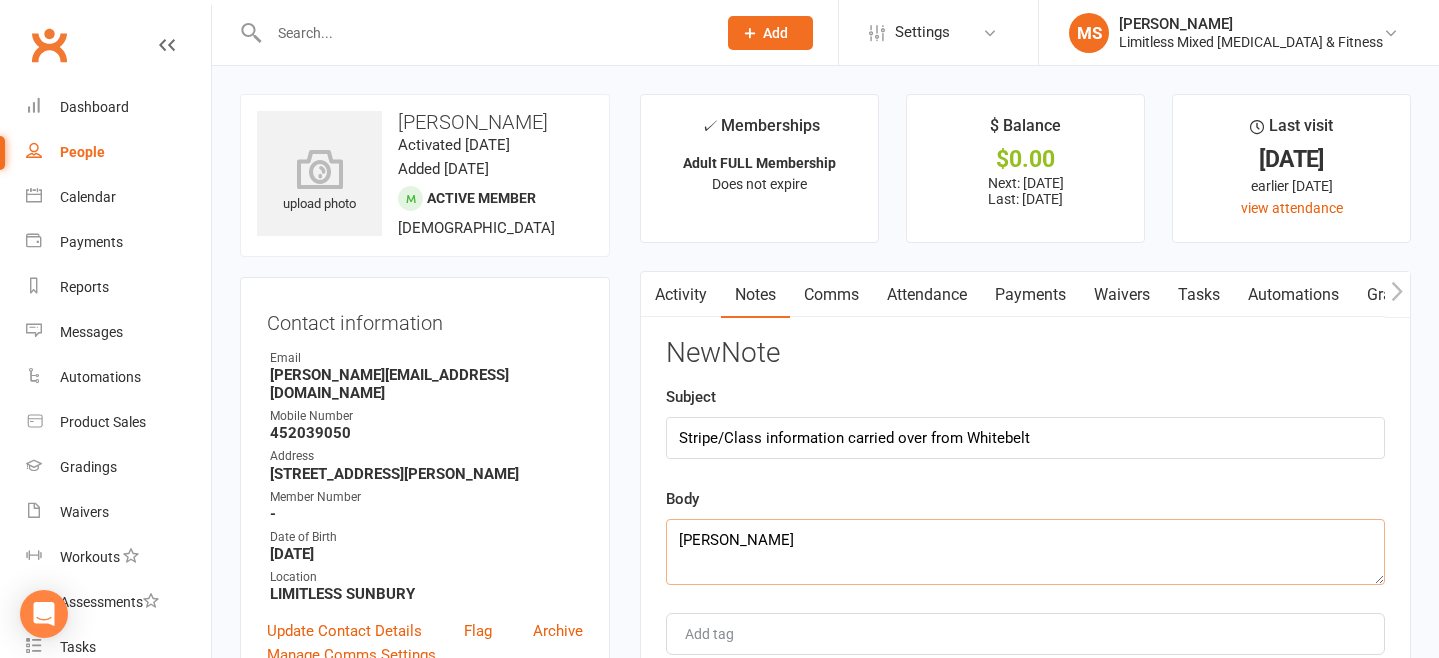 drag, startPoint x: 736, startPoint y: 539, endPoint x: 668, endPoint y: 543, distance: 68.117546 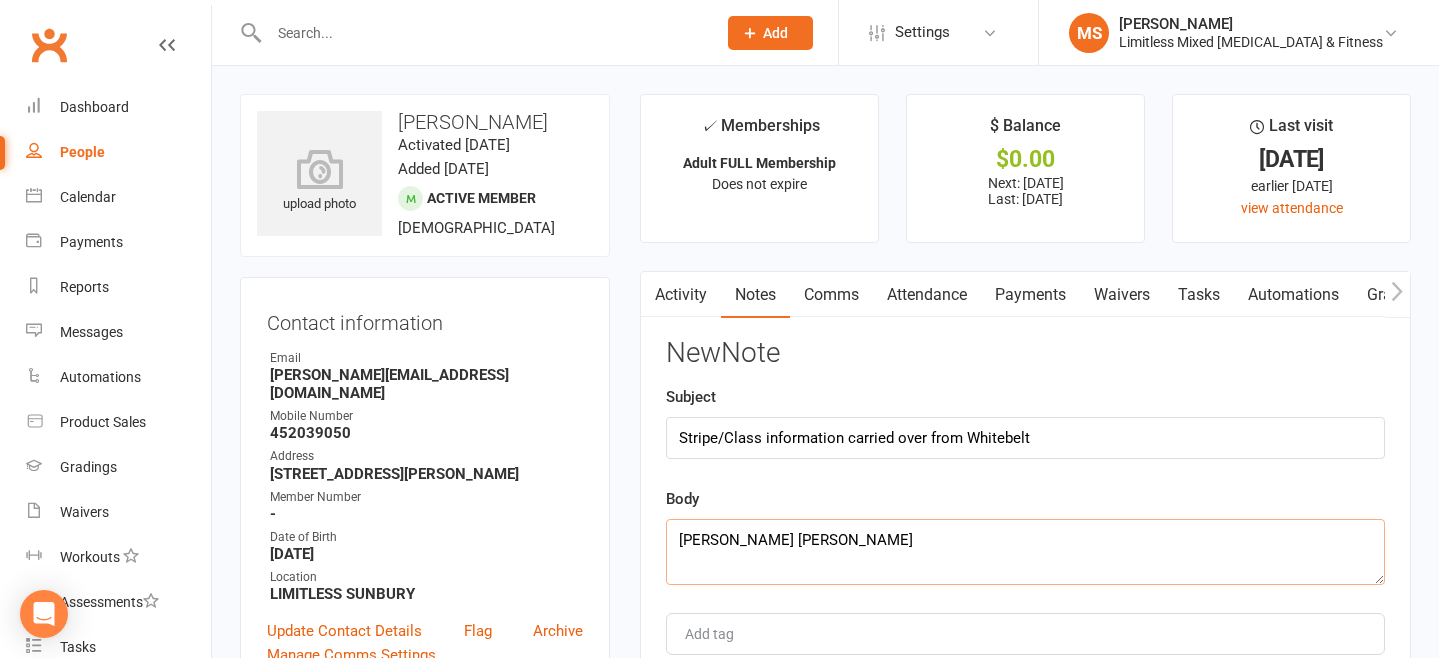 drag, startPoint x: 767, startPoint y: 542, endPoint x: 641, endPoint y: 542, distance: 126 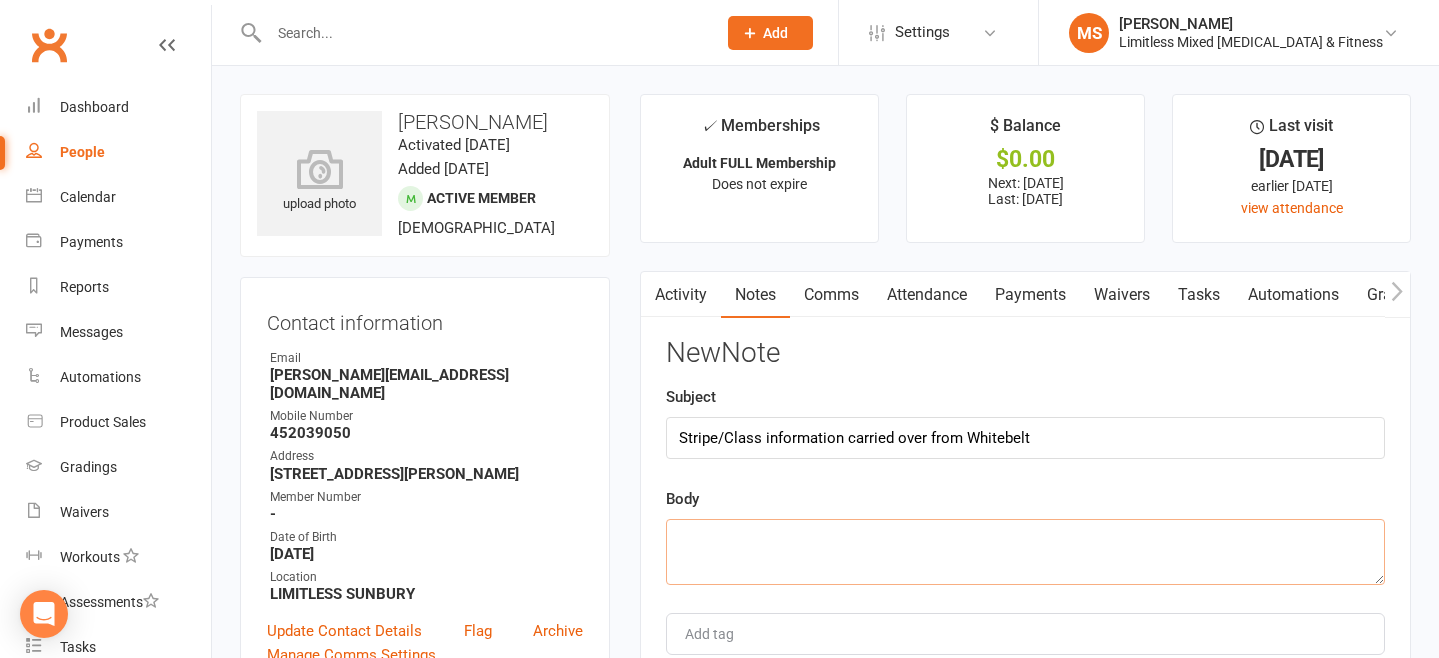 click at bounding box center (1025, 552) 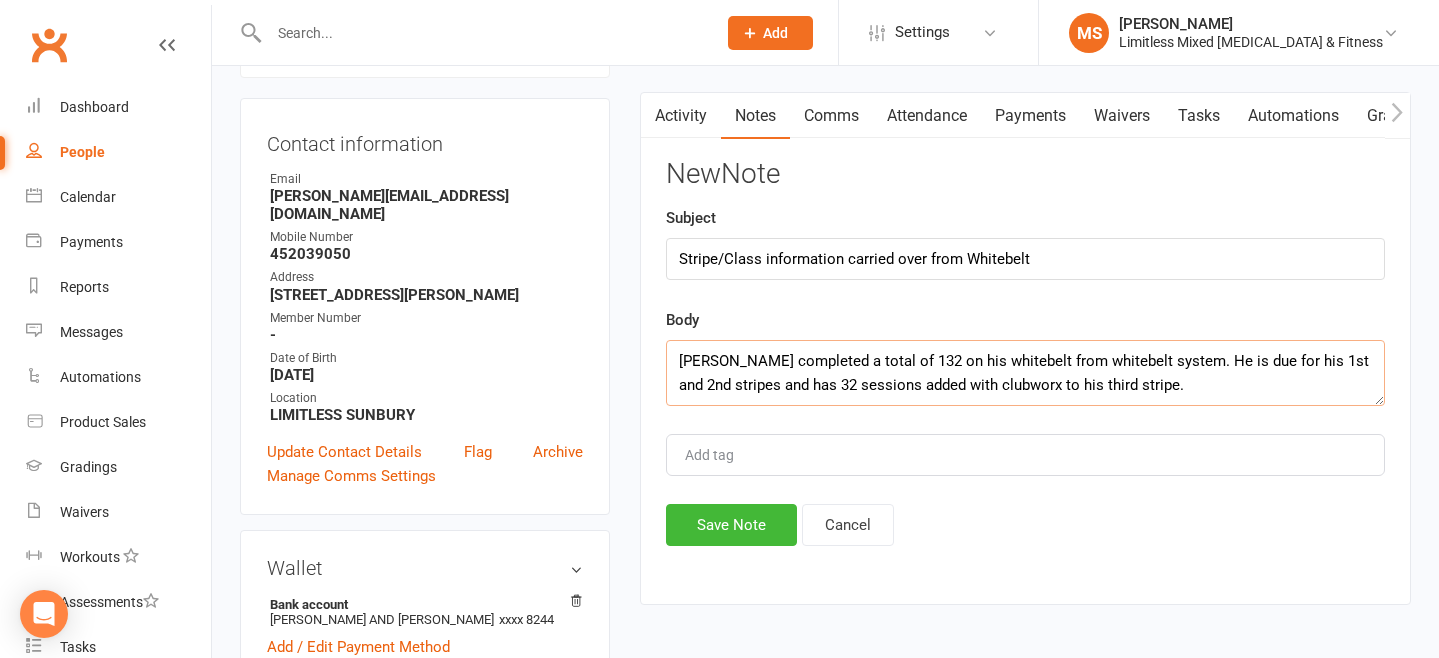 scroll, scrollTop: 195, scrollLeft: 0, axis: vertical 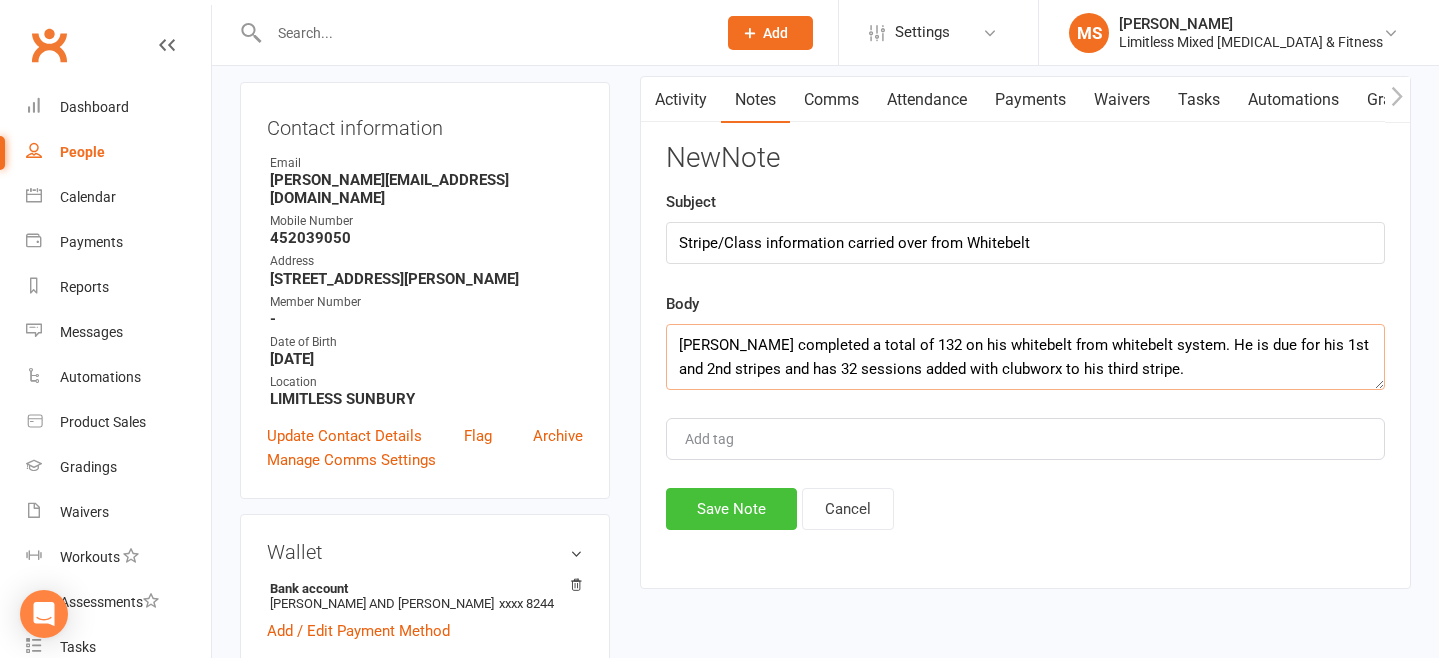 type on "[PERSON_NAME] completed a total of 132 on his whitebelt from whitebelt system. He is due for his 1st and 2nd stripes and has 32 sessions added with clubworx to his third stripe." 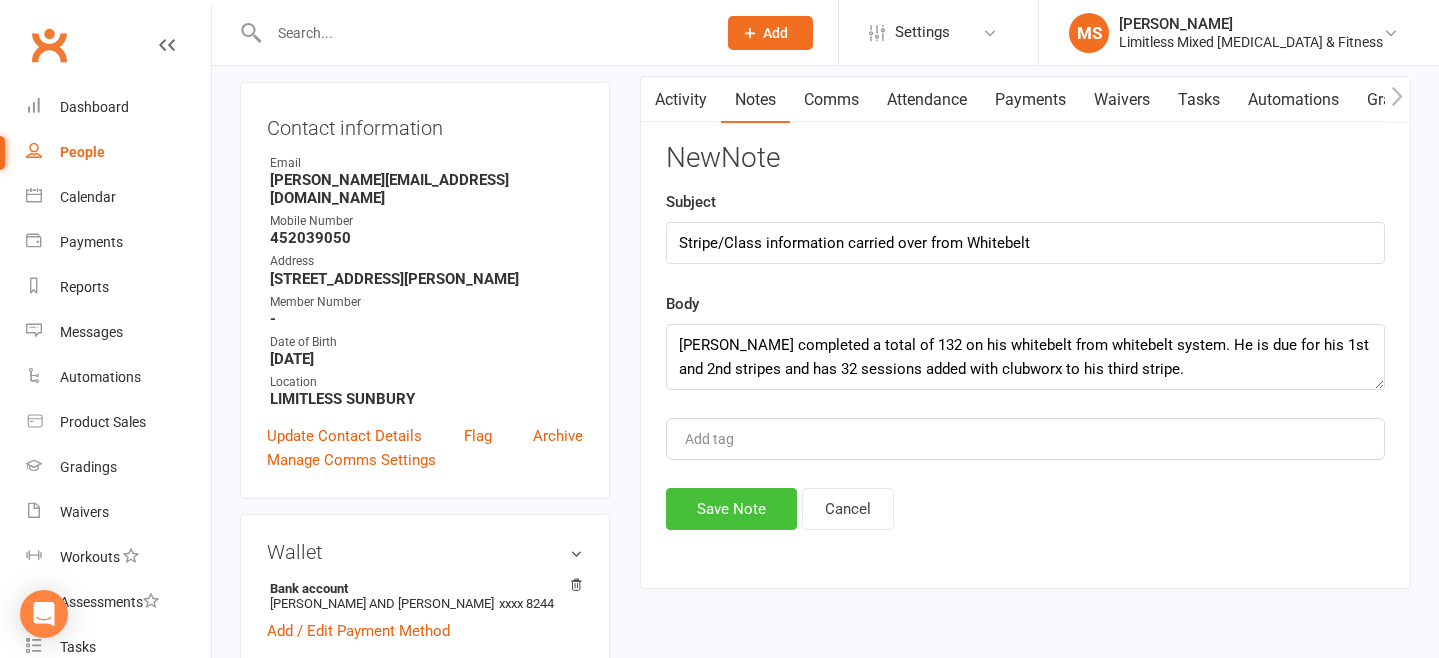 click on "Save Note" at bounding box center [731, 509] 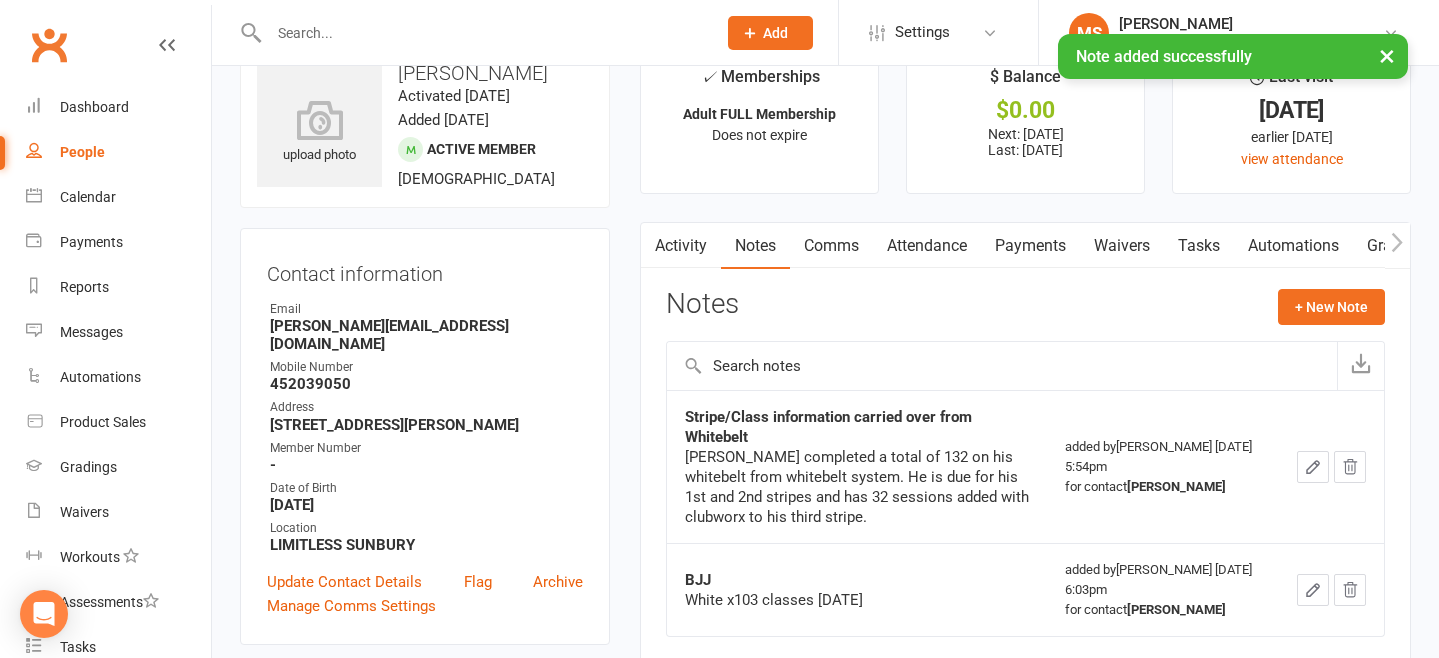 scroll, scrollTop: 0, scrollLeft: 0, axis: both 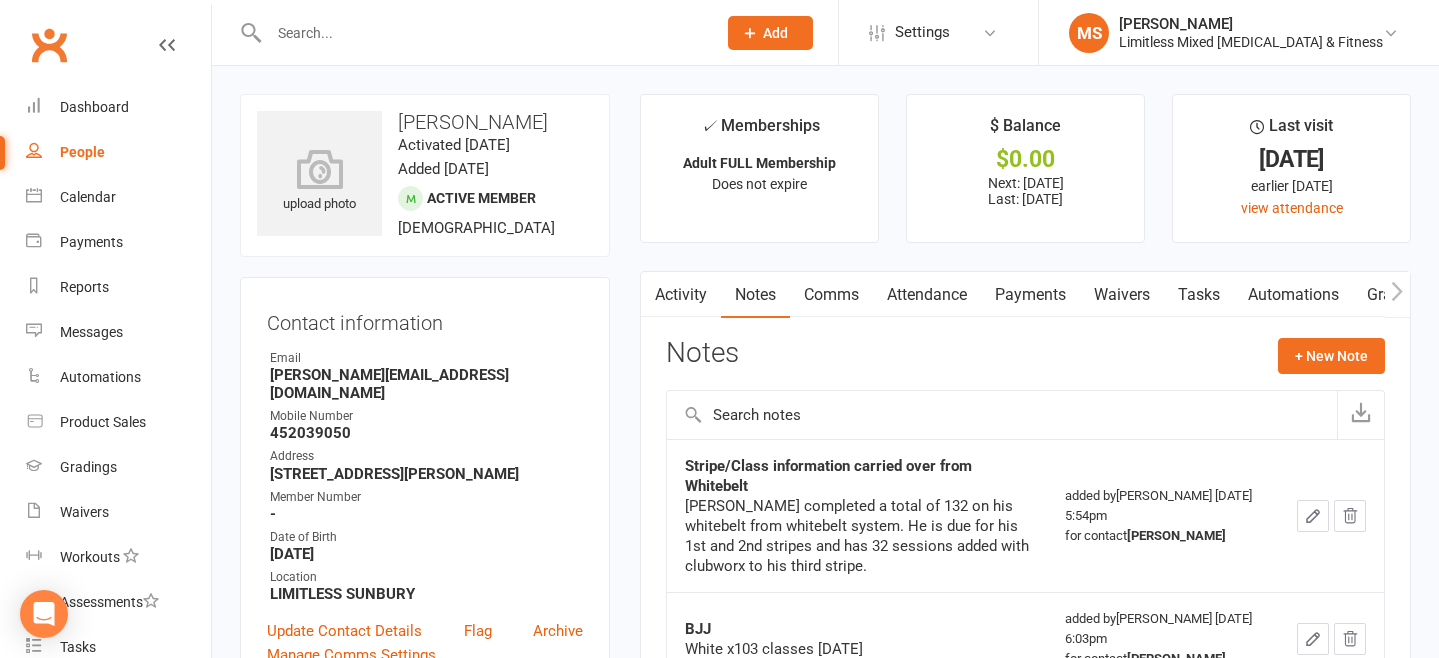 click on "People" at bounding box center [82, 152] 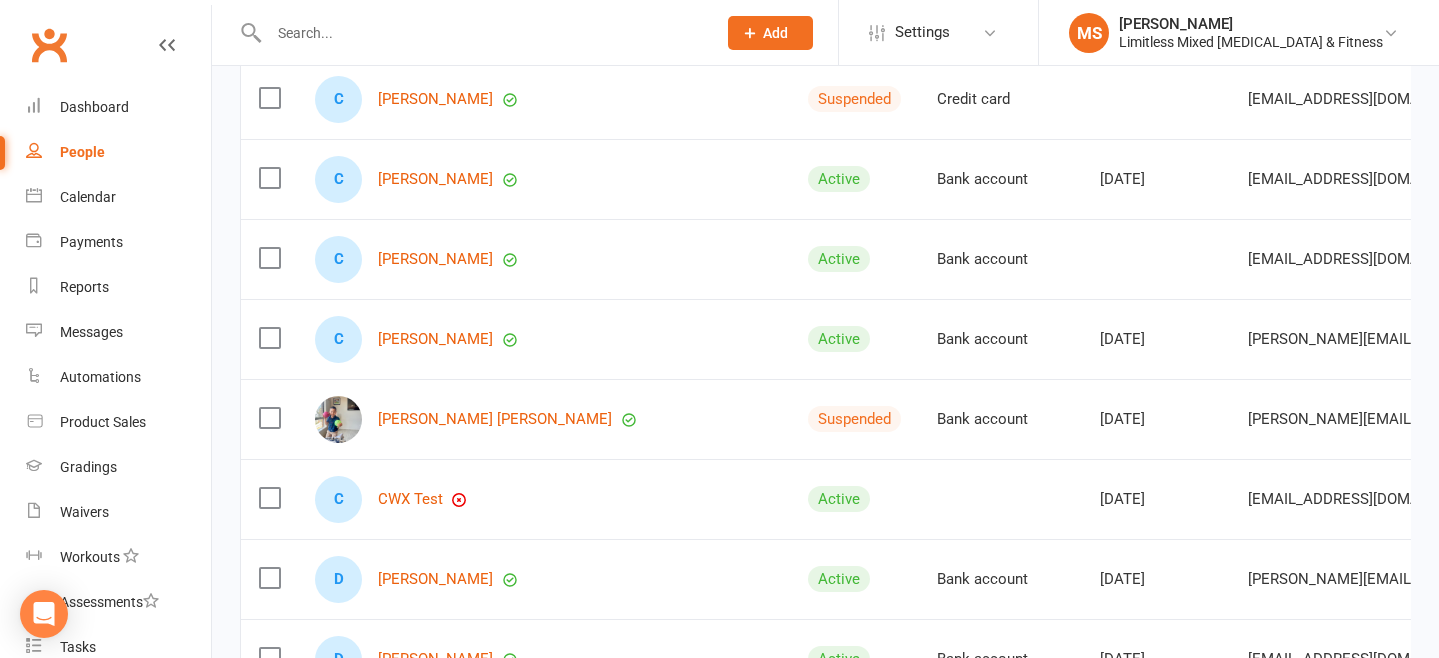 scroll, scrollTop: 3824, scrollLeft: 0, axis: vertical 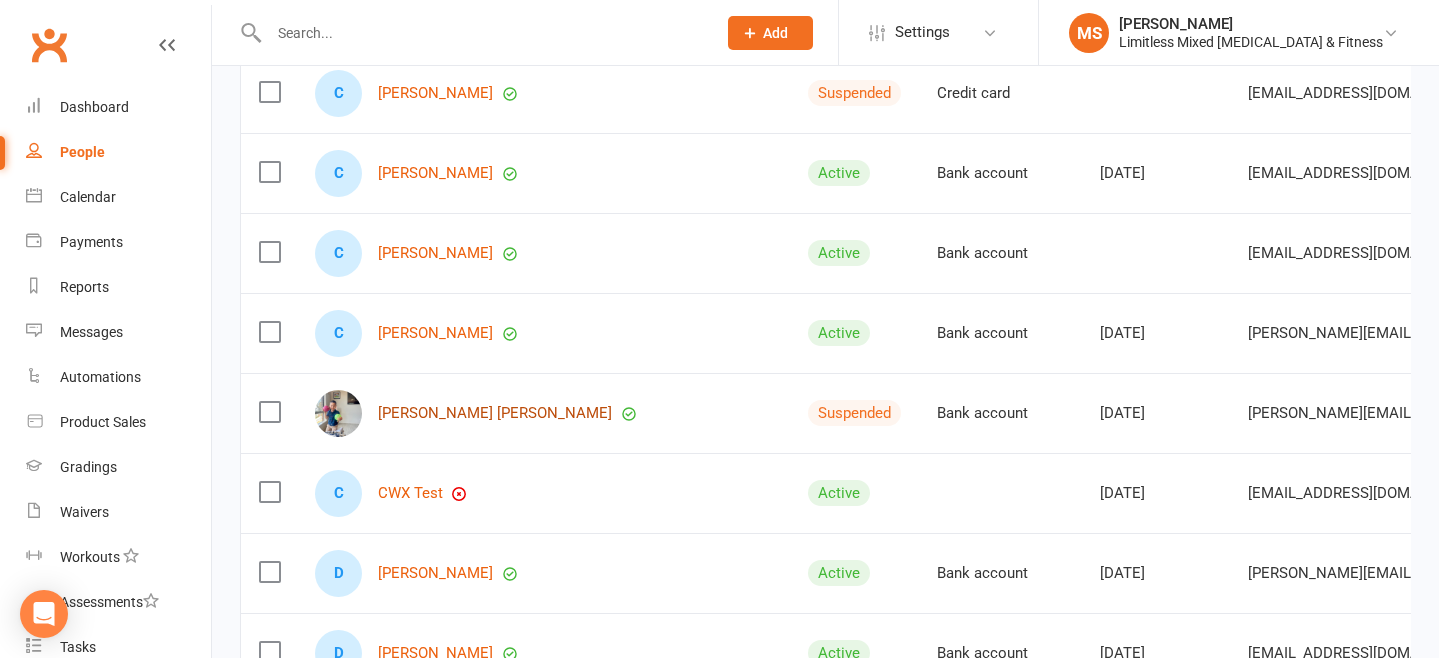 click on "[PERSON_NAME] [PERSON_NAME]" at bounding box center [495, 413] 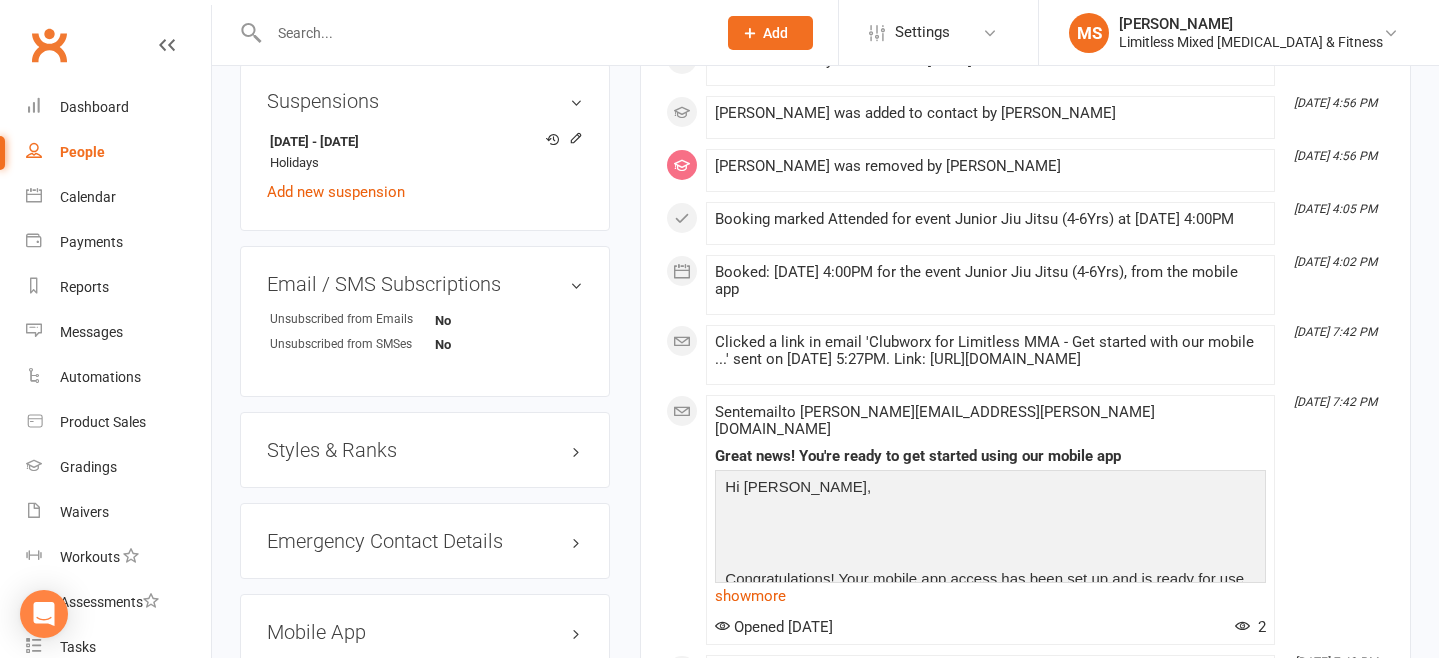 scroll, scrollTop: 1447, scrollLeft: 0, axis: vertical 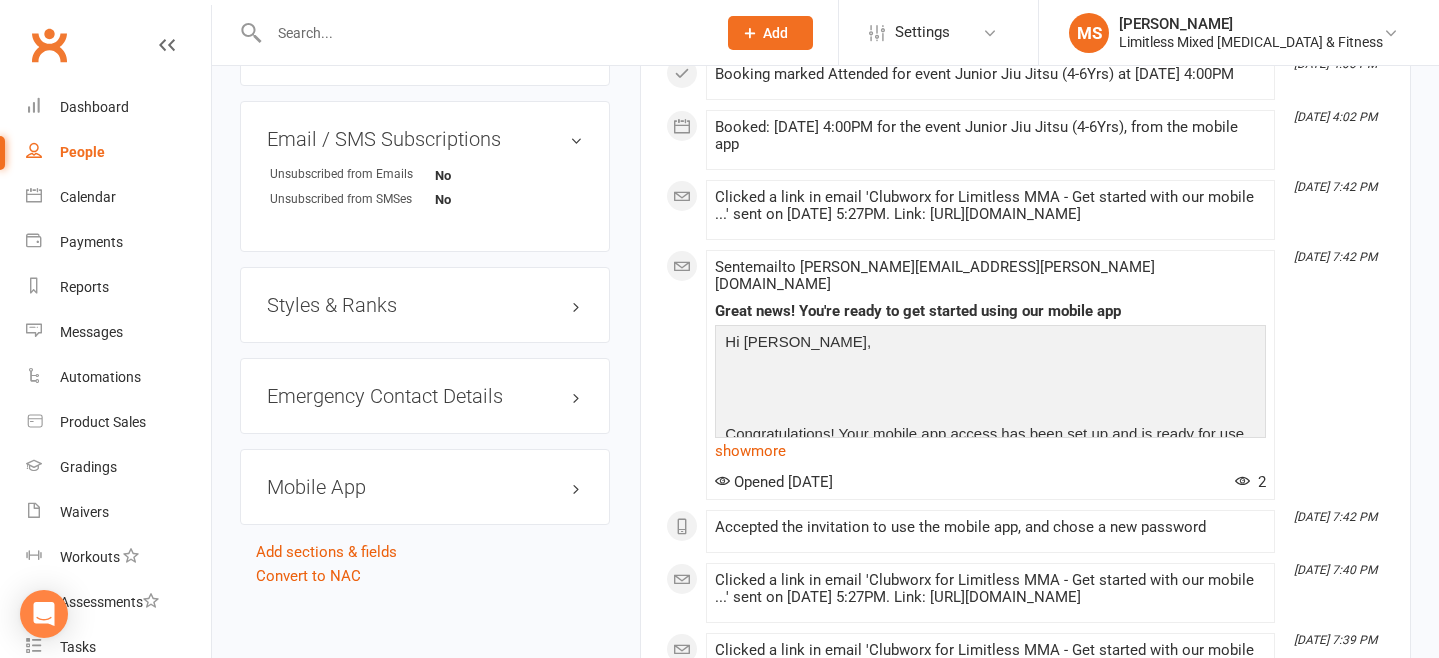 click on "Styles & Ranks" at bounding box center (425, 305) 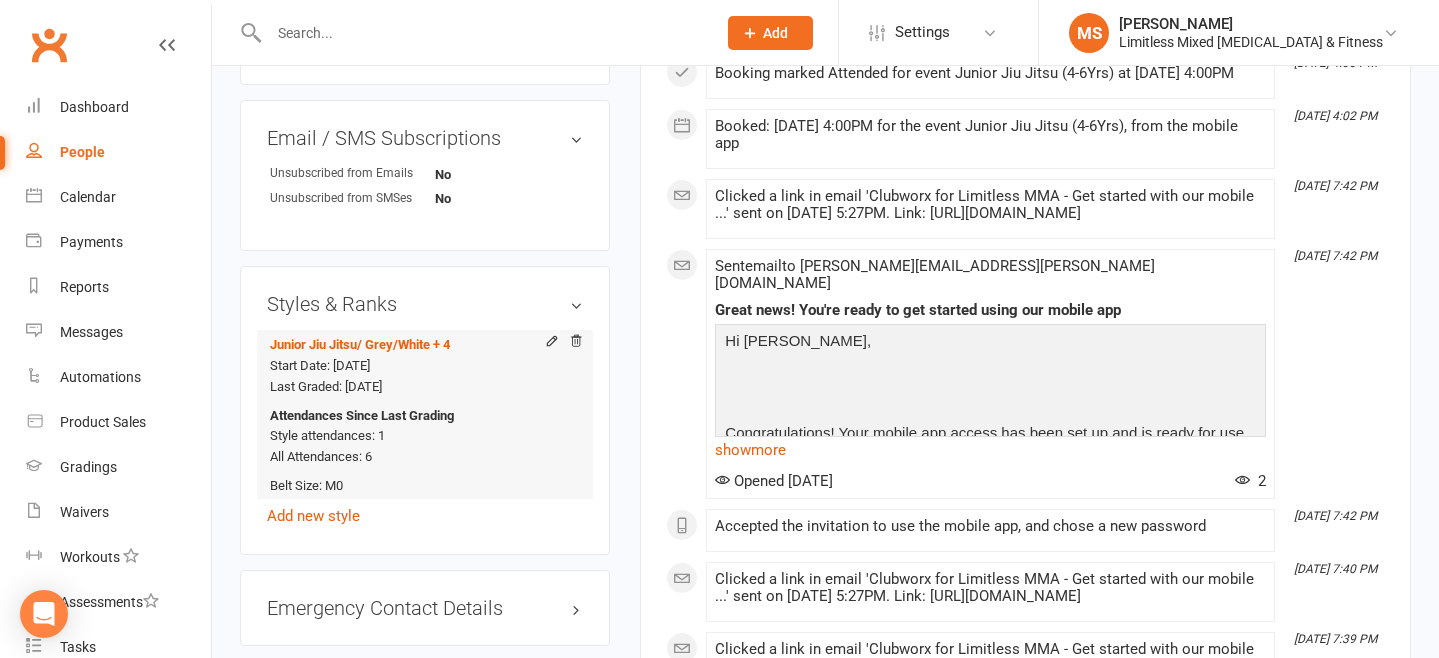 scroll, scrollTop: 1454, scrollLeft: 0, axis: vertical 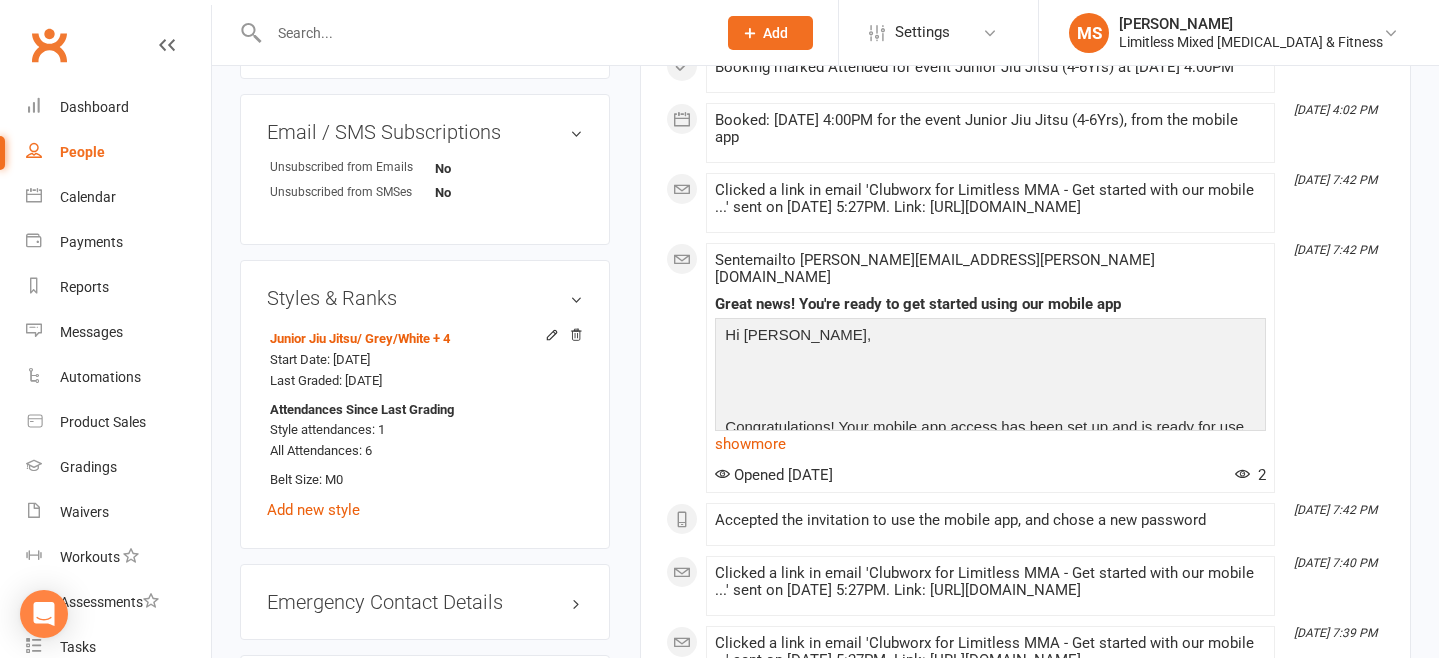 click on "People" at bounding box center (82, 152) 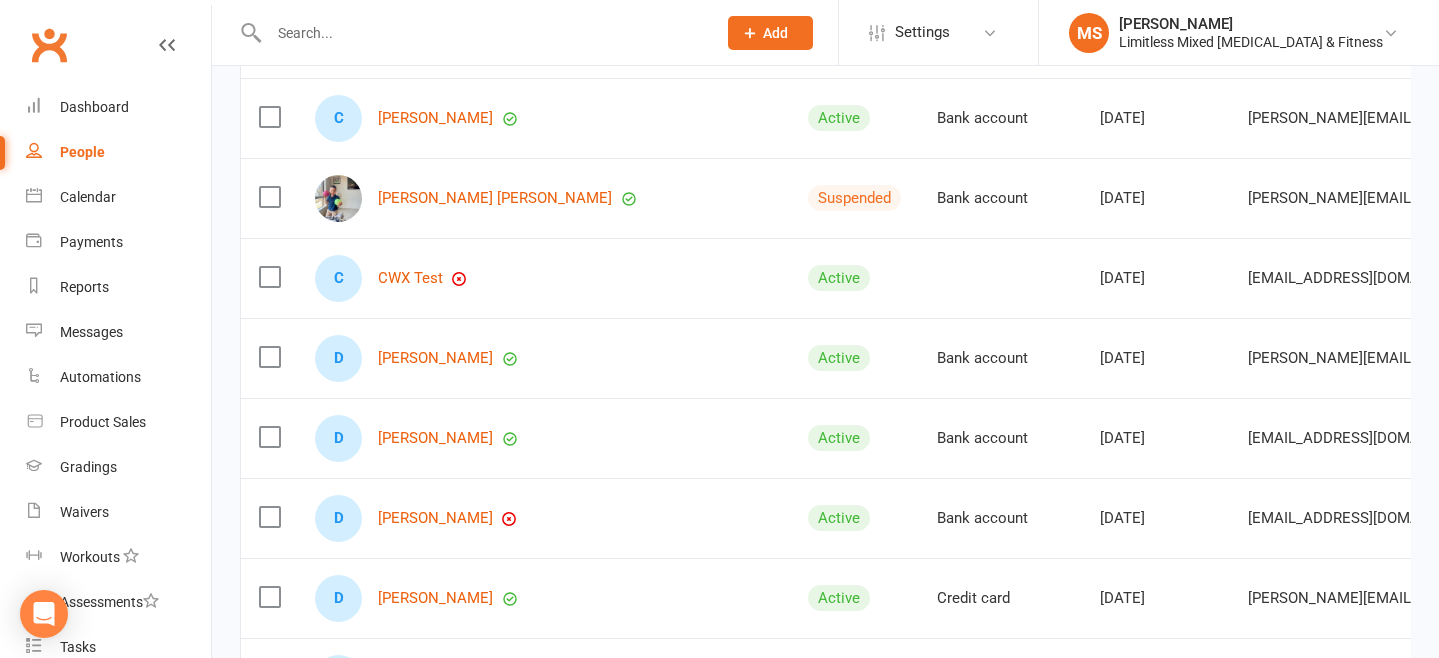scroll, scrollTop: 3864, scrollLeft: 0, axis: vertical 